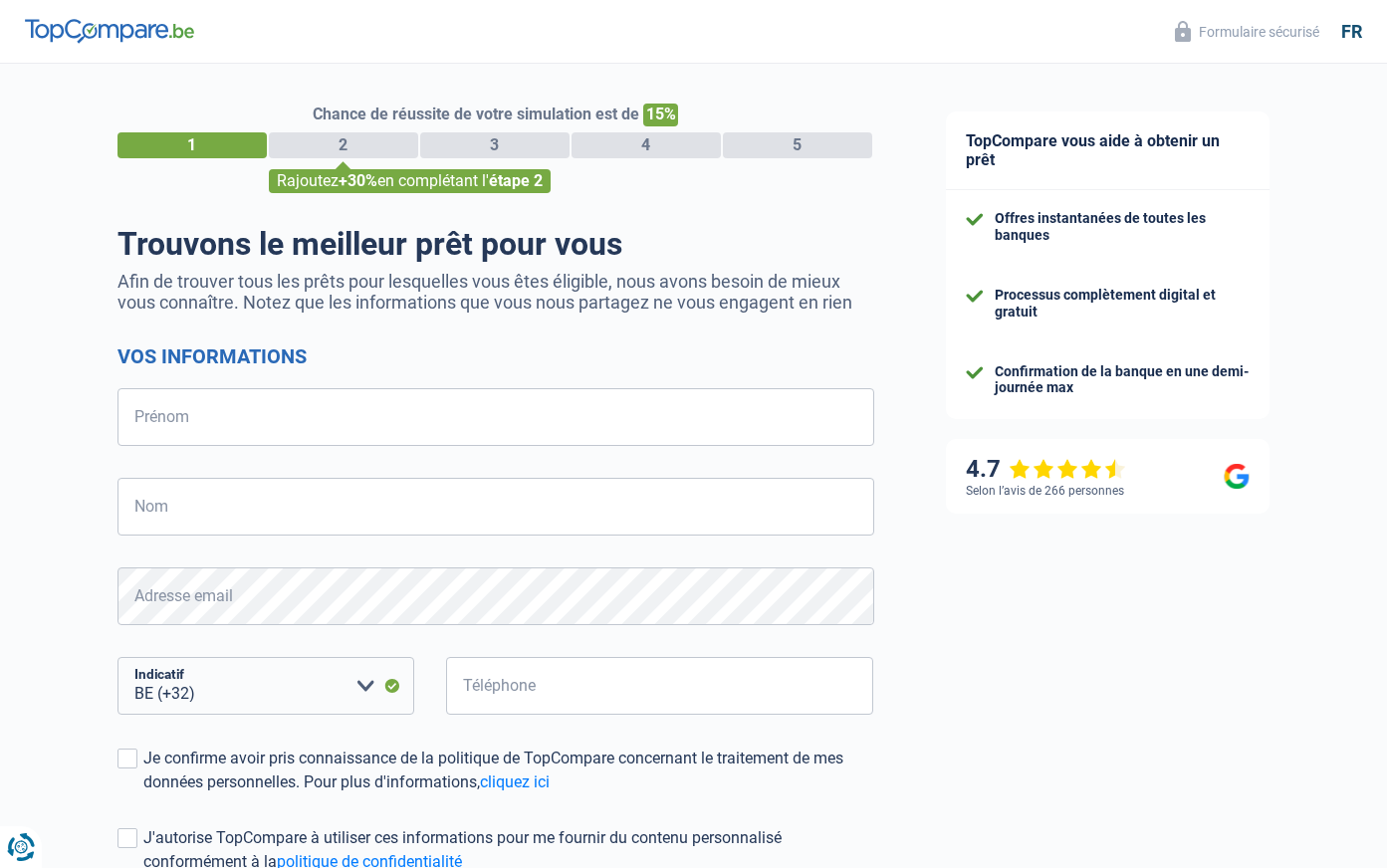 scroll, scrollTop: 0, scrollLeft: 0, axis: both 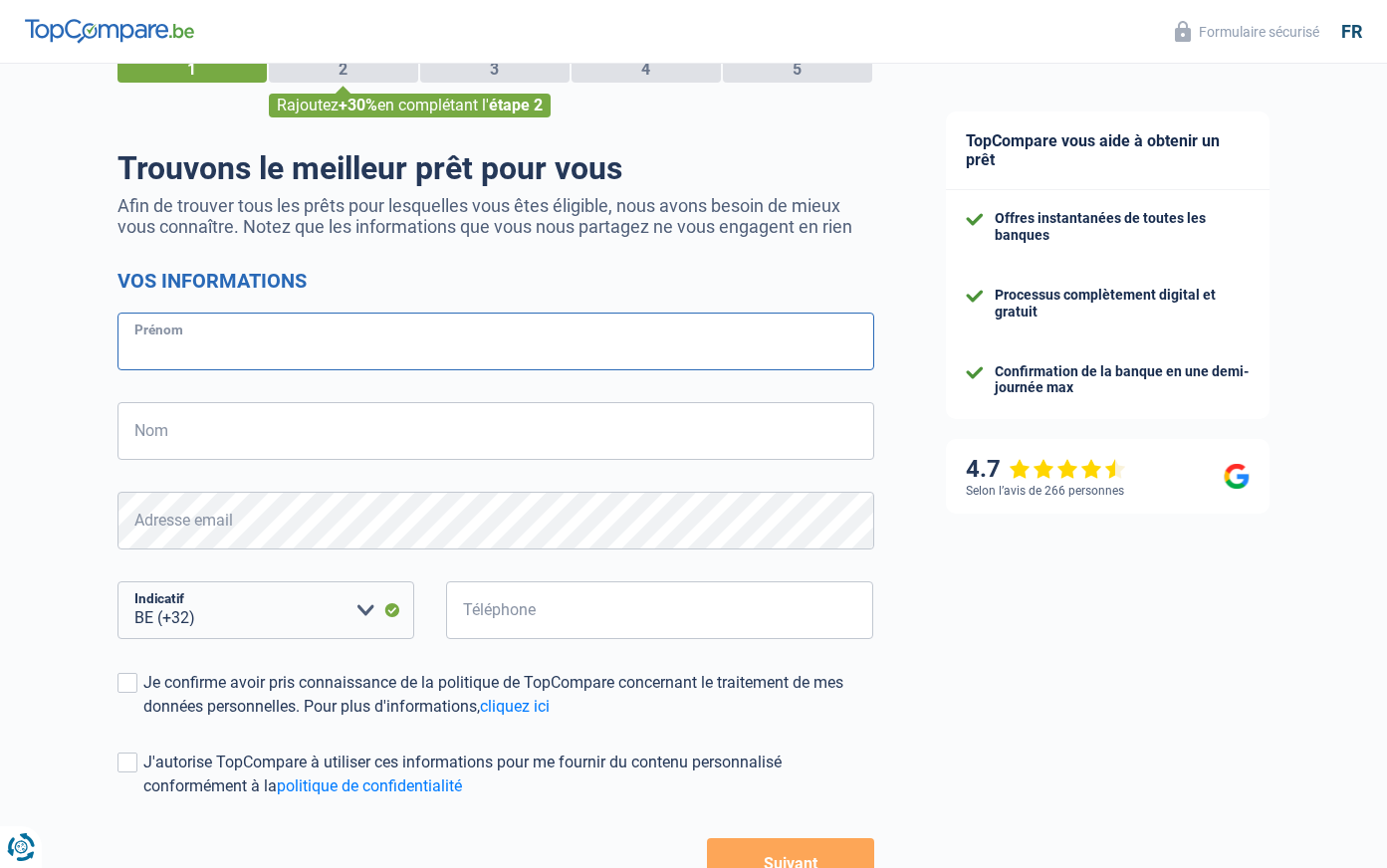 click on "Prénom" at bounding box center (496, 341) 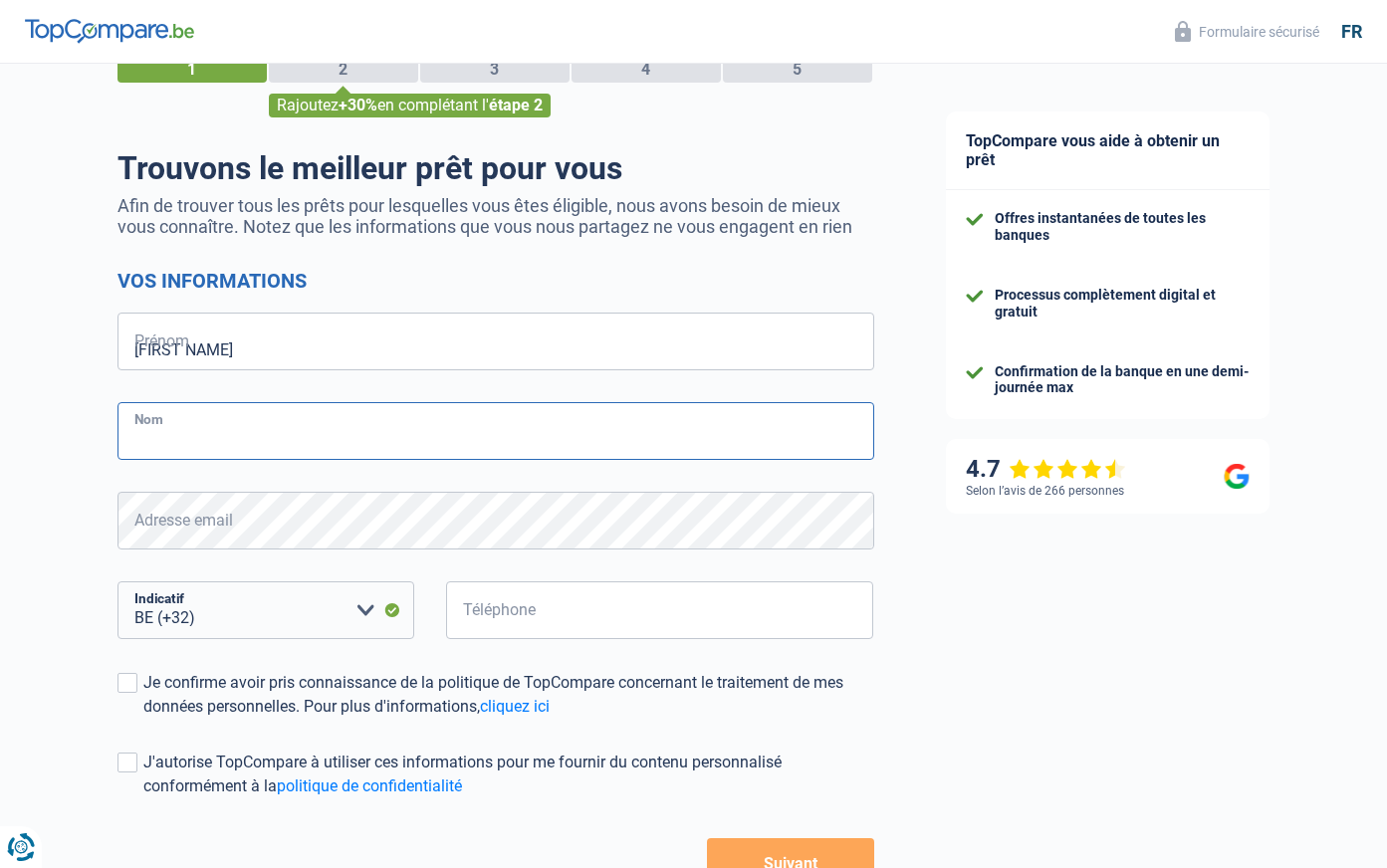 type on "PIQUIN" 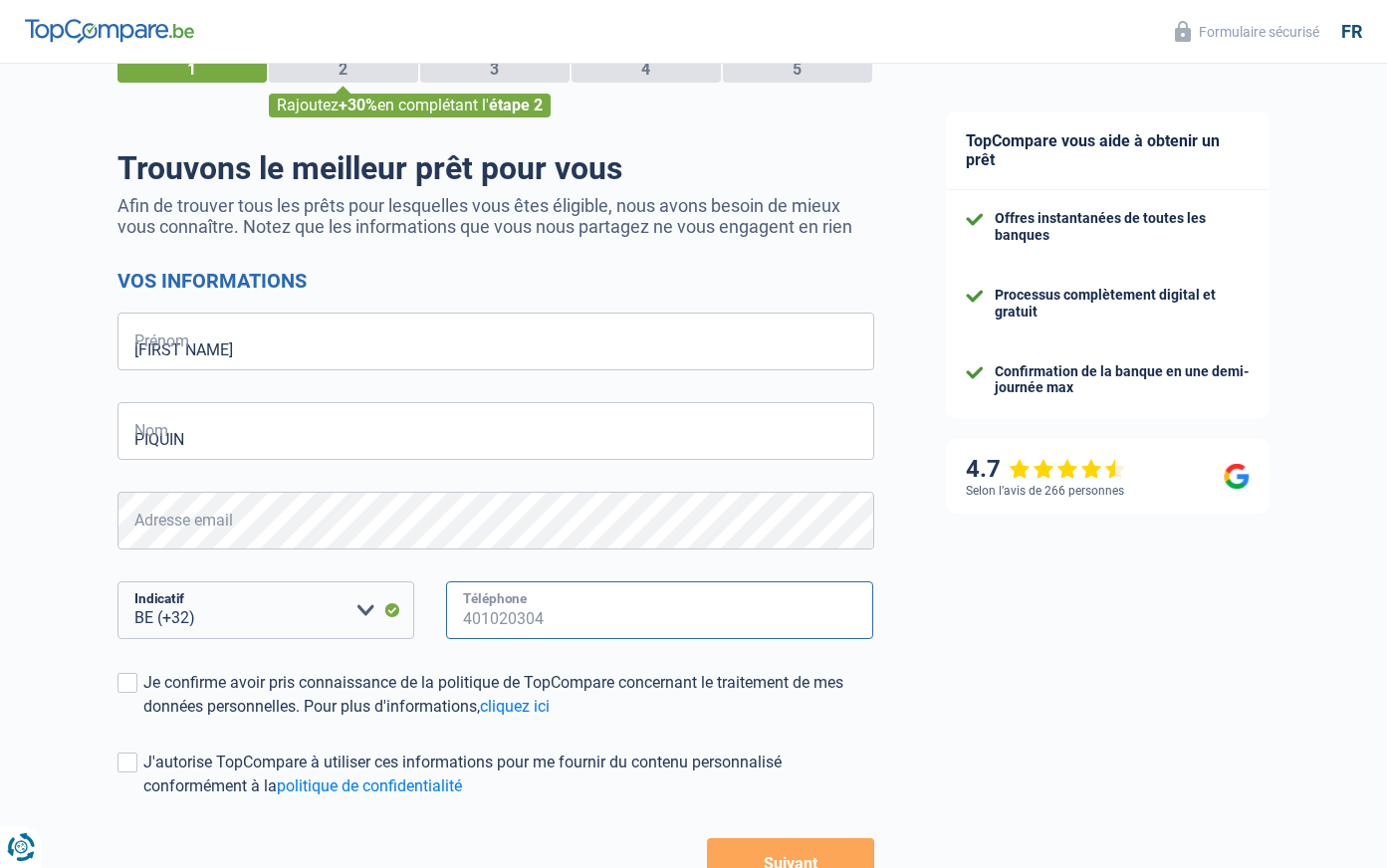 type on "[NUMBER]" 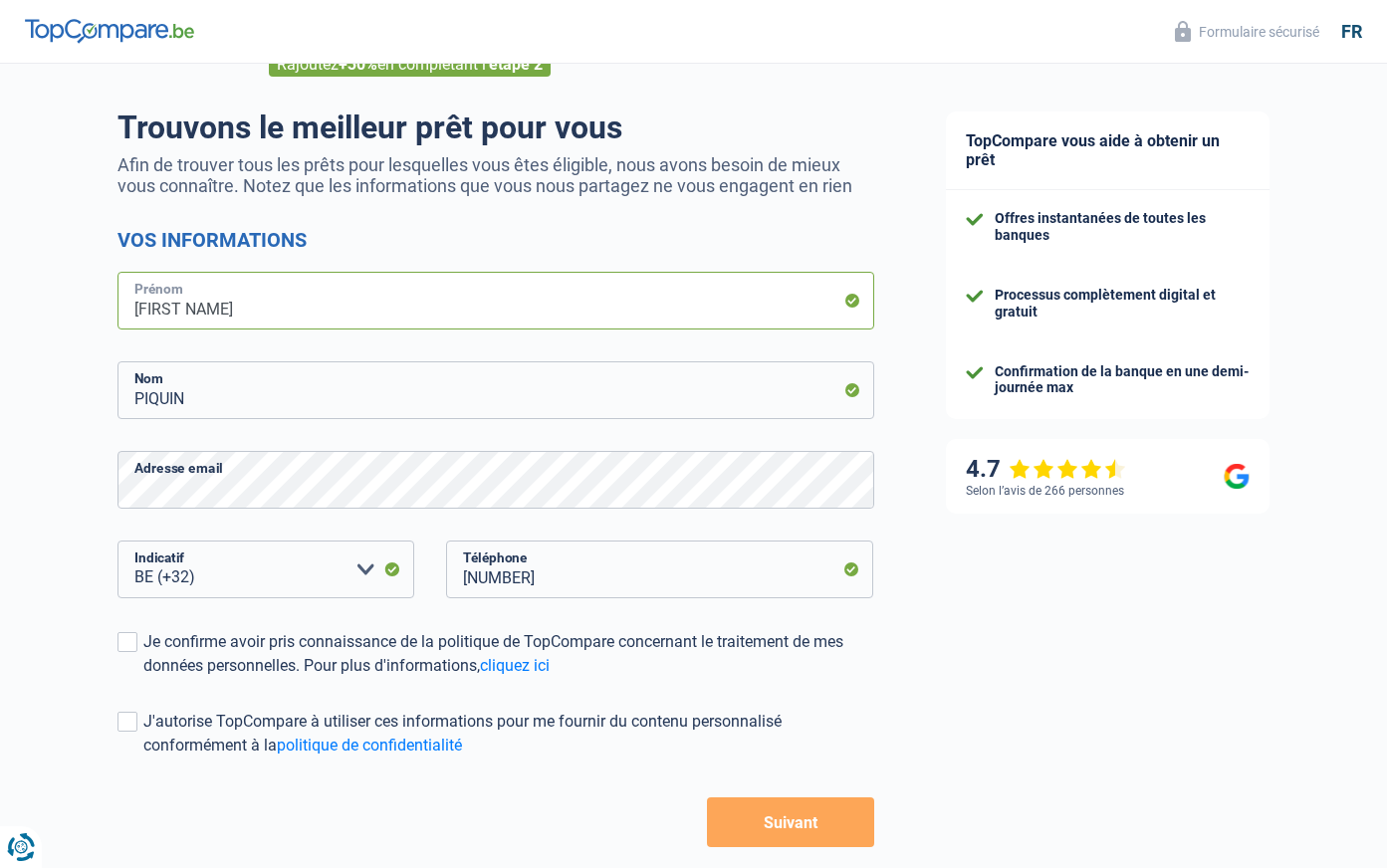 scroll, scrollTop: 120, scrollLeft: 0, axis: vertical 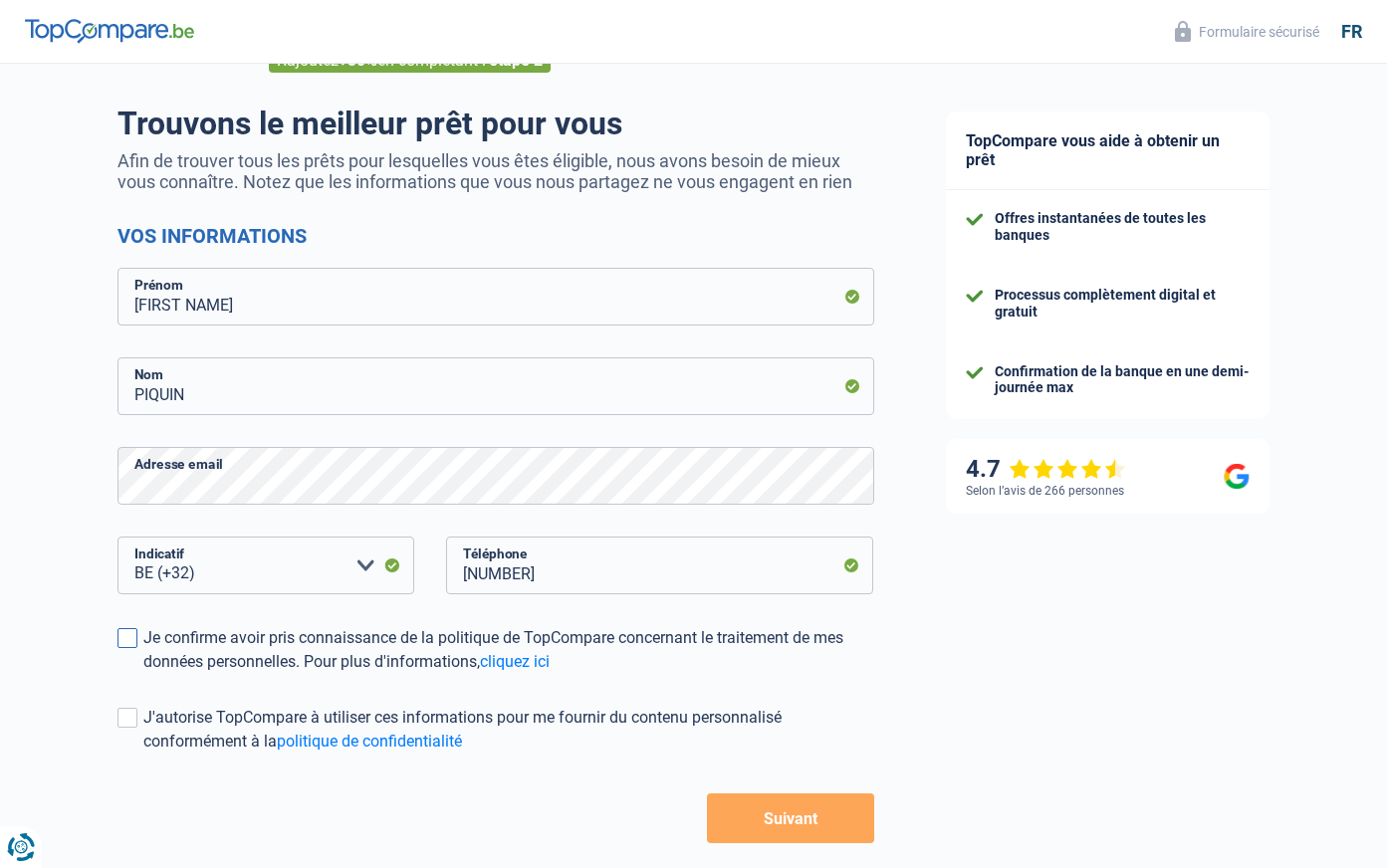click at bounding box center [127, 638] 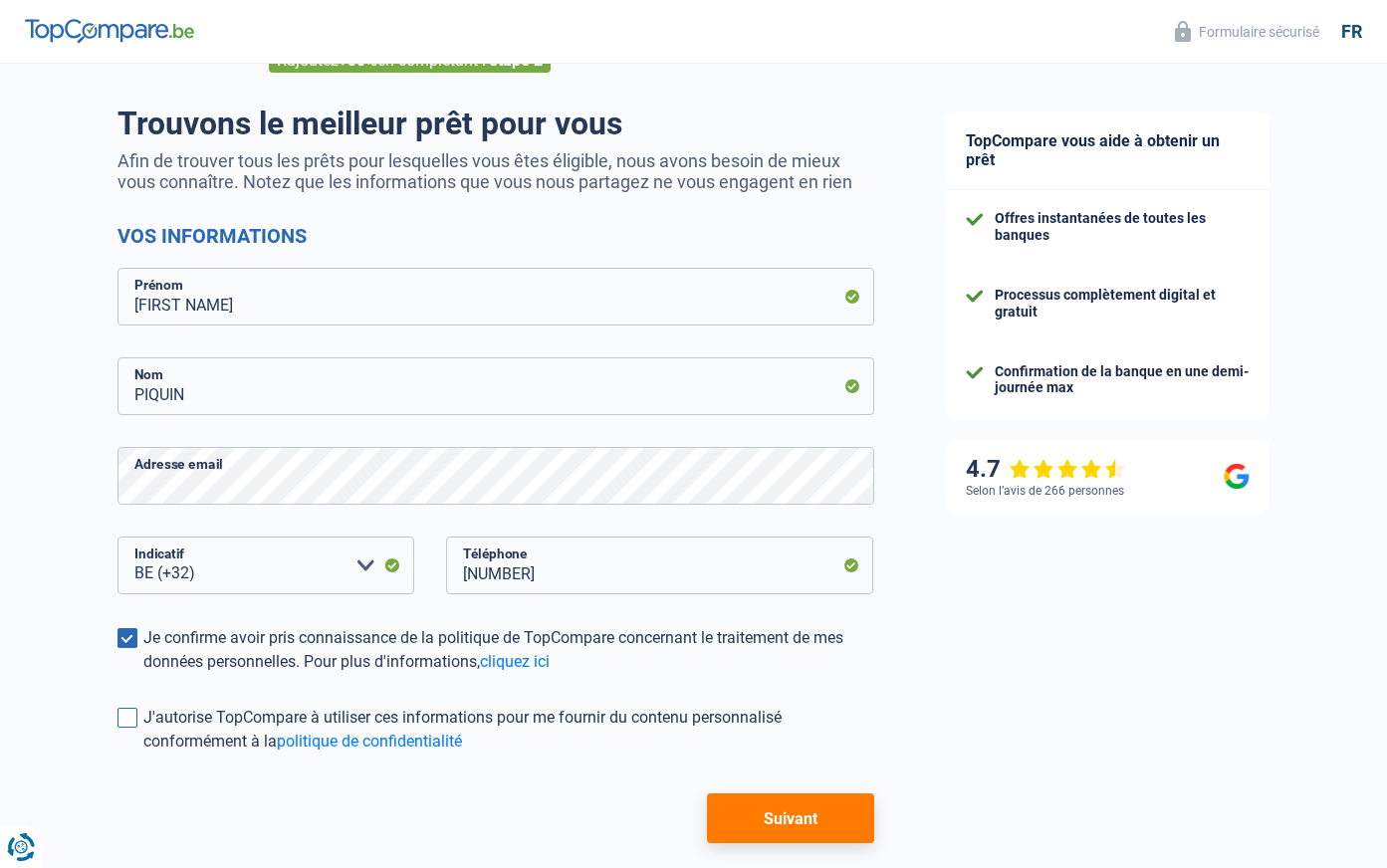 click at bounding box center [127, 718] 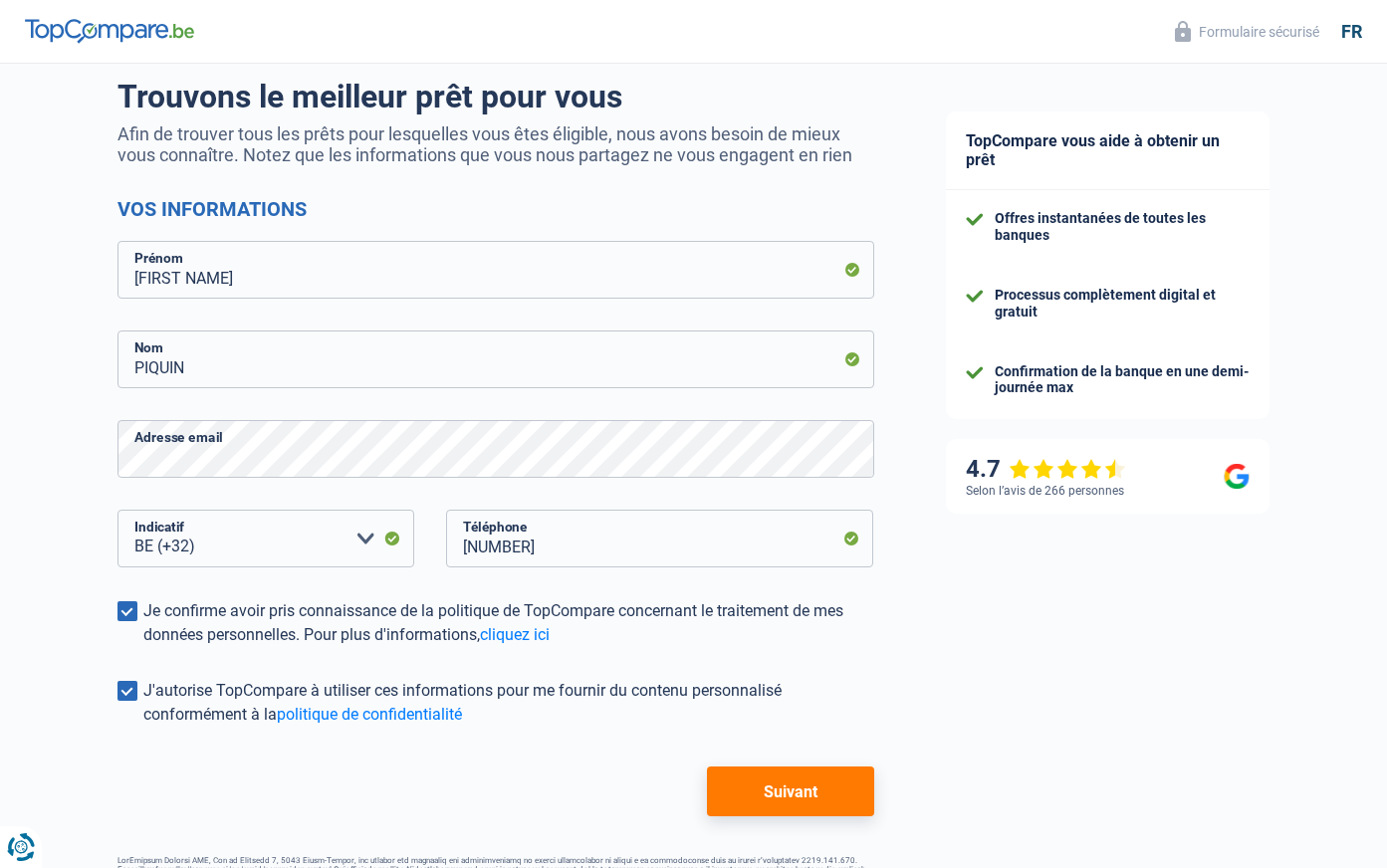 scroll, scrollTop: 205, scrollLeft: 0, axis: vertical 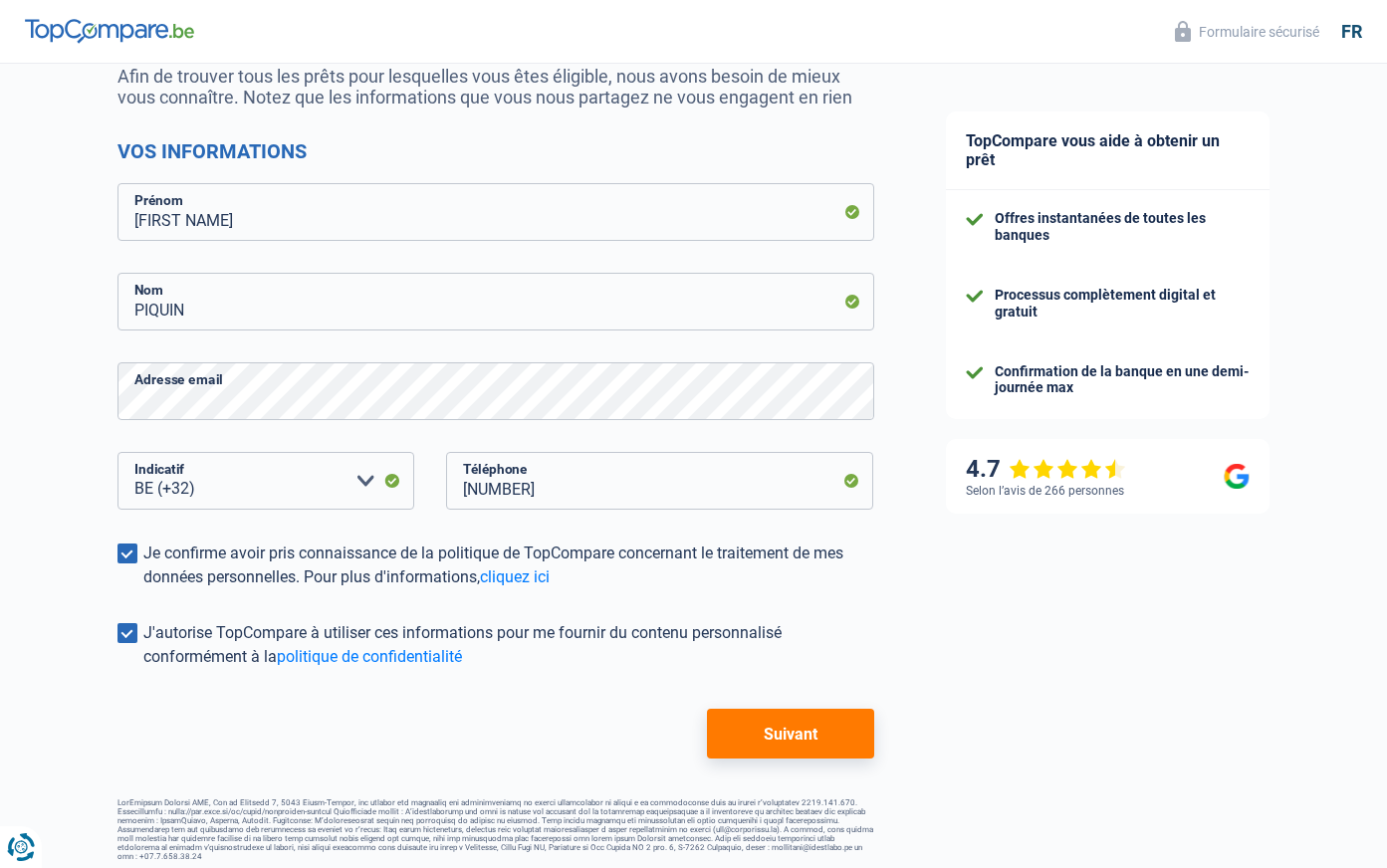 click on "Suivant" at bounding box center (790, 734) 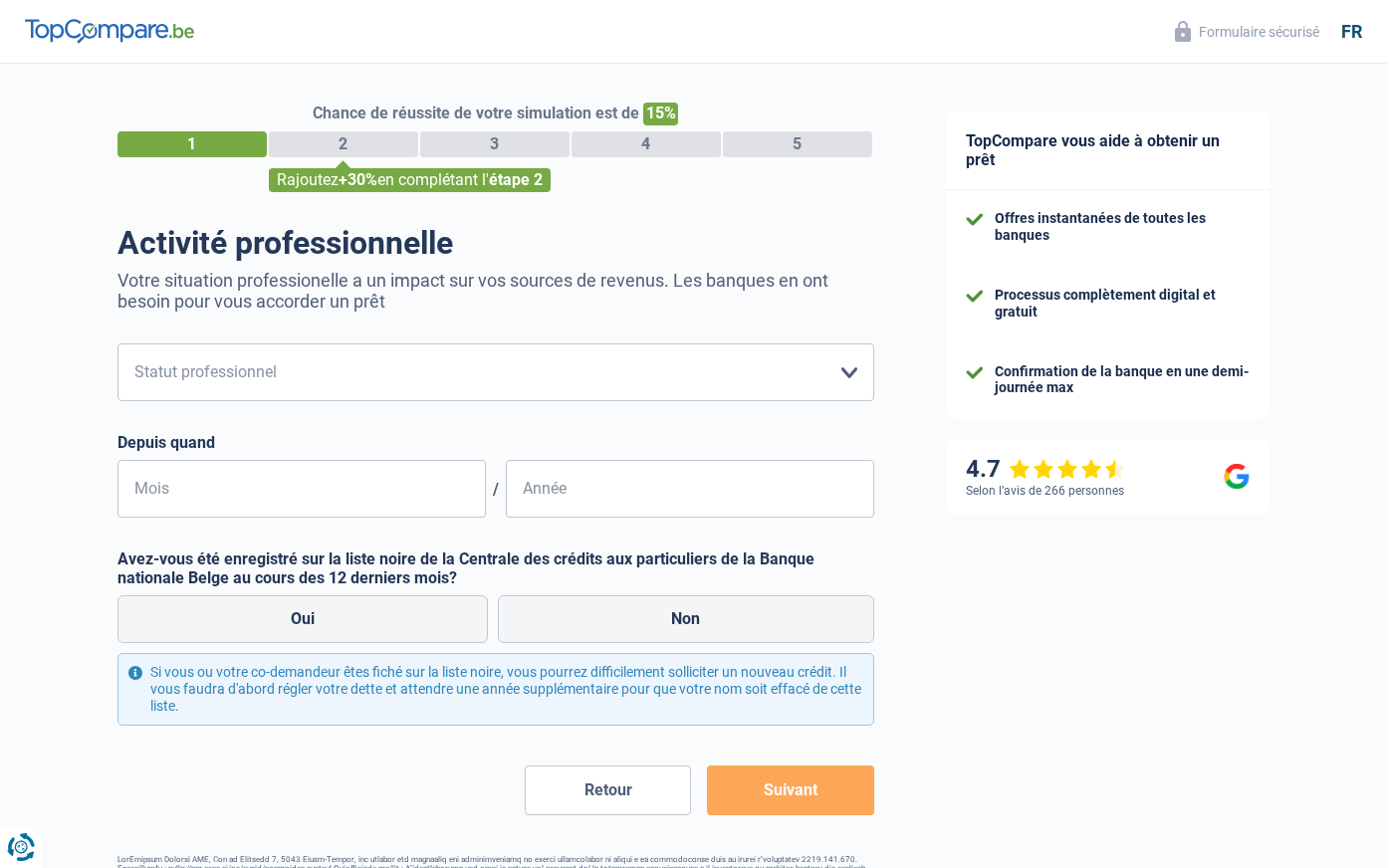 scroll, scrollTop: 0, scrollLeft: 0, axis: both 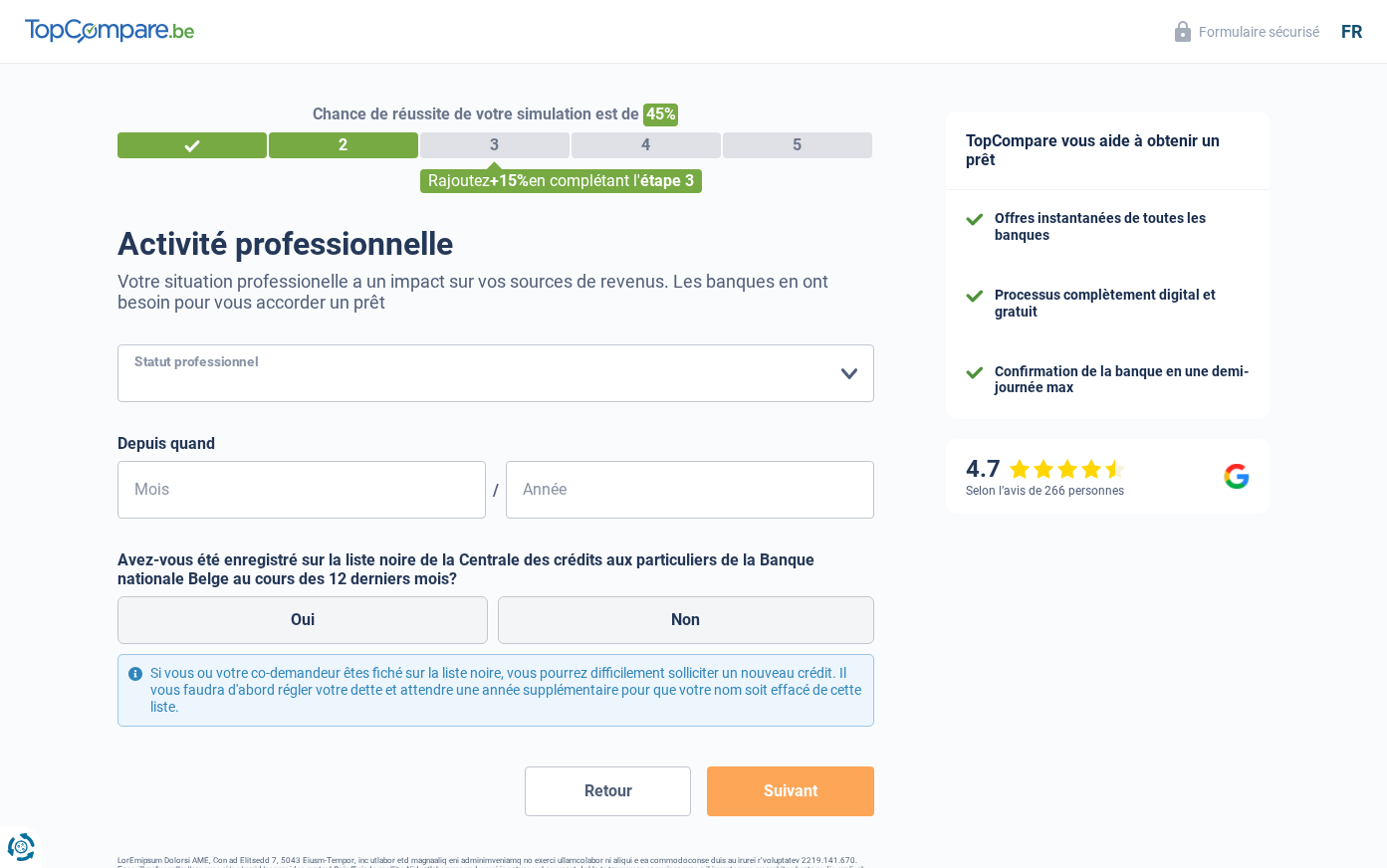 click on "Ouvrier Employé privé Employé public Invalide Indépendant Pensionné Chômeur Mutuelle Femme au foyer Sans profession Allocataire sécurité/Intégration social (SPF Sécurité Sociale, CPAS) Etudiant Profession libérale Commerçant Rentier Pré-pensionné
Veuillez sélectionner une option" at bounding box center [496, 373] 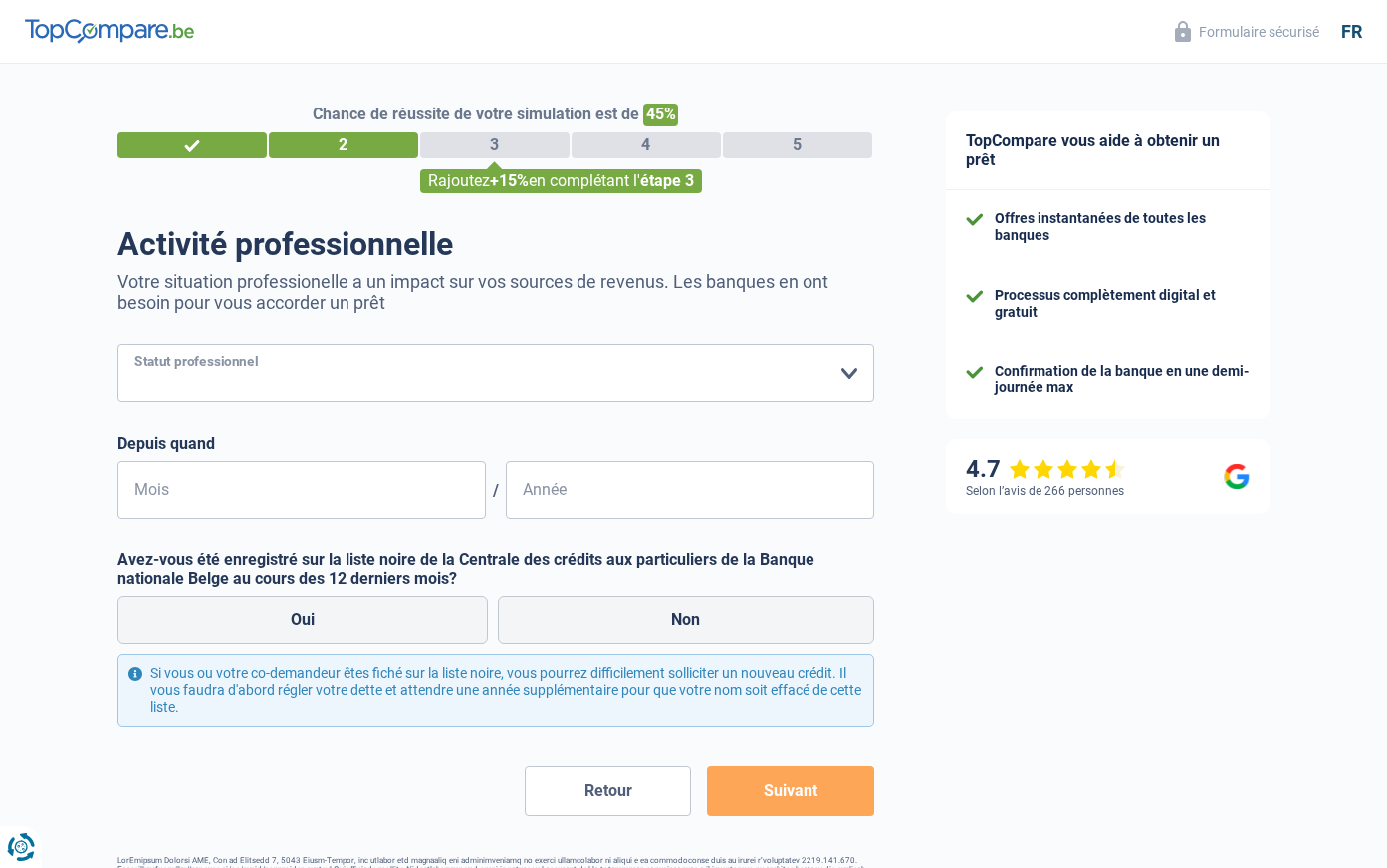 select on "publicEmployee" 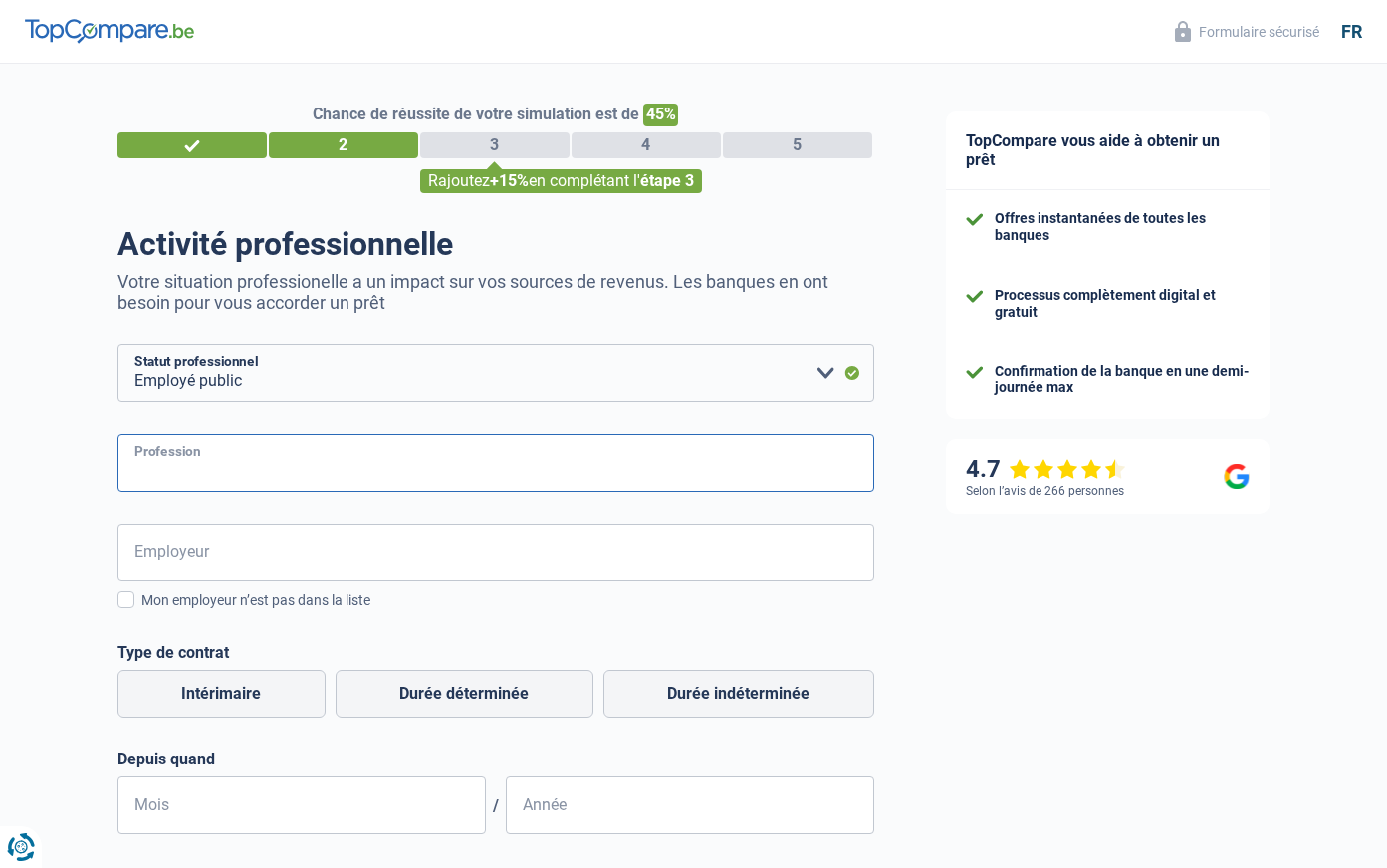 click on "Profession" at bounding box center (496, 463) 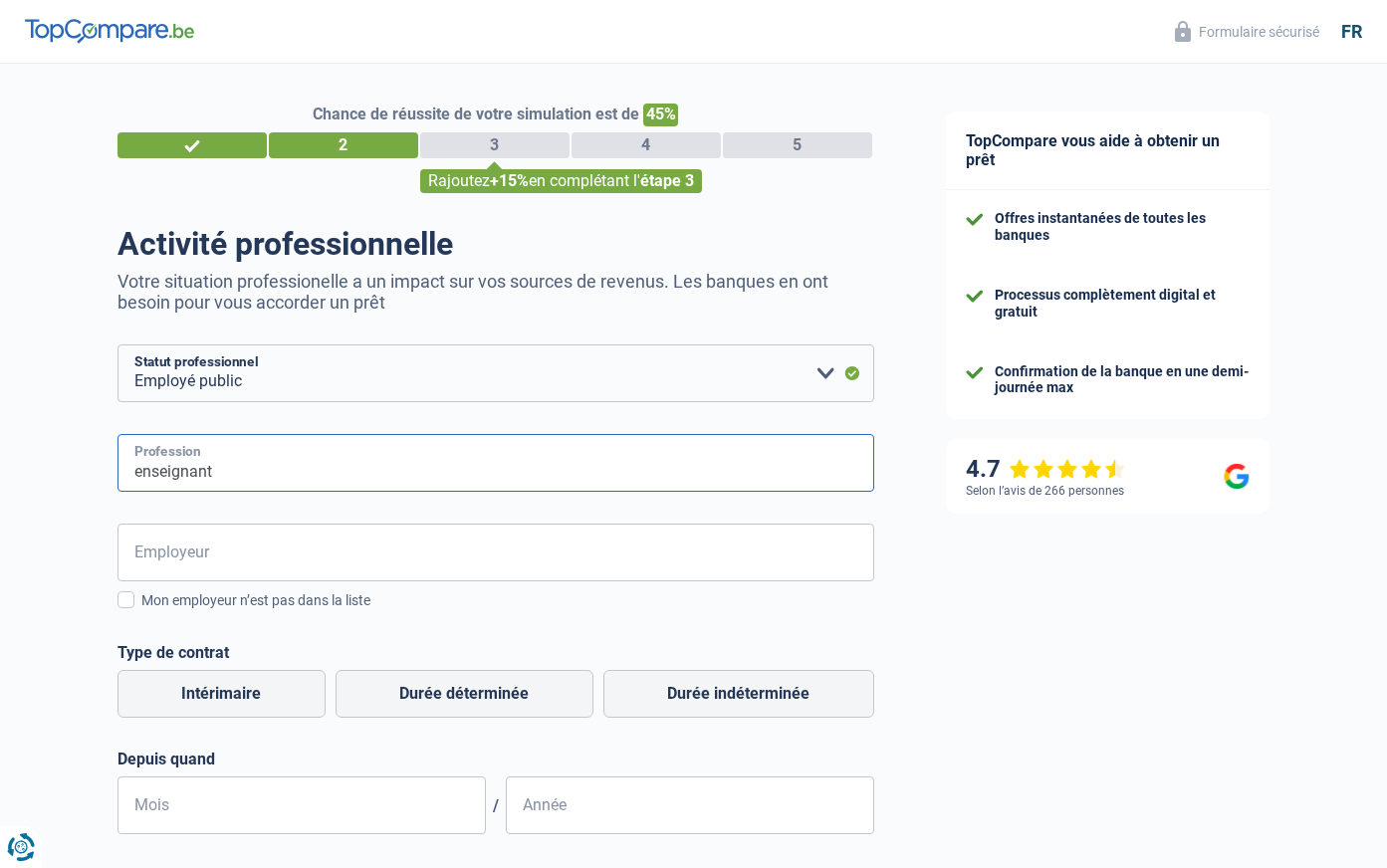 type on "enseignant" 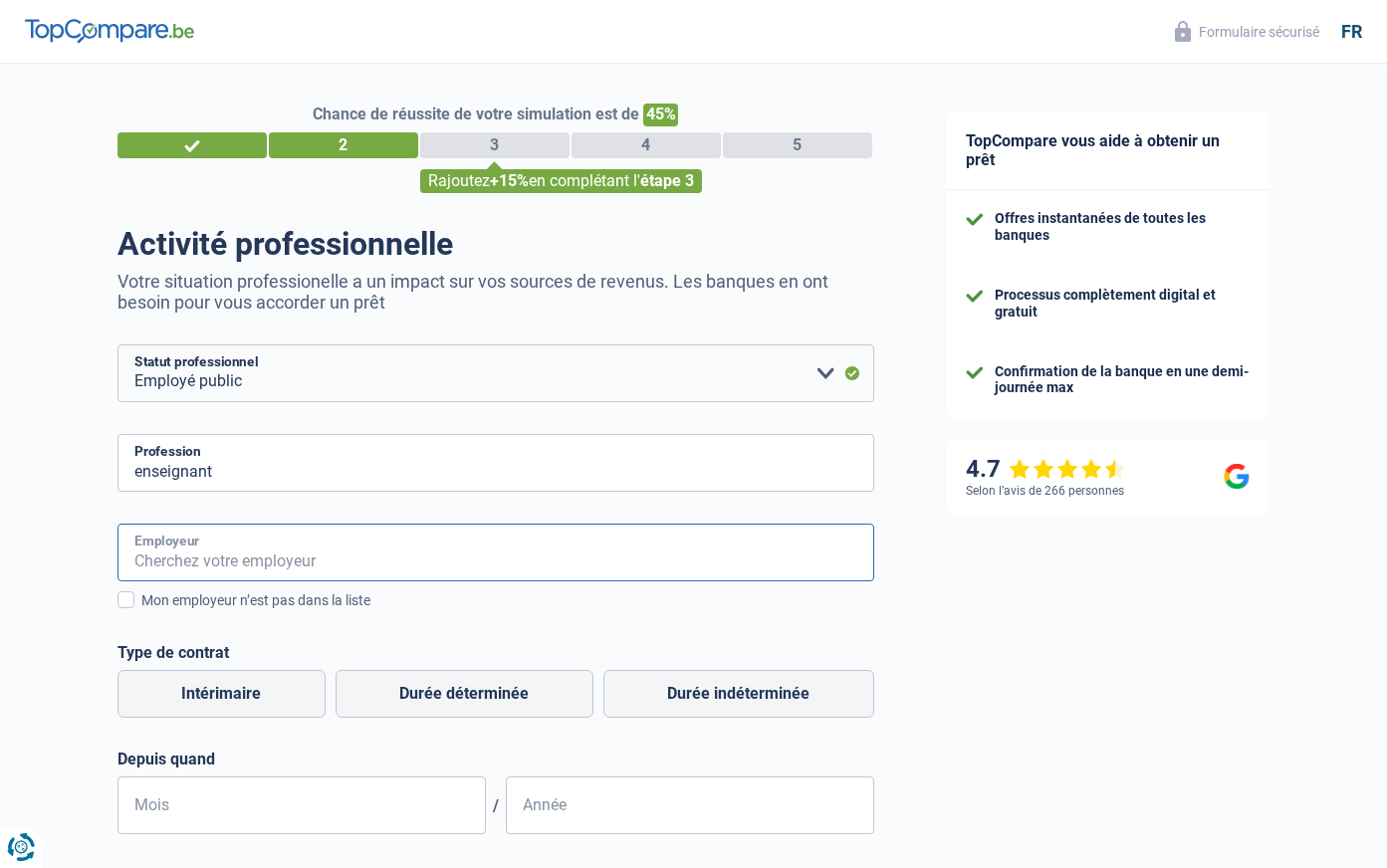click on "Employeur" at bounding box center [496, 552] 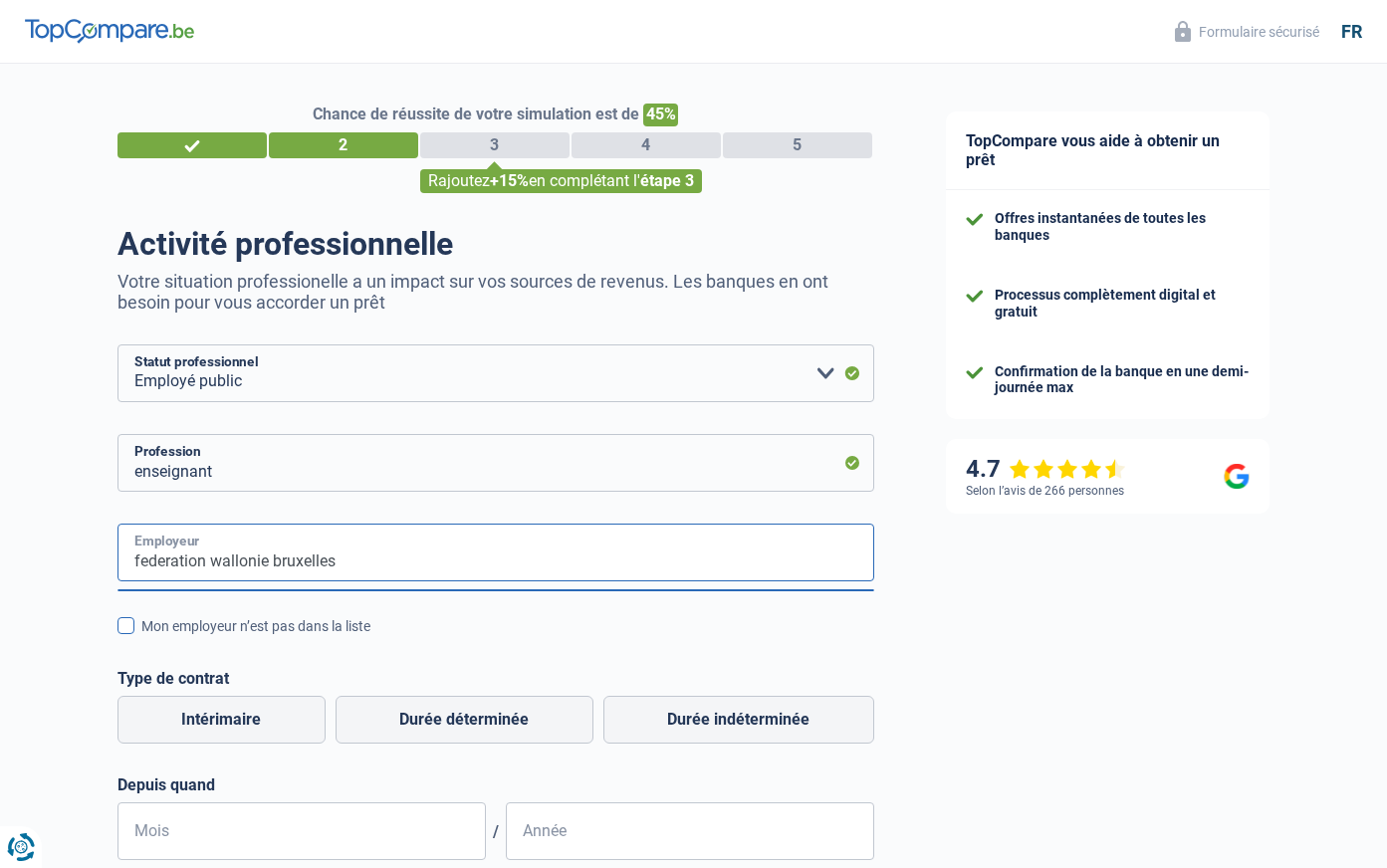 type on "federation wallonie bruxelles" 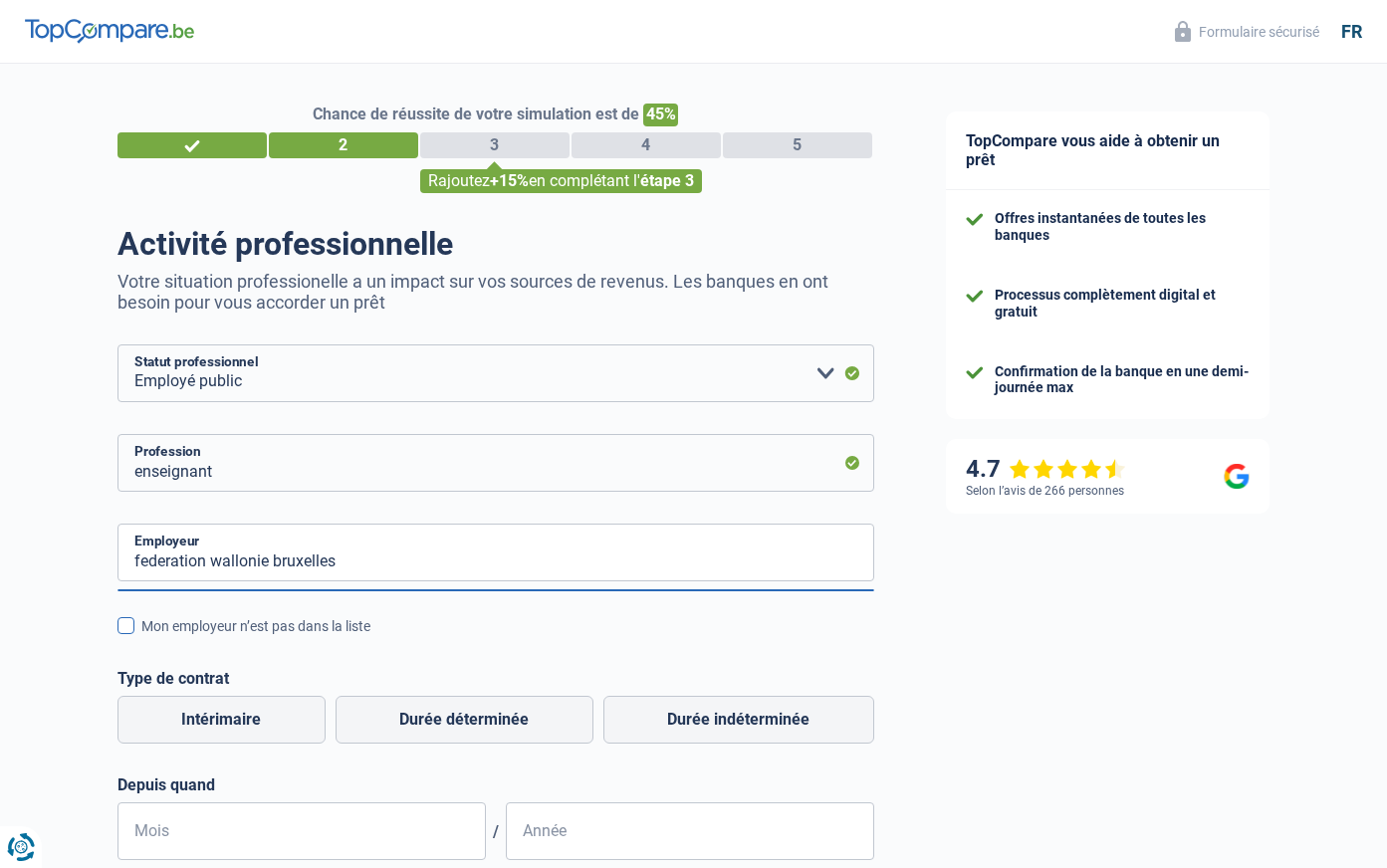 click at bounding box center (125, 625) 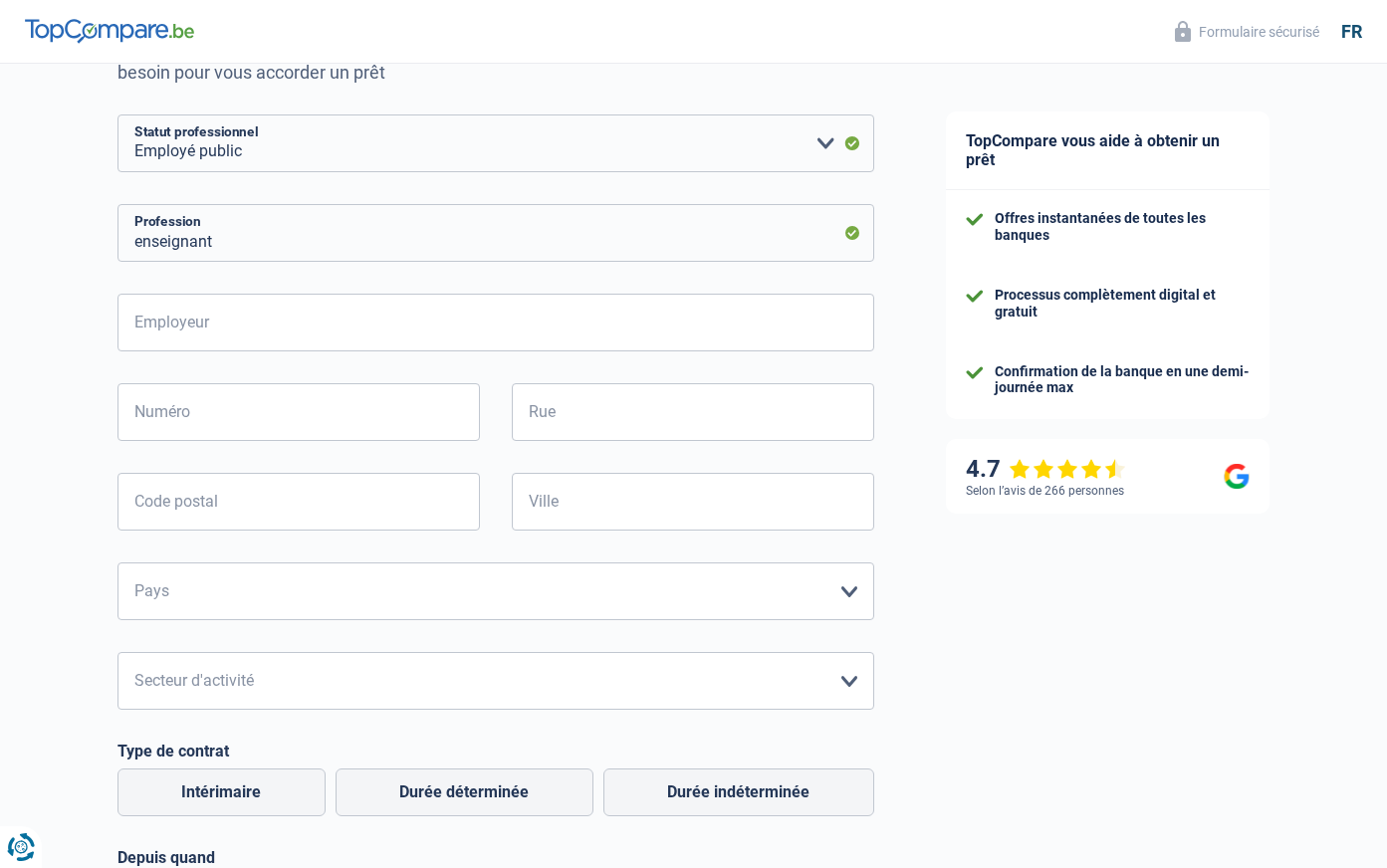 scroll, scrollTop: 183, scrollLeft: 0, axis: vertical 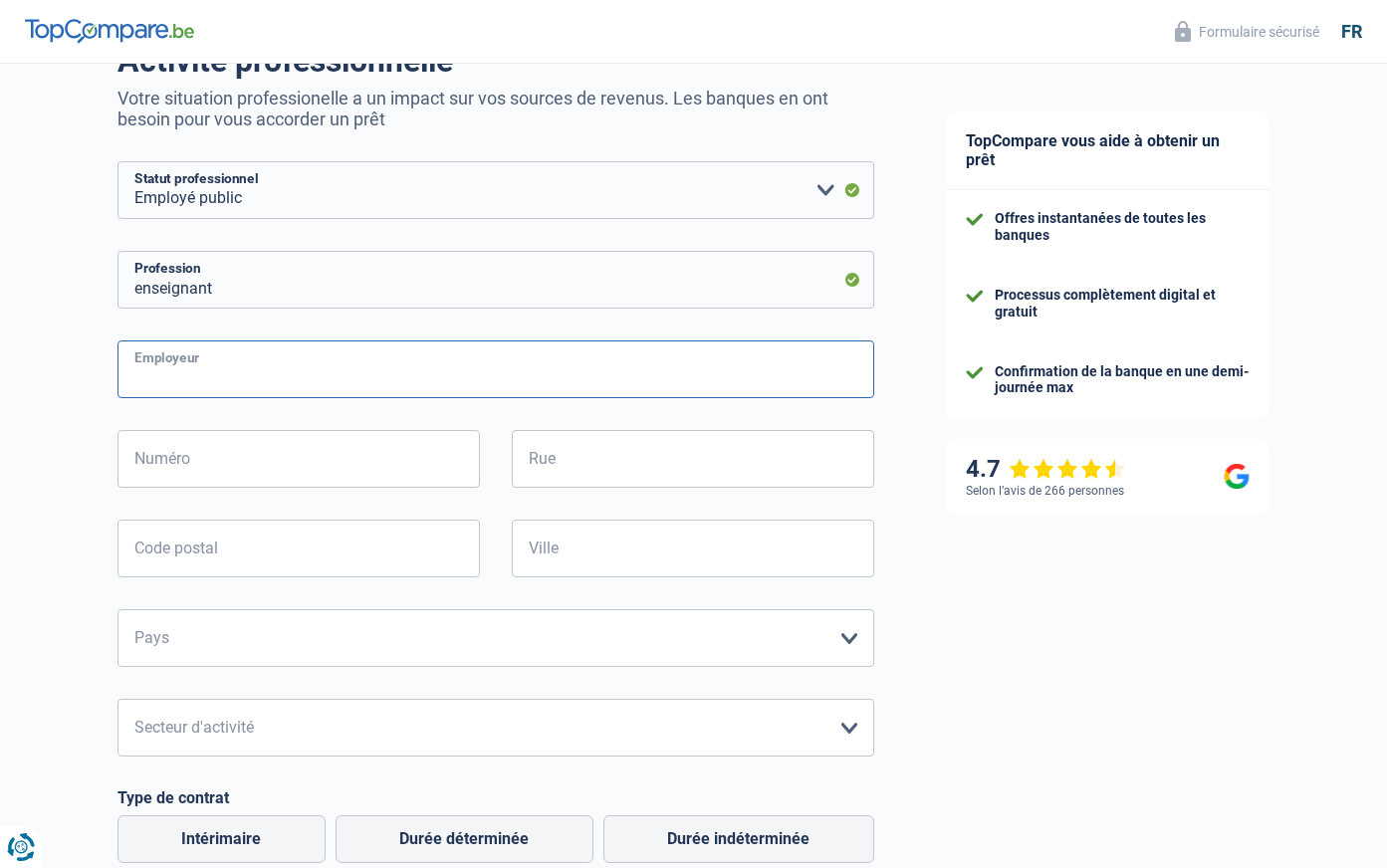 click on "Employeur" at bounding box center [496, 369] 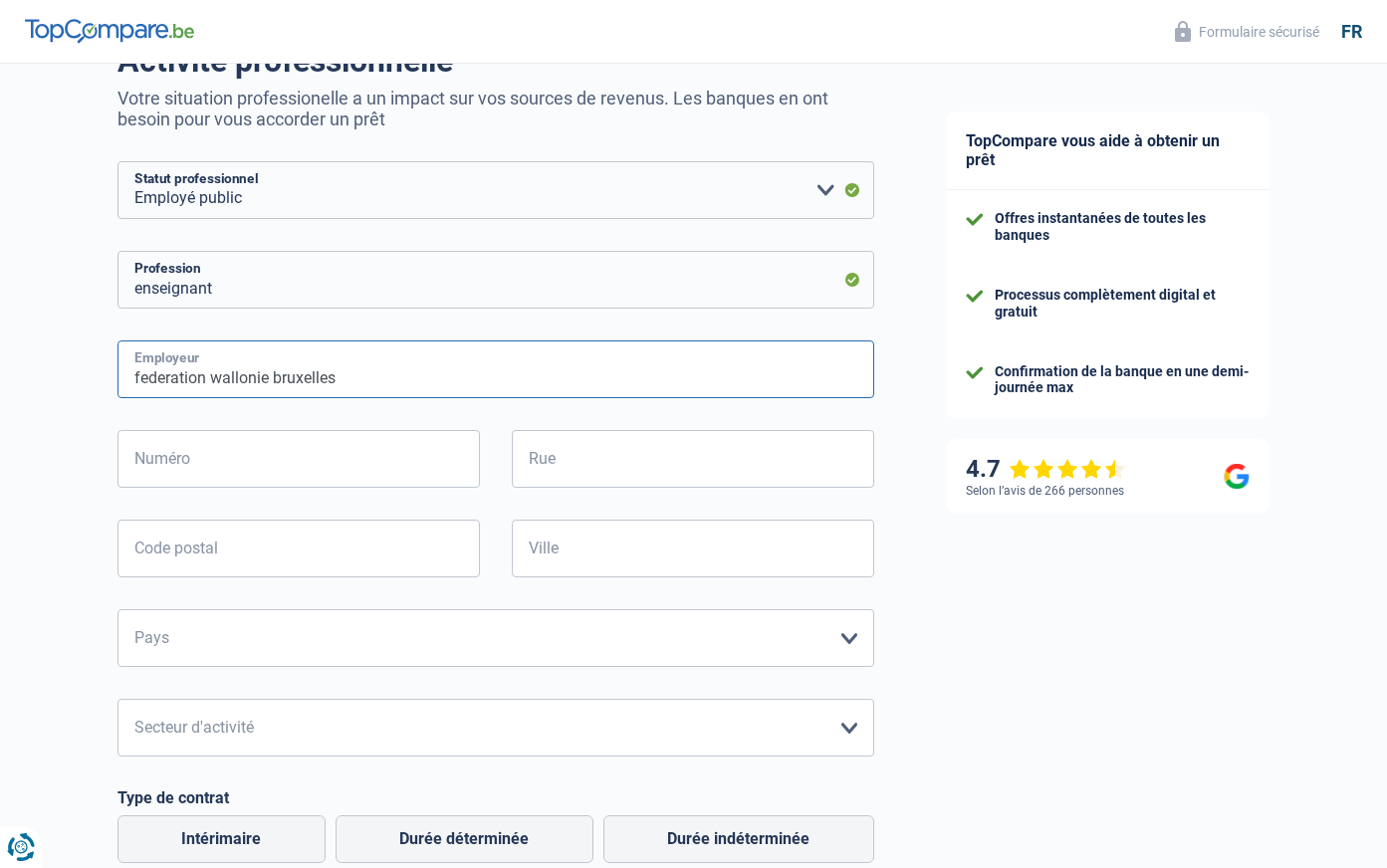 type on "federation wallonie bruxelles" 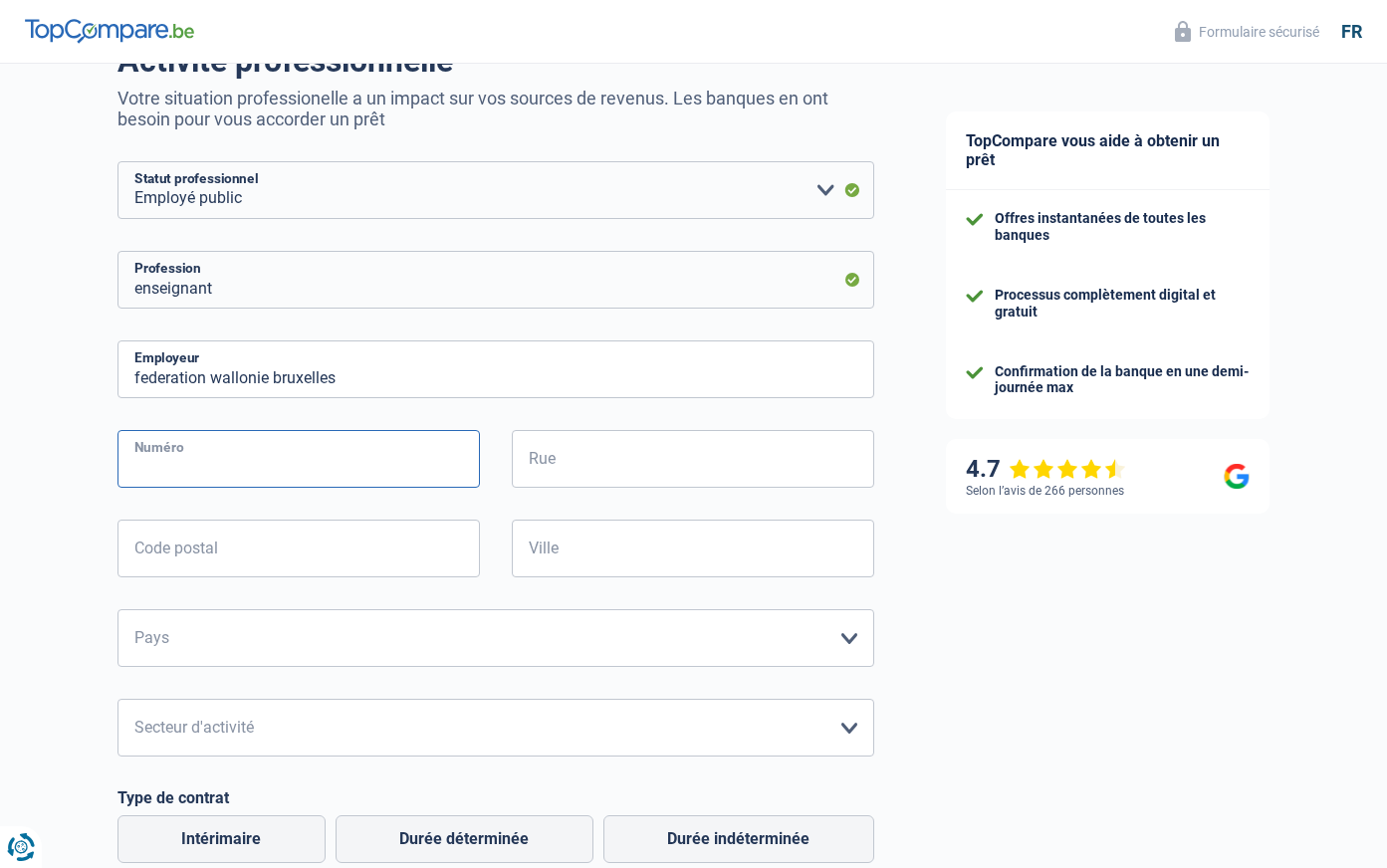 click on "Numéro" at bounding box center [299, 459] 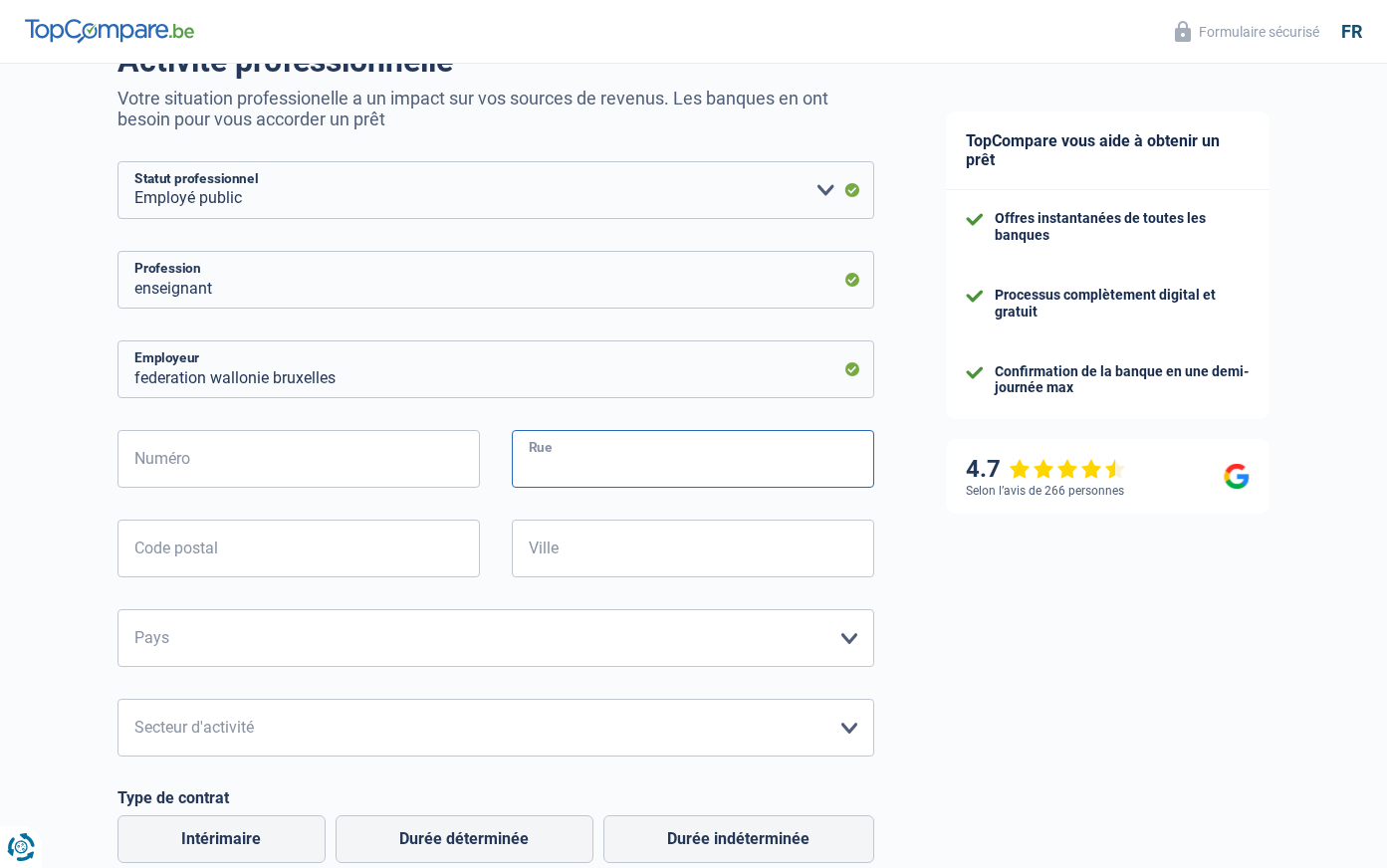 click on "Rue" at bounding box center (693, 459) 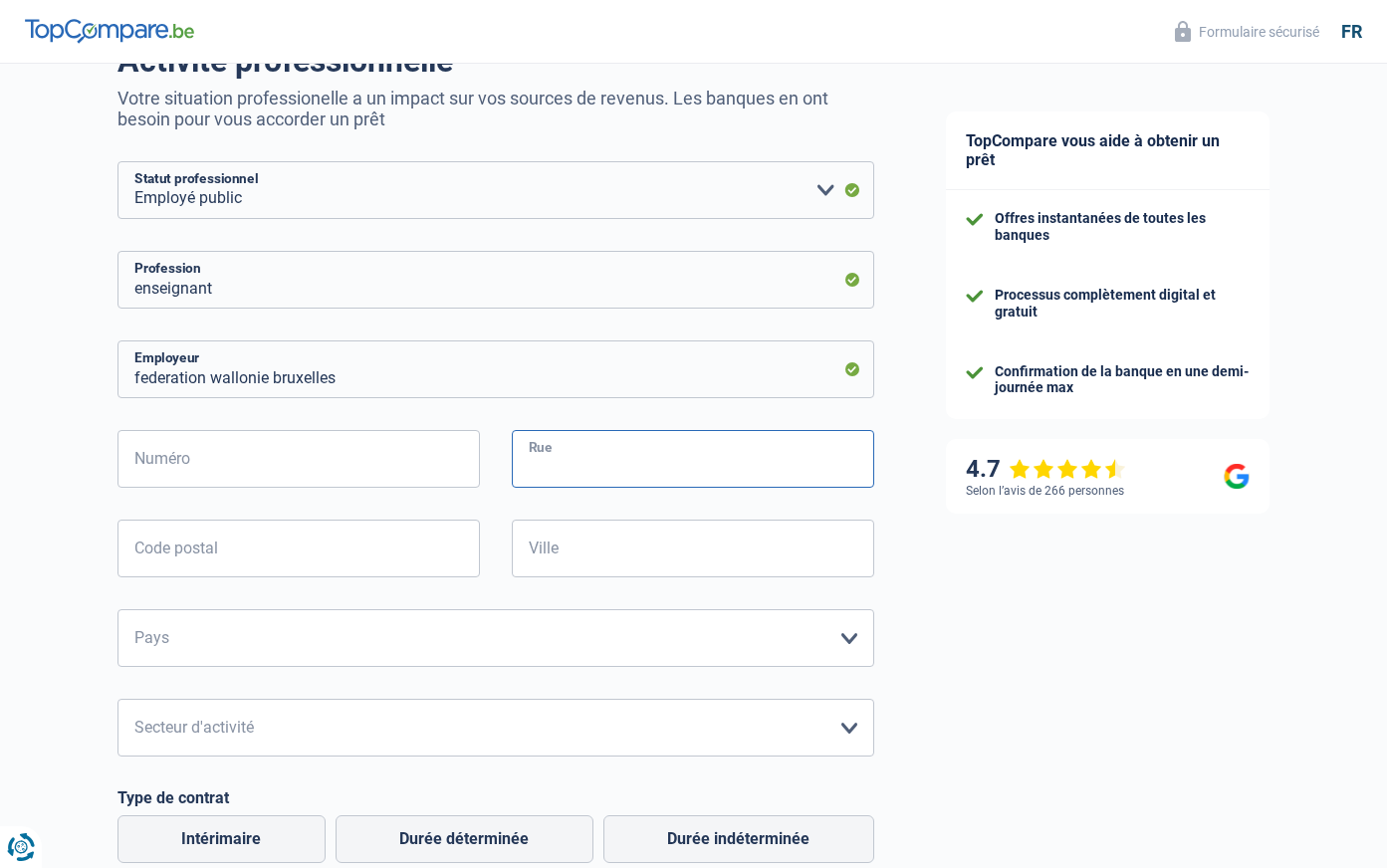 paste on "[STREET] Léopold II, 44 1080 [CITY]" 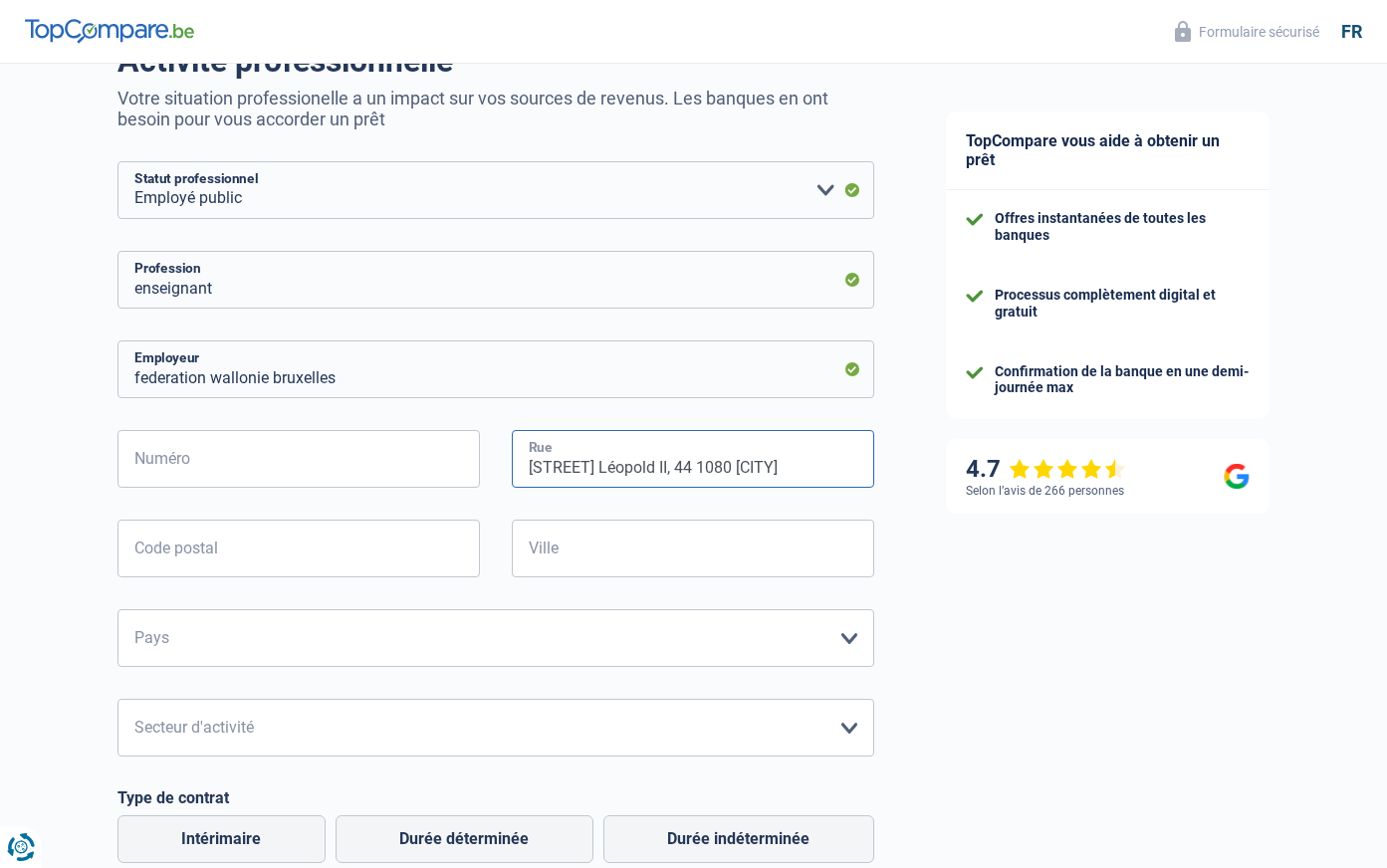 type on "[STREET] Léopold II, 44 1080 [CITY]" 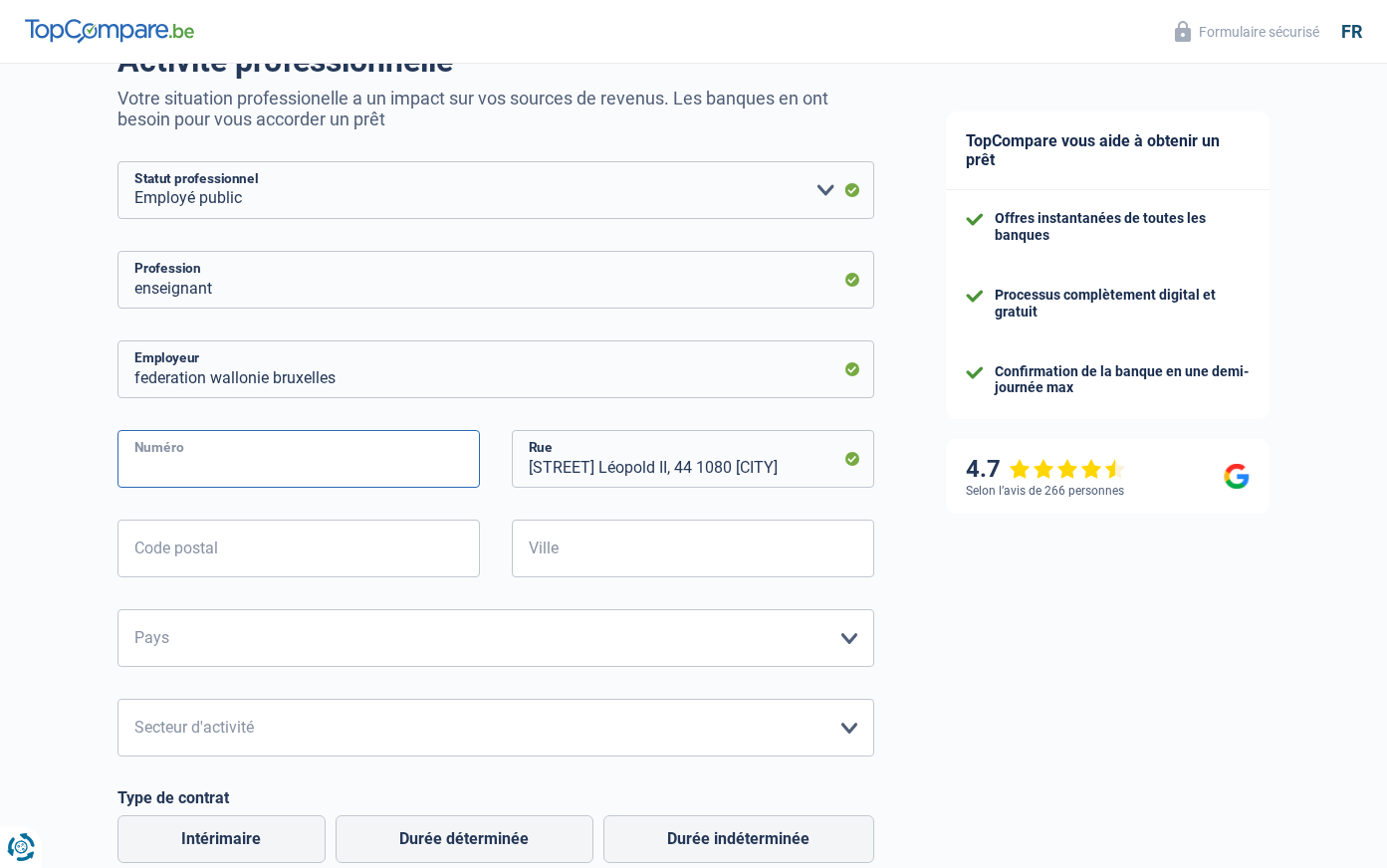 click on "Numéro" at bounding box center (299, 459) 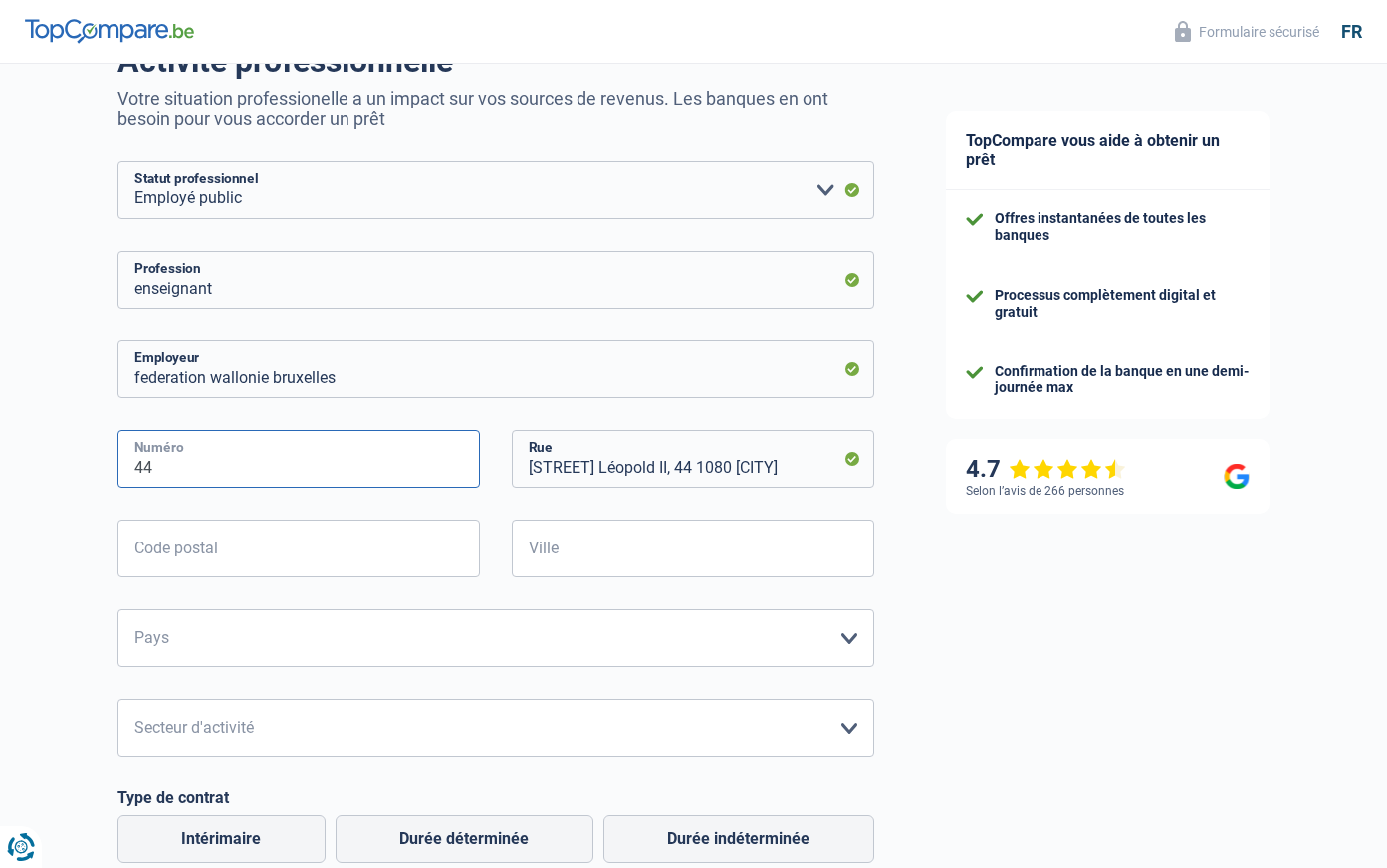type on "44" 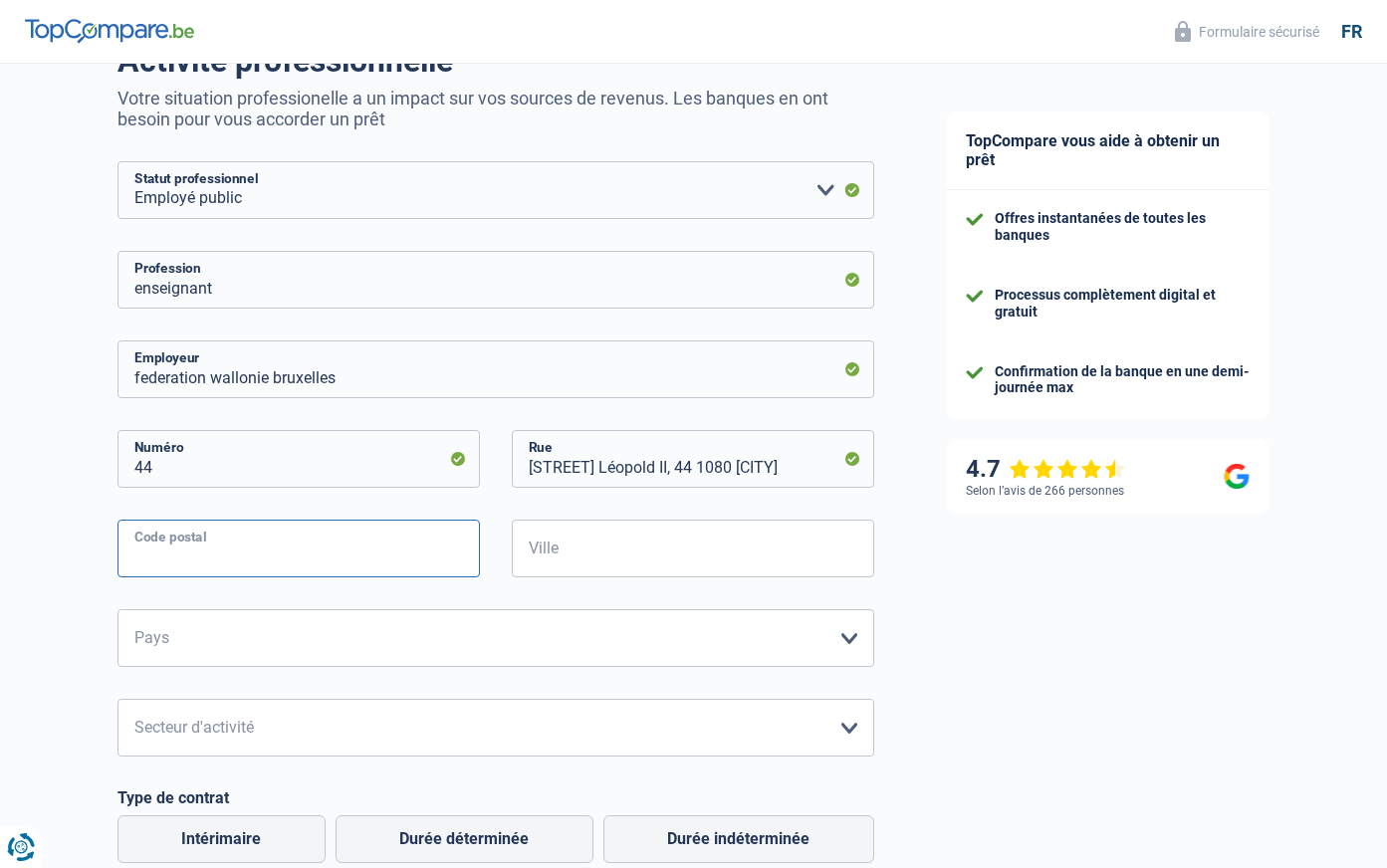 click on "Code postal" at bounding box center [299, 548] 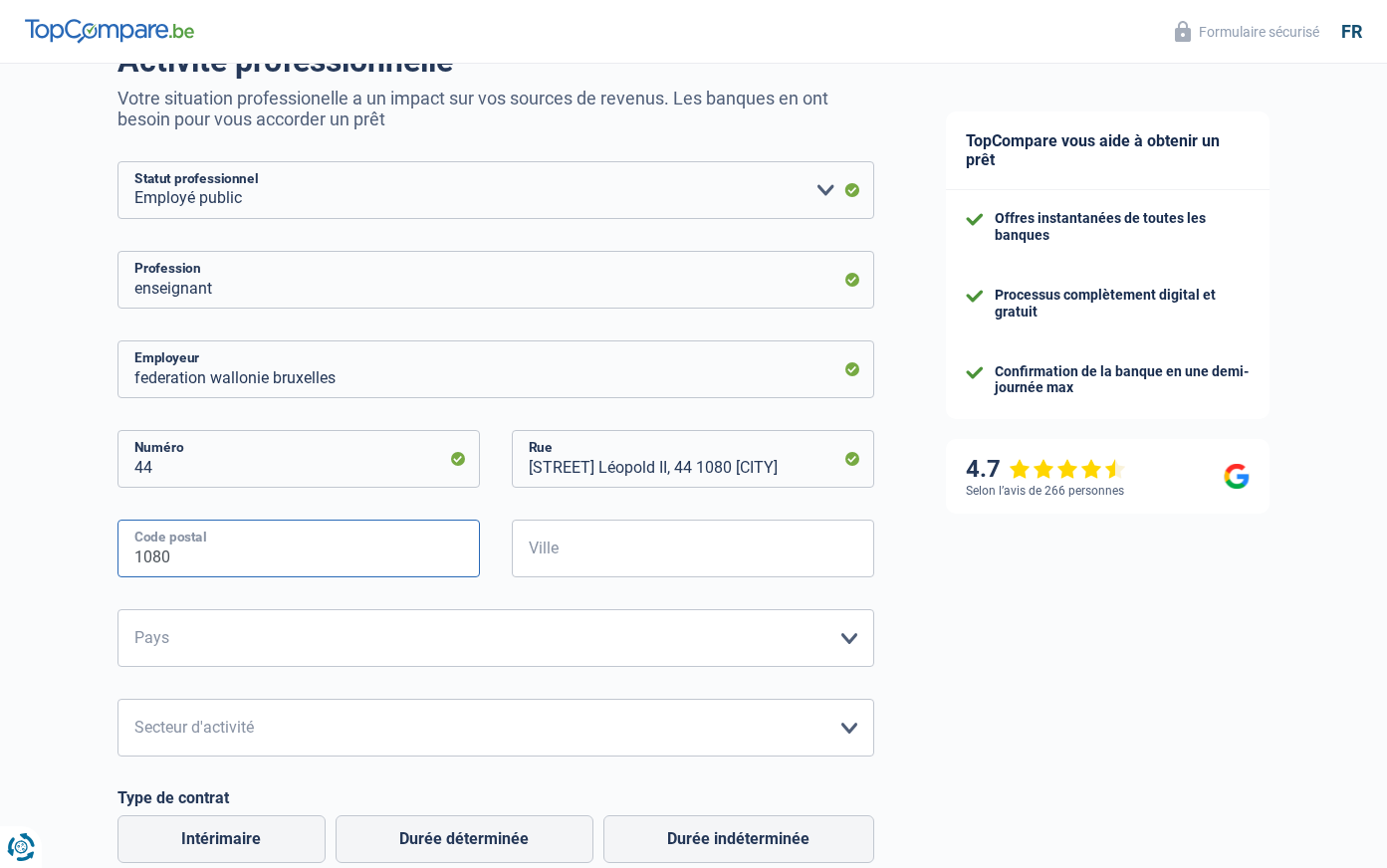 type on "1080" 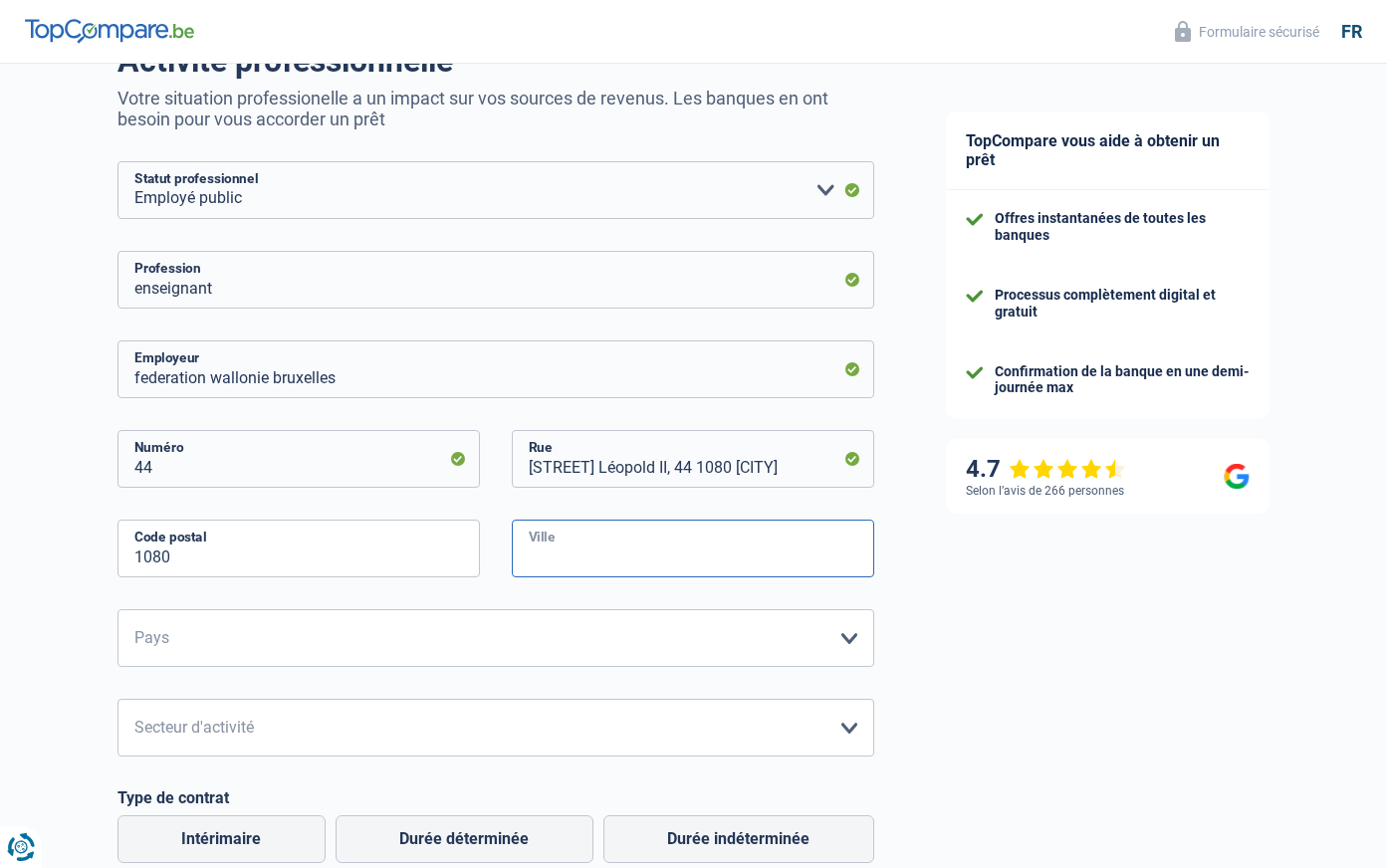 click on "Ville" at bounding box center [693, 548] 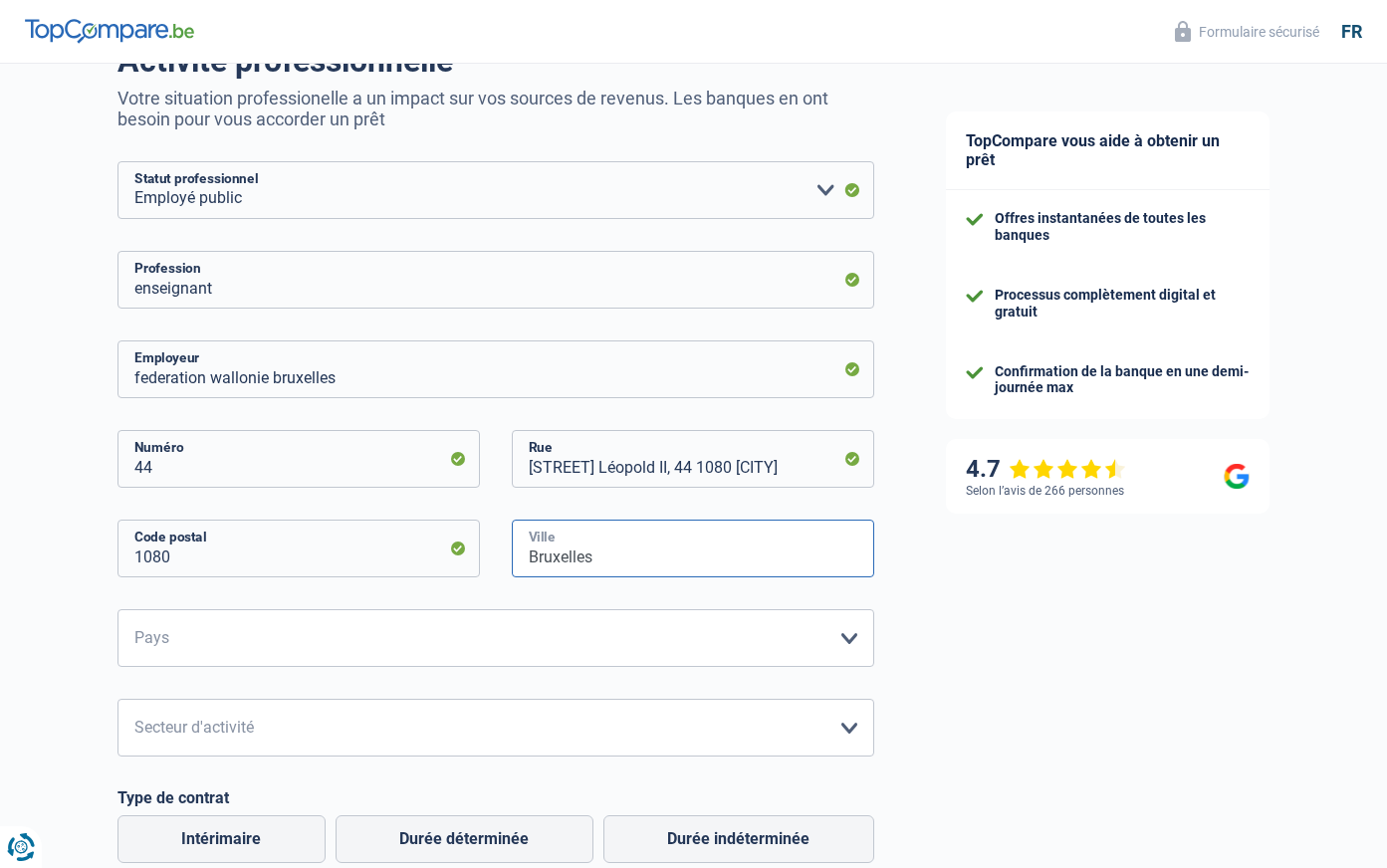 type on "Bruxelles" 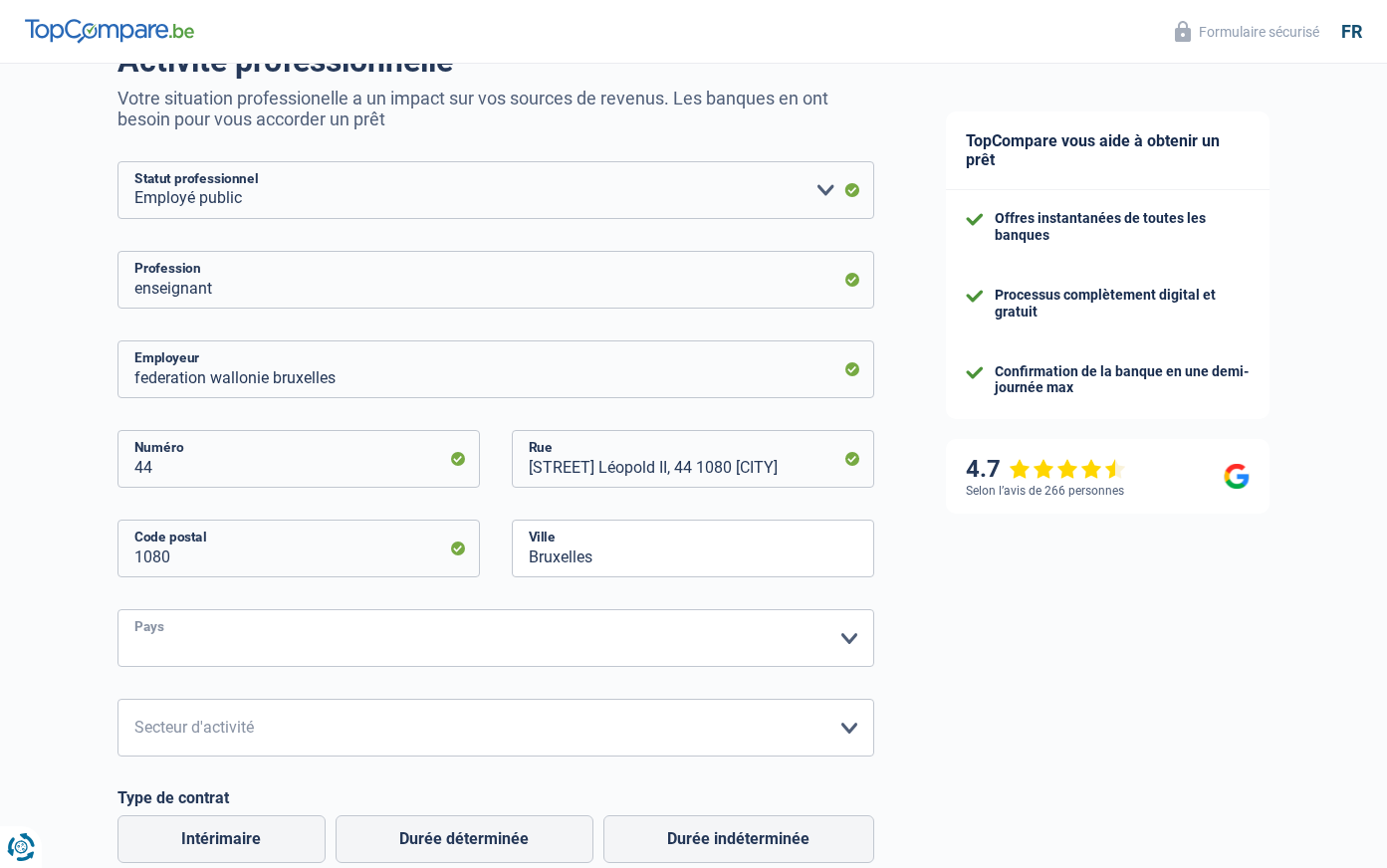 click on "Belgique France Allemagne Italie Luxembourg Pays-Bas Espagne Suisse
Veuillez sélectionner une option" at bounding box center (496, 638) 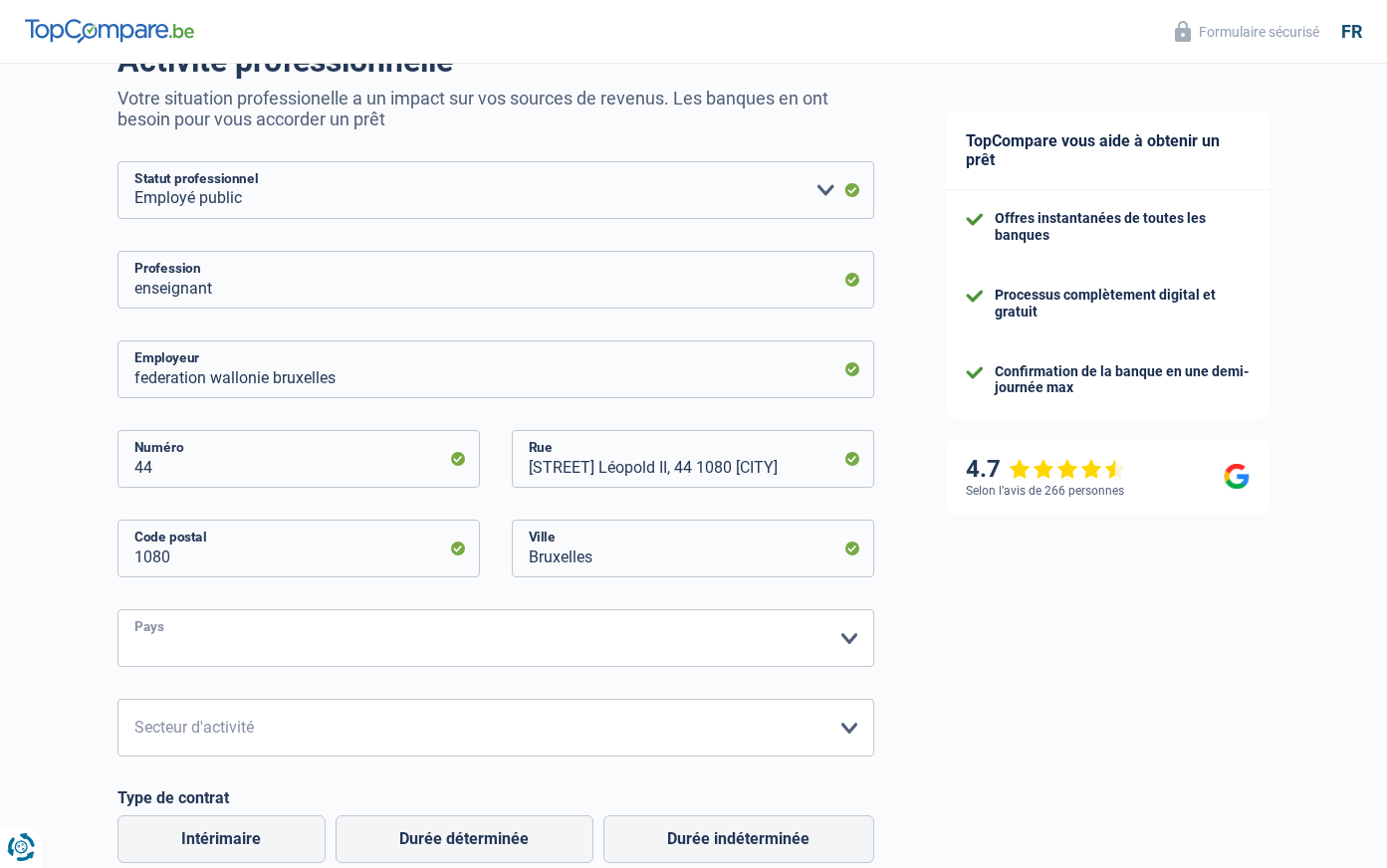 select on "BE" 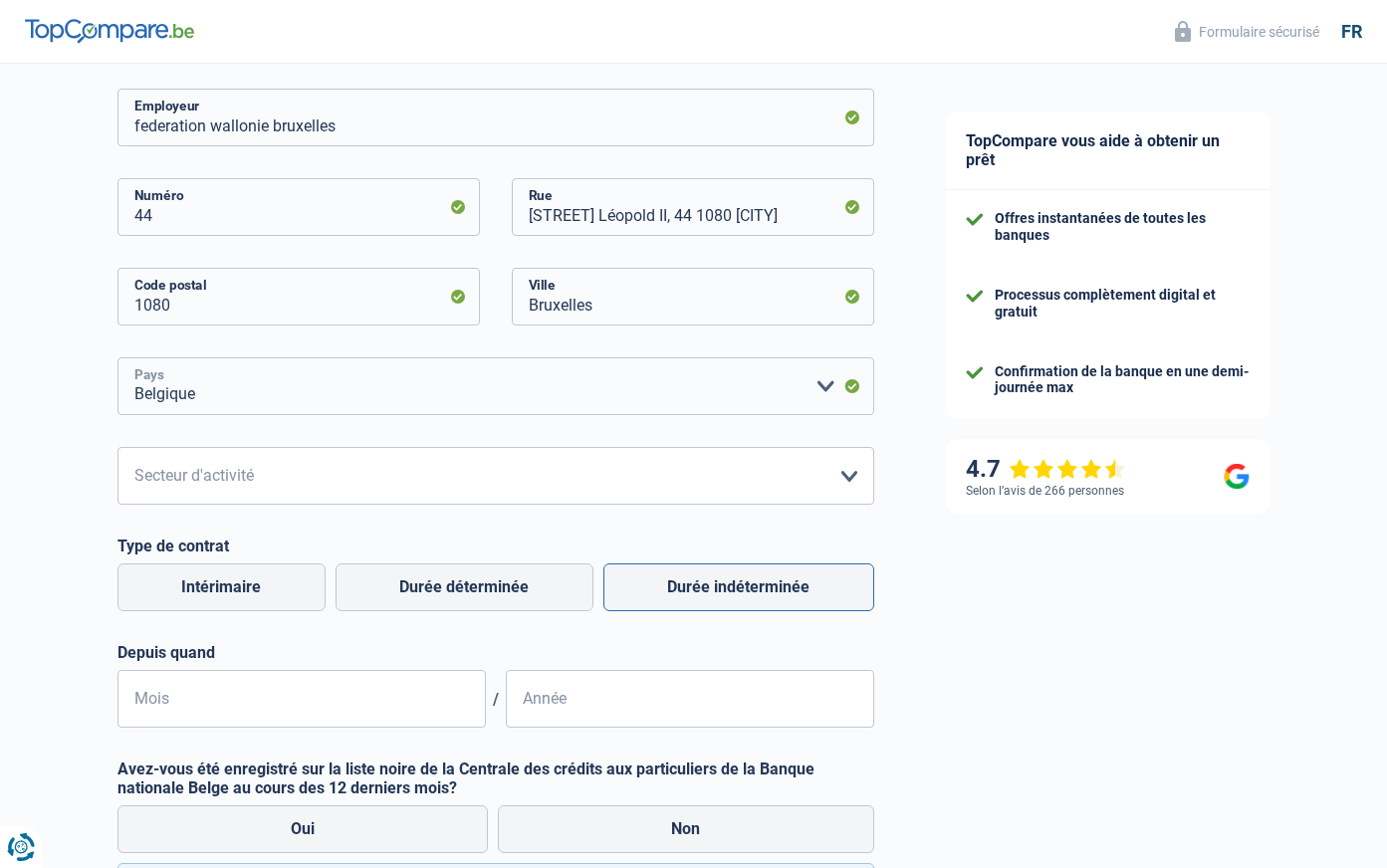 scroll, scrollTop: 470, scrollLeft: 0, axis: vertical 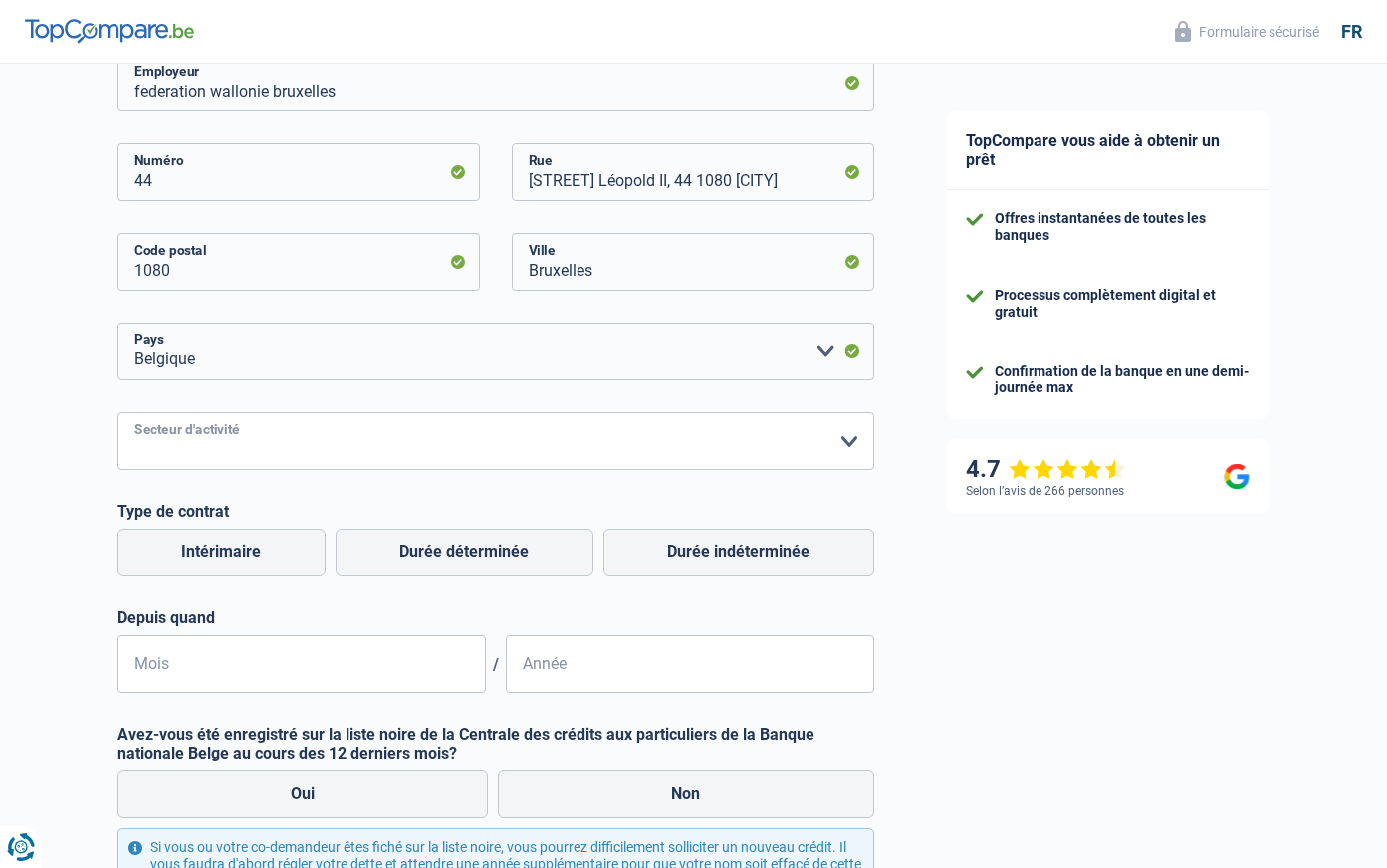 click on "Agriculture/Pêche Industrie Horeca Courier/Fitness/Taxi Construction Banques/Assurances Etat/Université ou Union Européenne Petites entreprises (-50pers) Grandes entreprises (+50pers) Autres institutions internationales
Veuillez sélectionner une option" at bounding box center [496, 441] 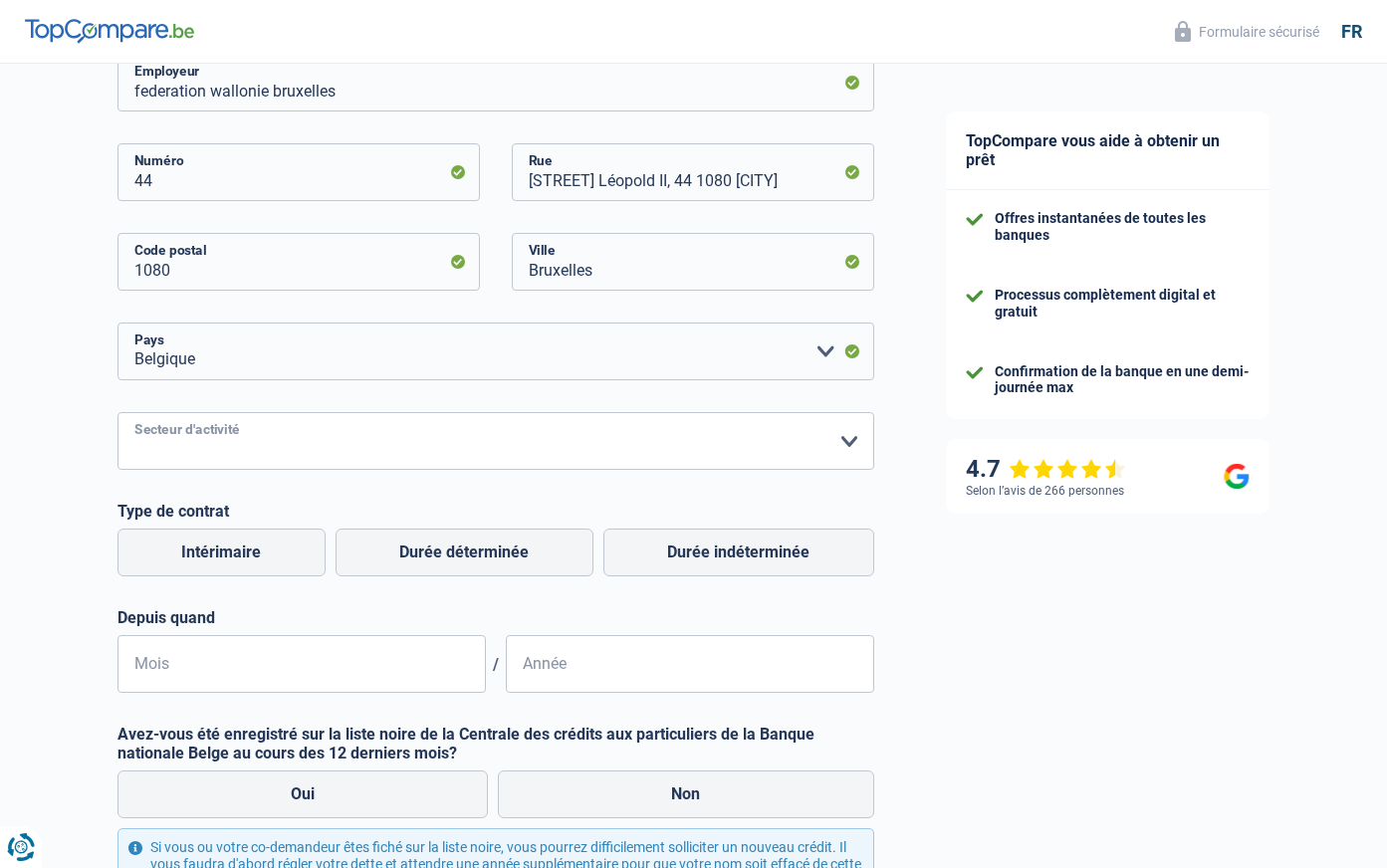 select on "stateUniversityEu" 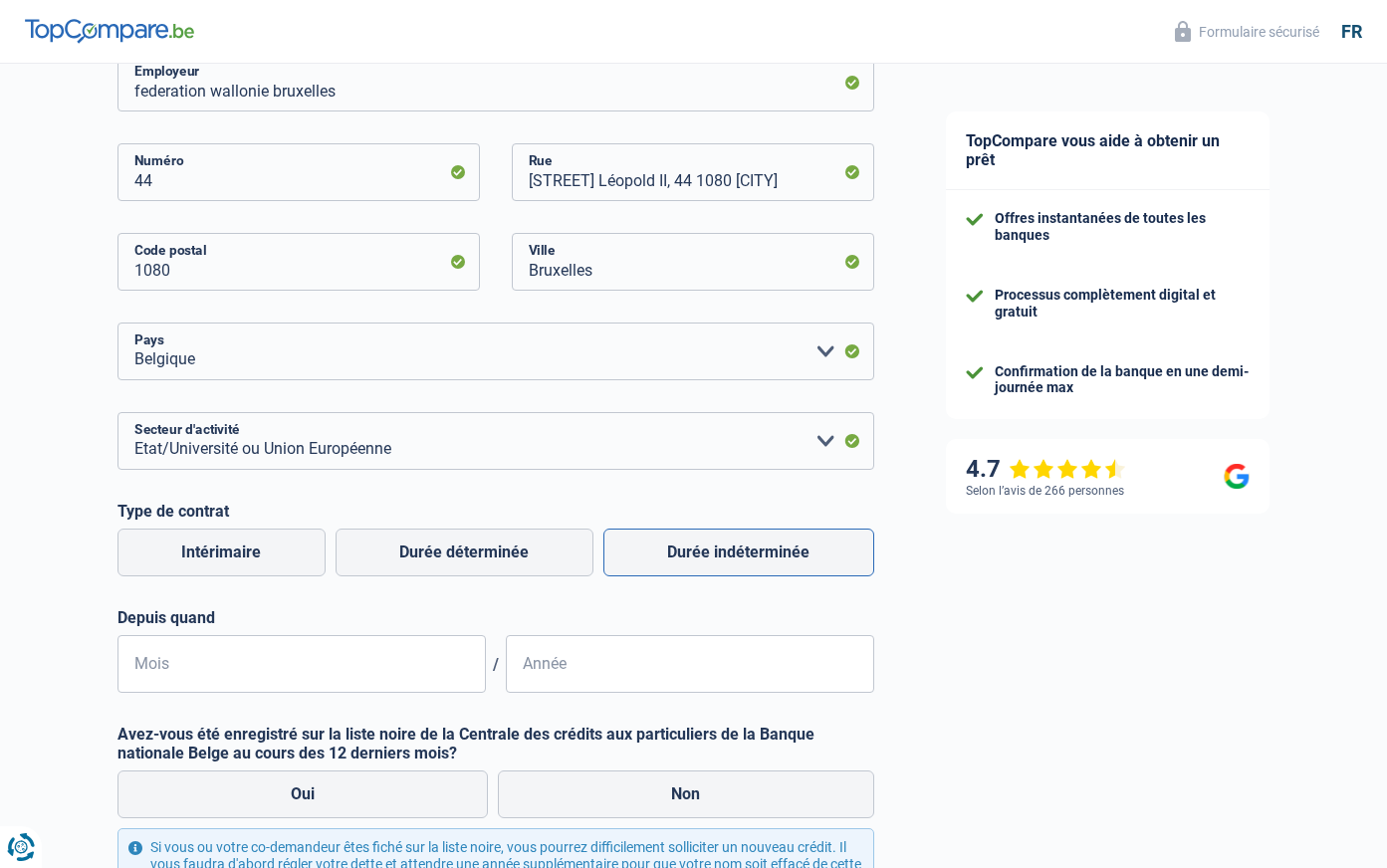click on "Durée indéterminée" at bounding box center (739, 552) 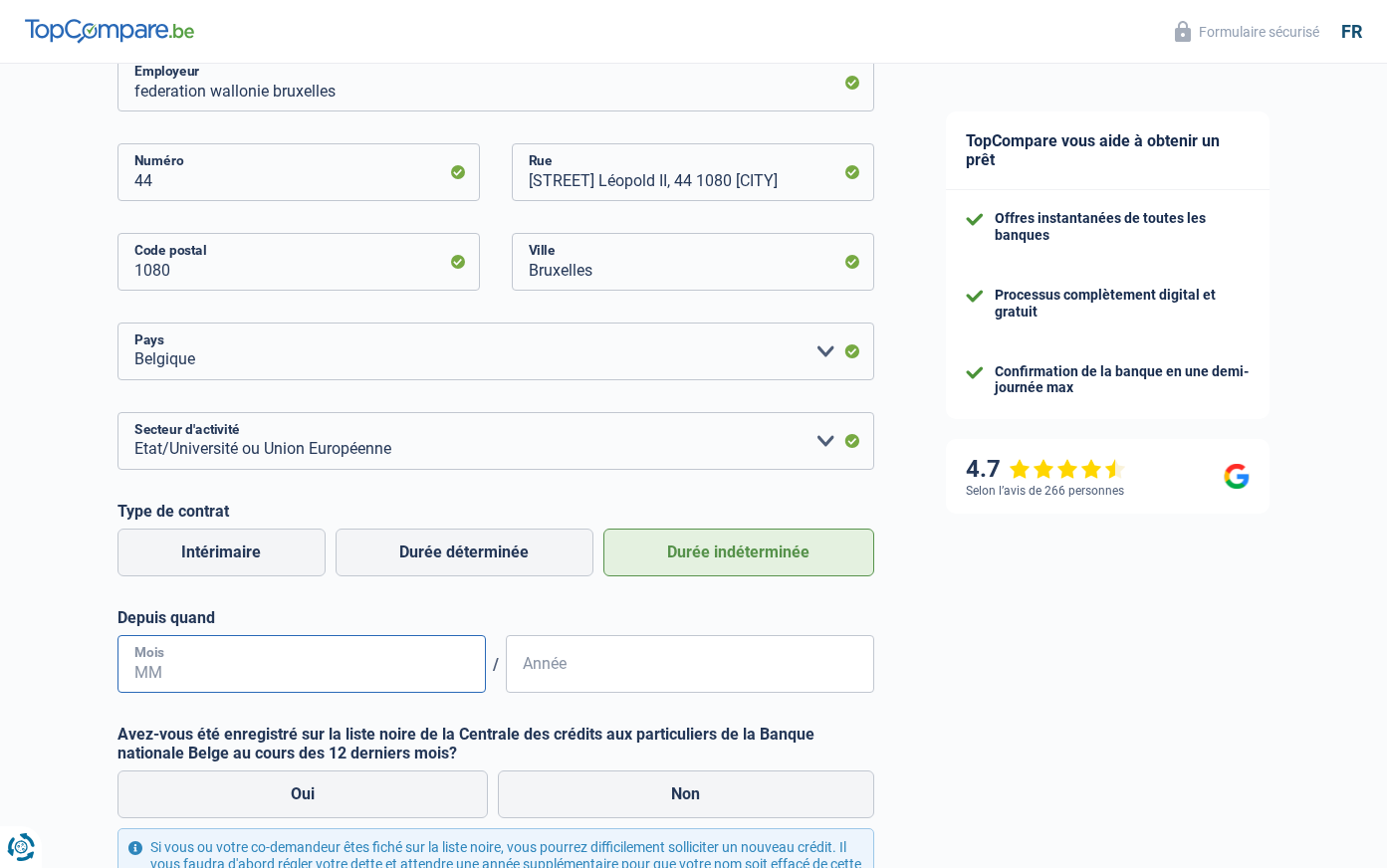 click on "Mois" at bounding box center (302, 664) 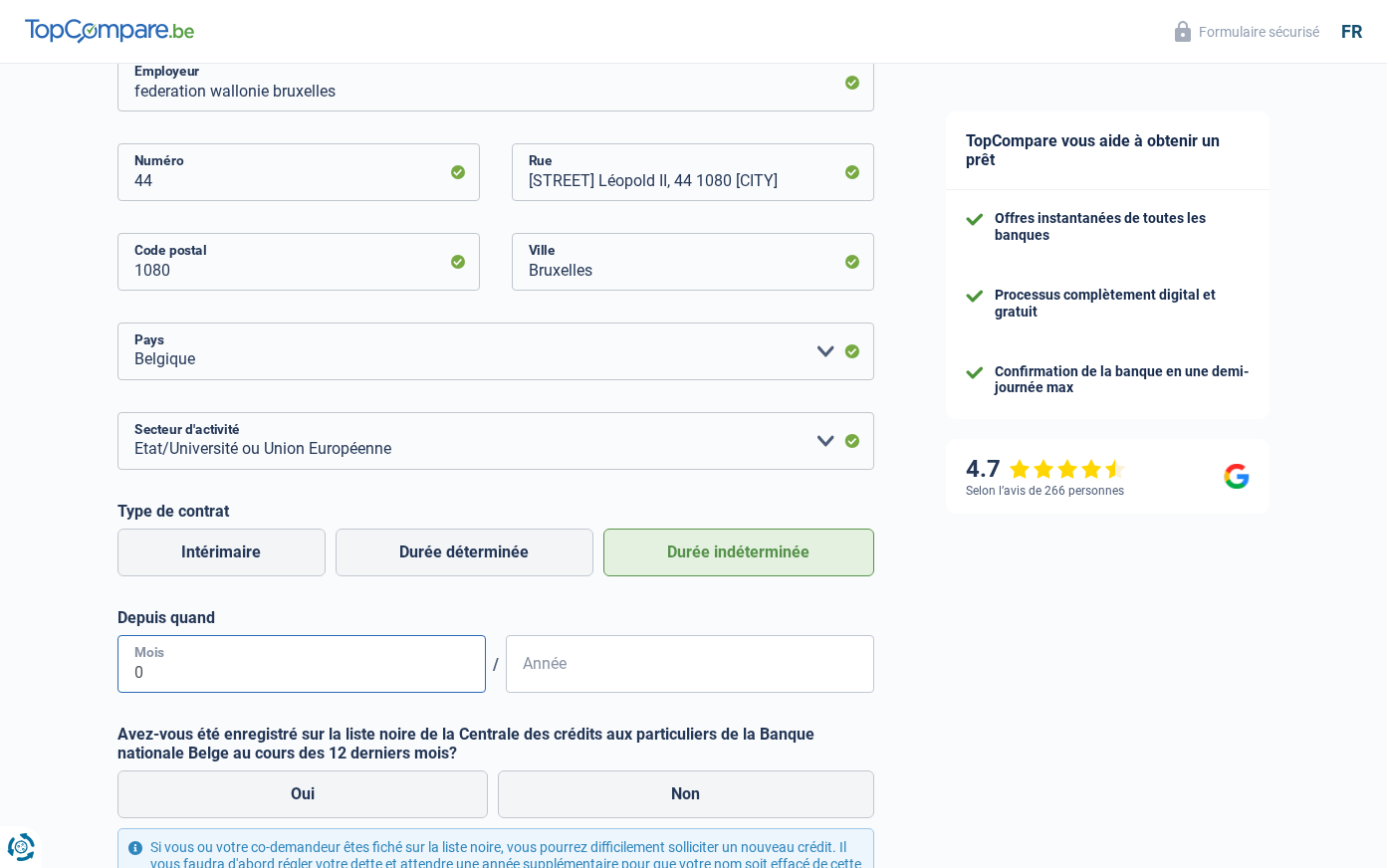type on "09" 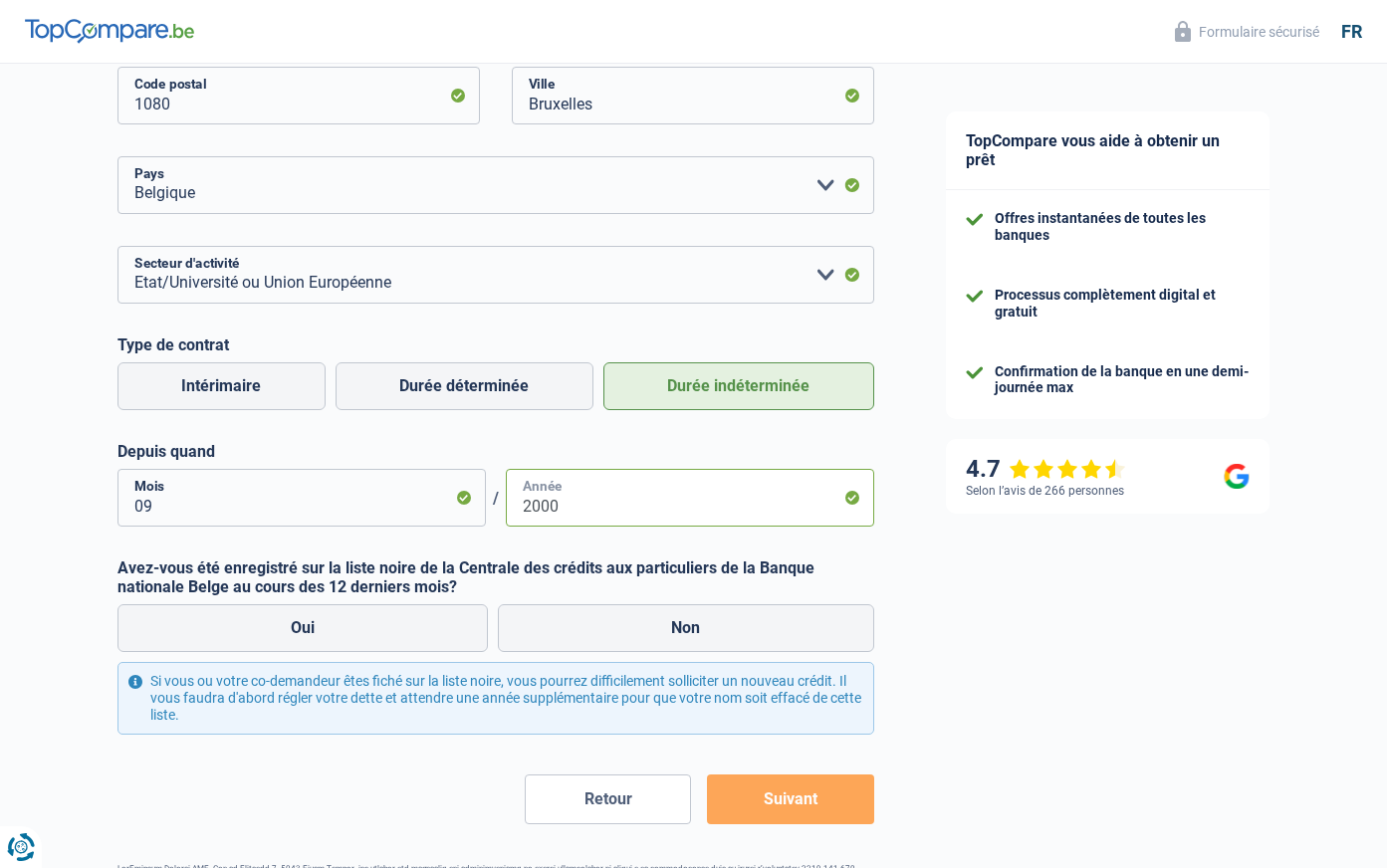 scroll, scrollTop: 702, scrollLeft: 0, axis: vertical 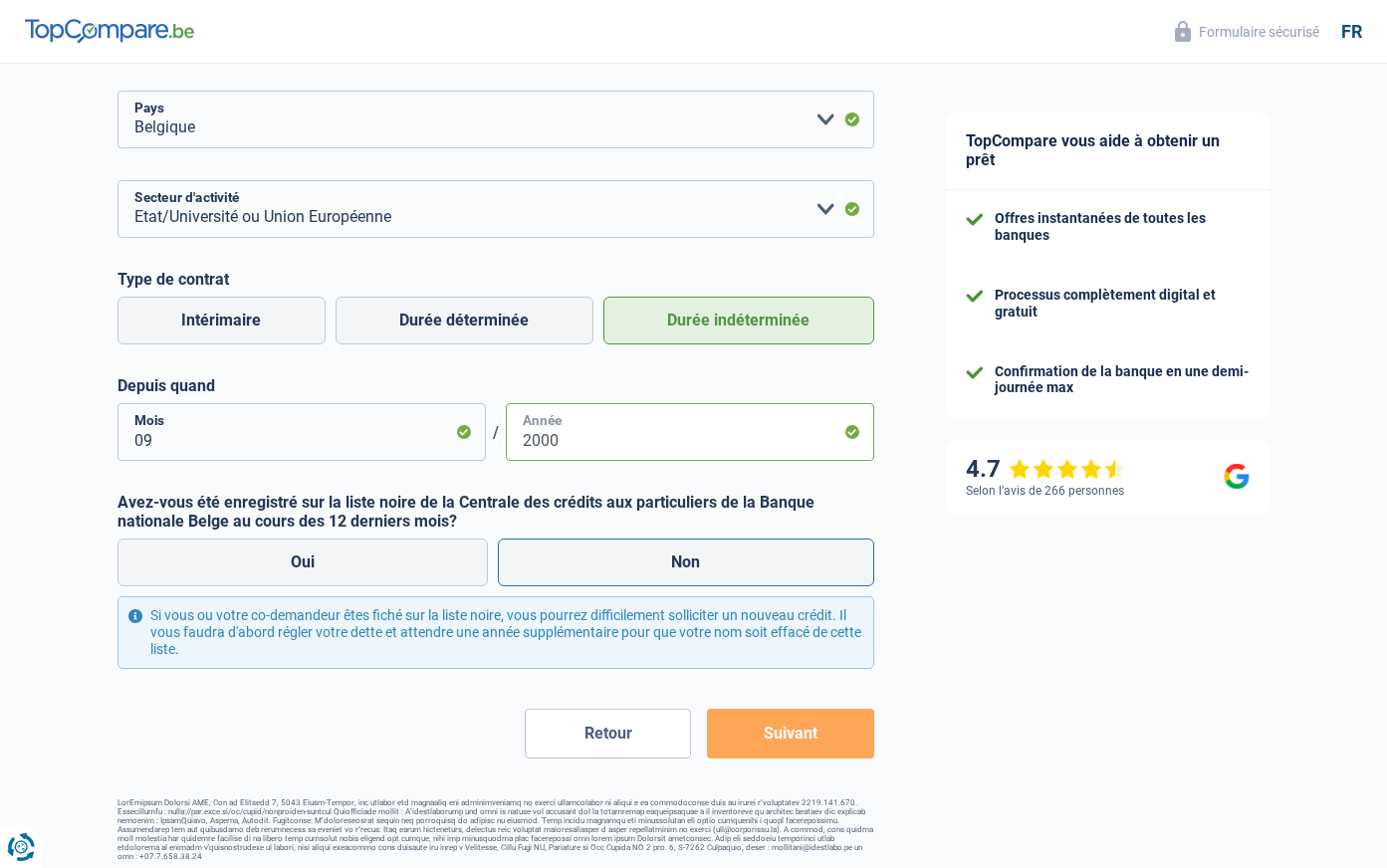 type on "2000" 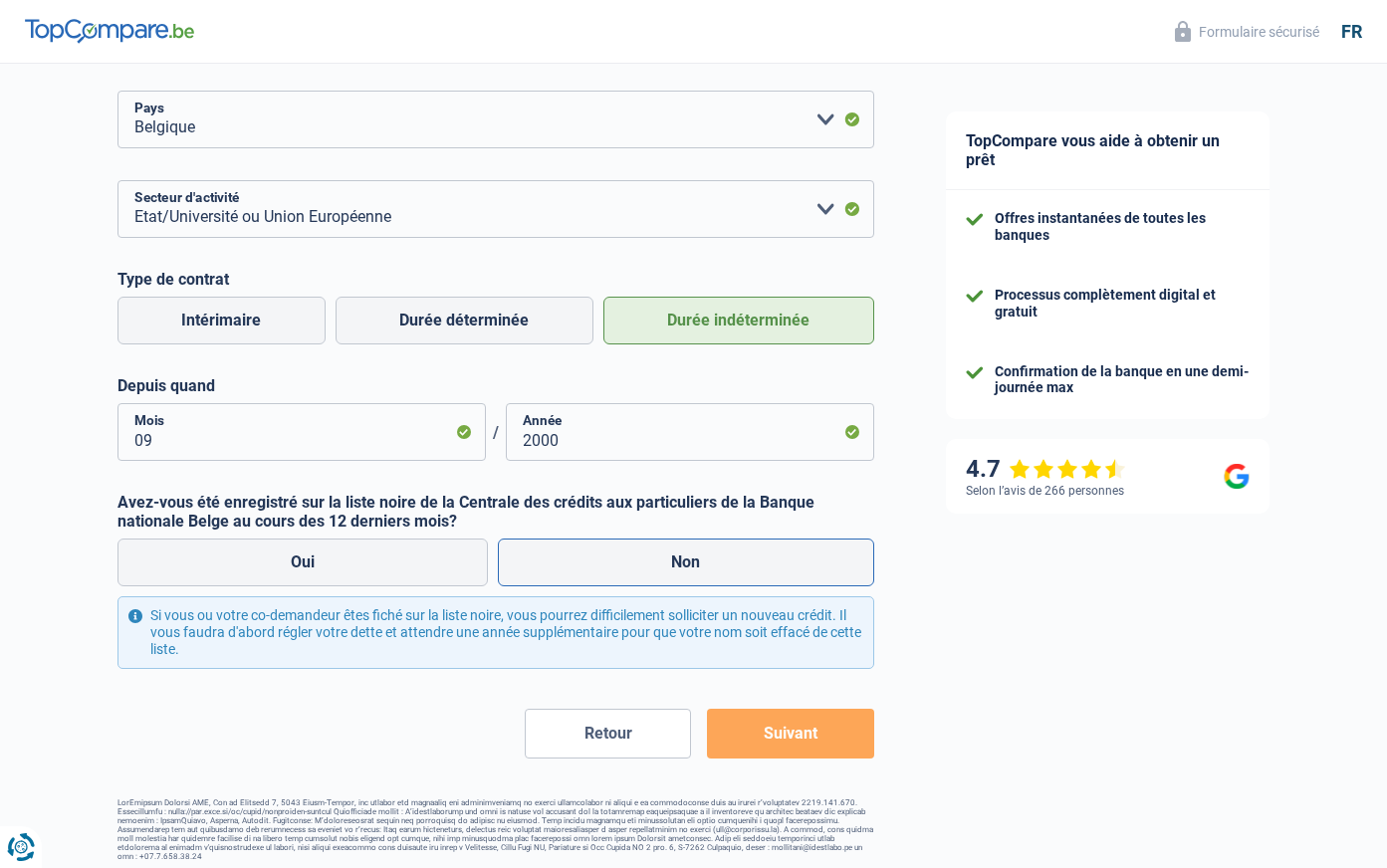 click on "Non" at bounding box center (686, 562) 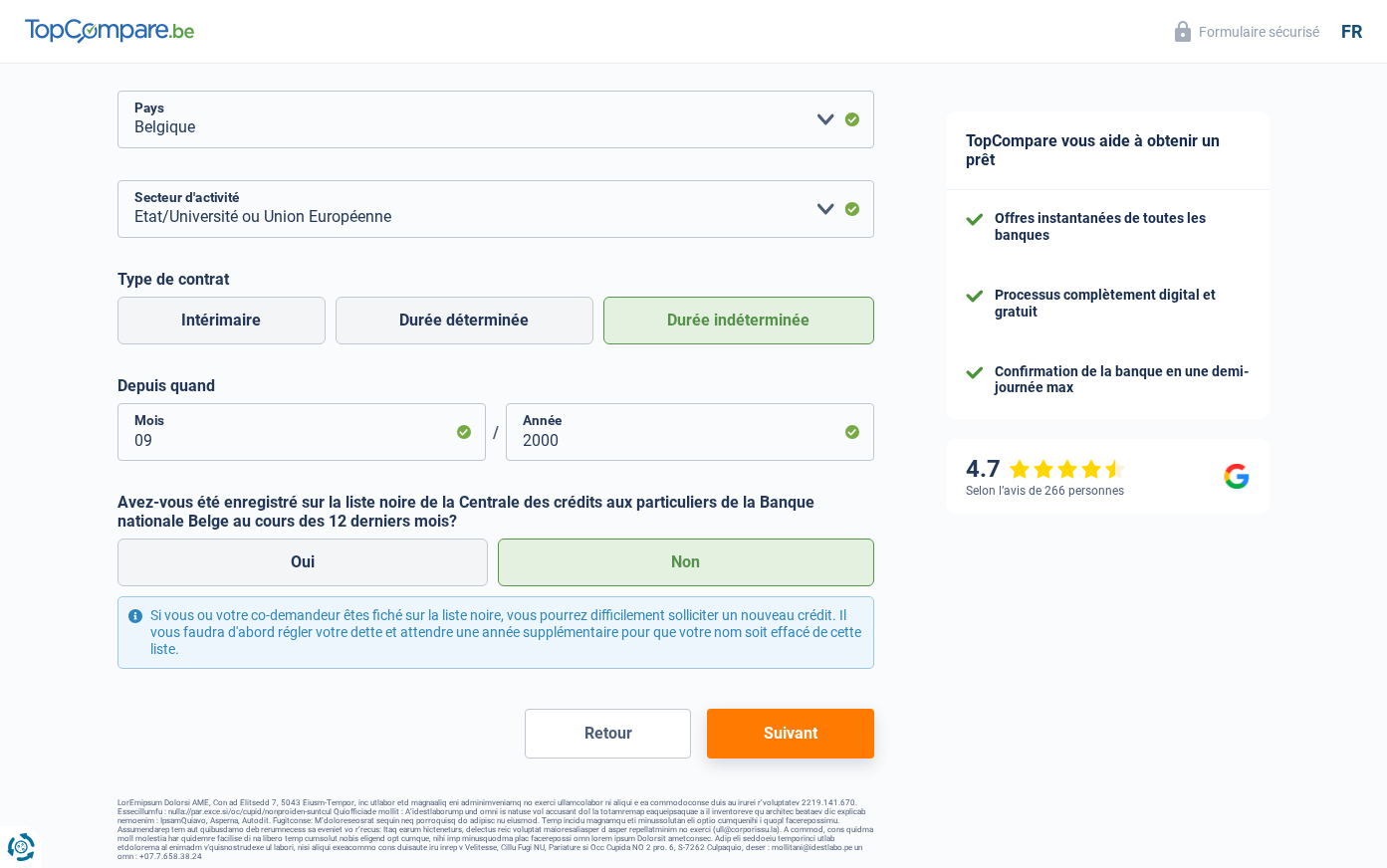 click on "Suivant" at bounding box center (790, 734) 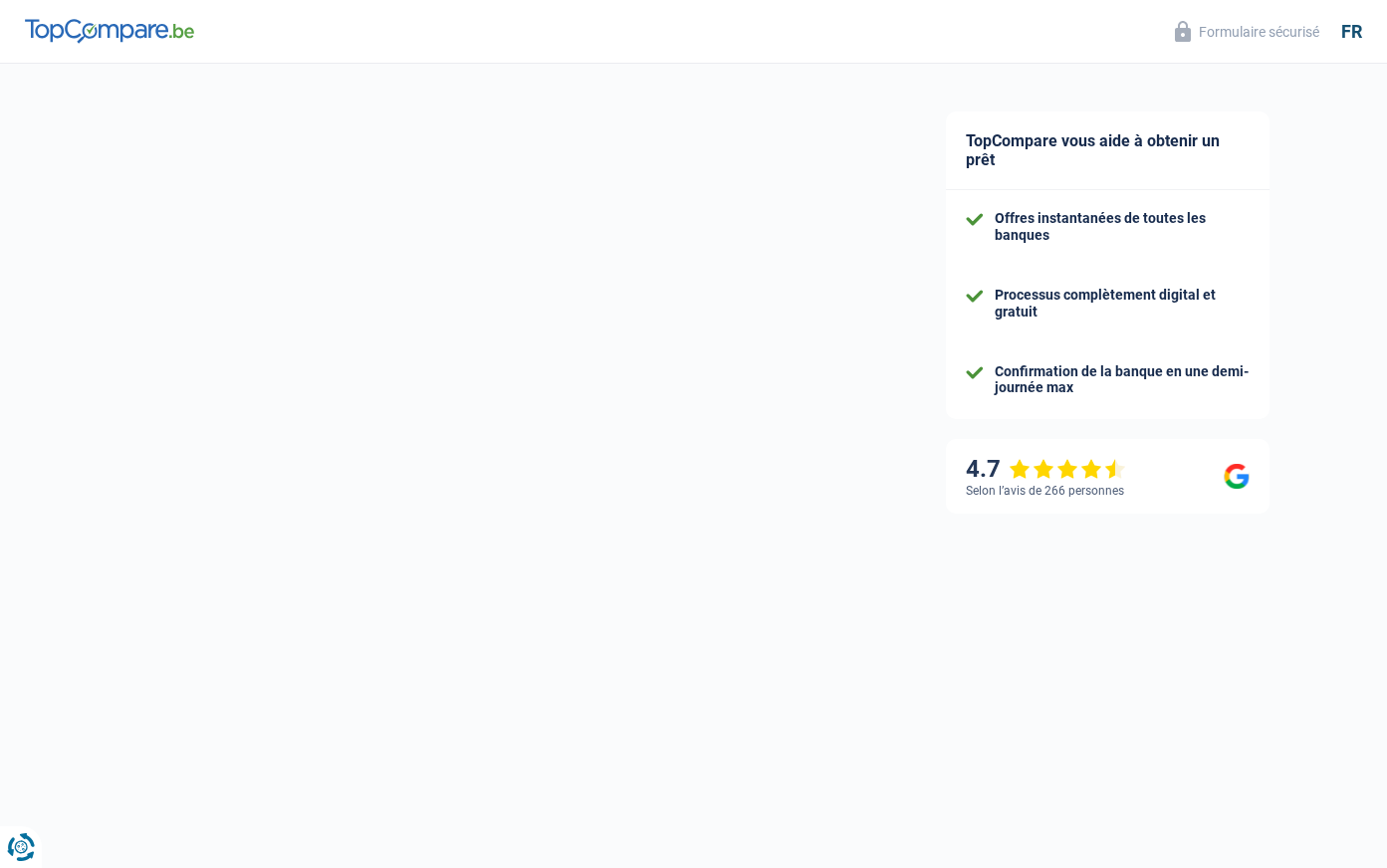 scroll, scrollTop: 0, scrollLeft: 0, axis: both 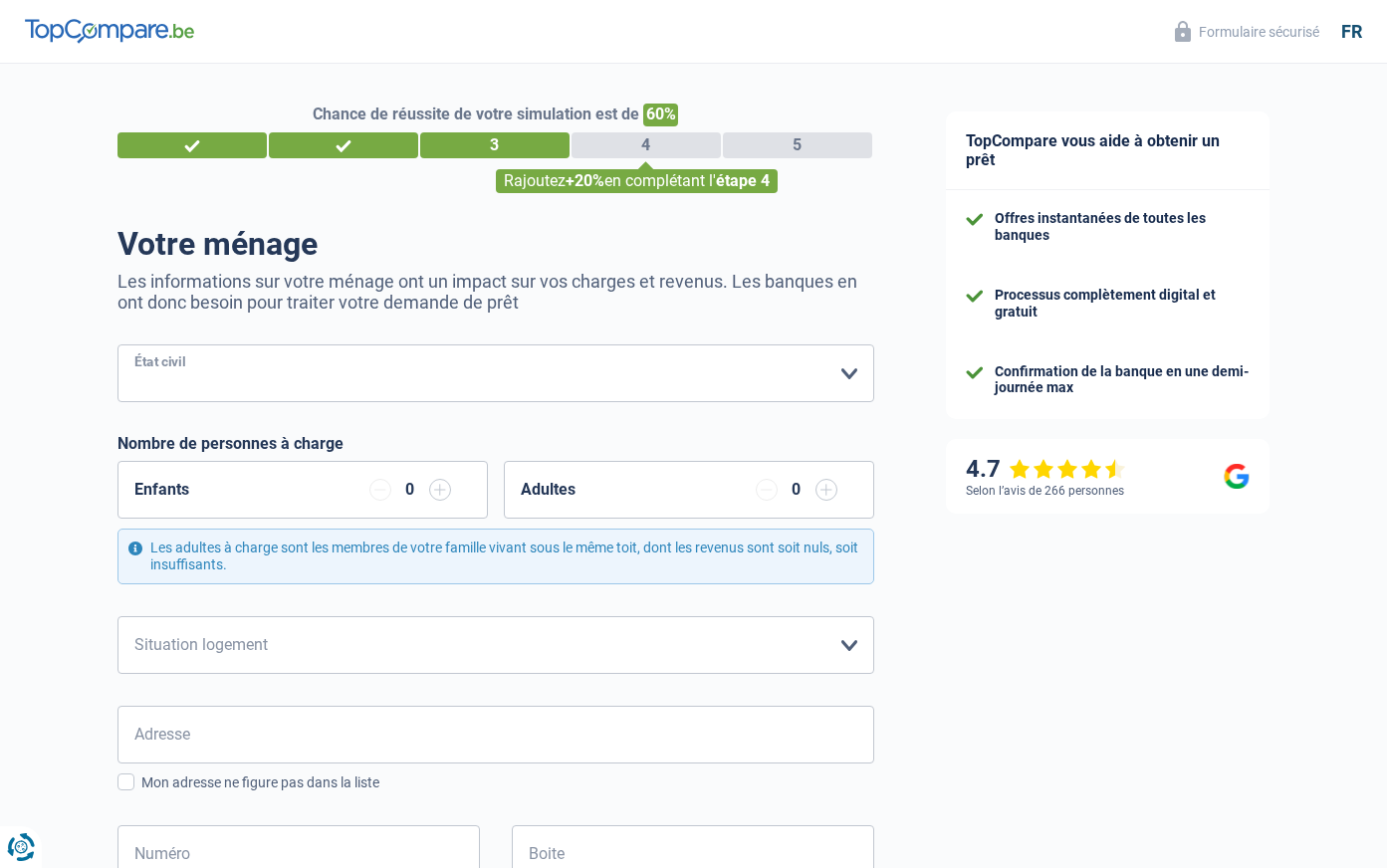 click on "Célibataire Marié(e) Cohabitant(e) légal(e) Divorcé(e) Veuf(ve) Séparé (de fait)
Veuillez sélectionner une option" at bounding box center [496, 373] 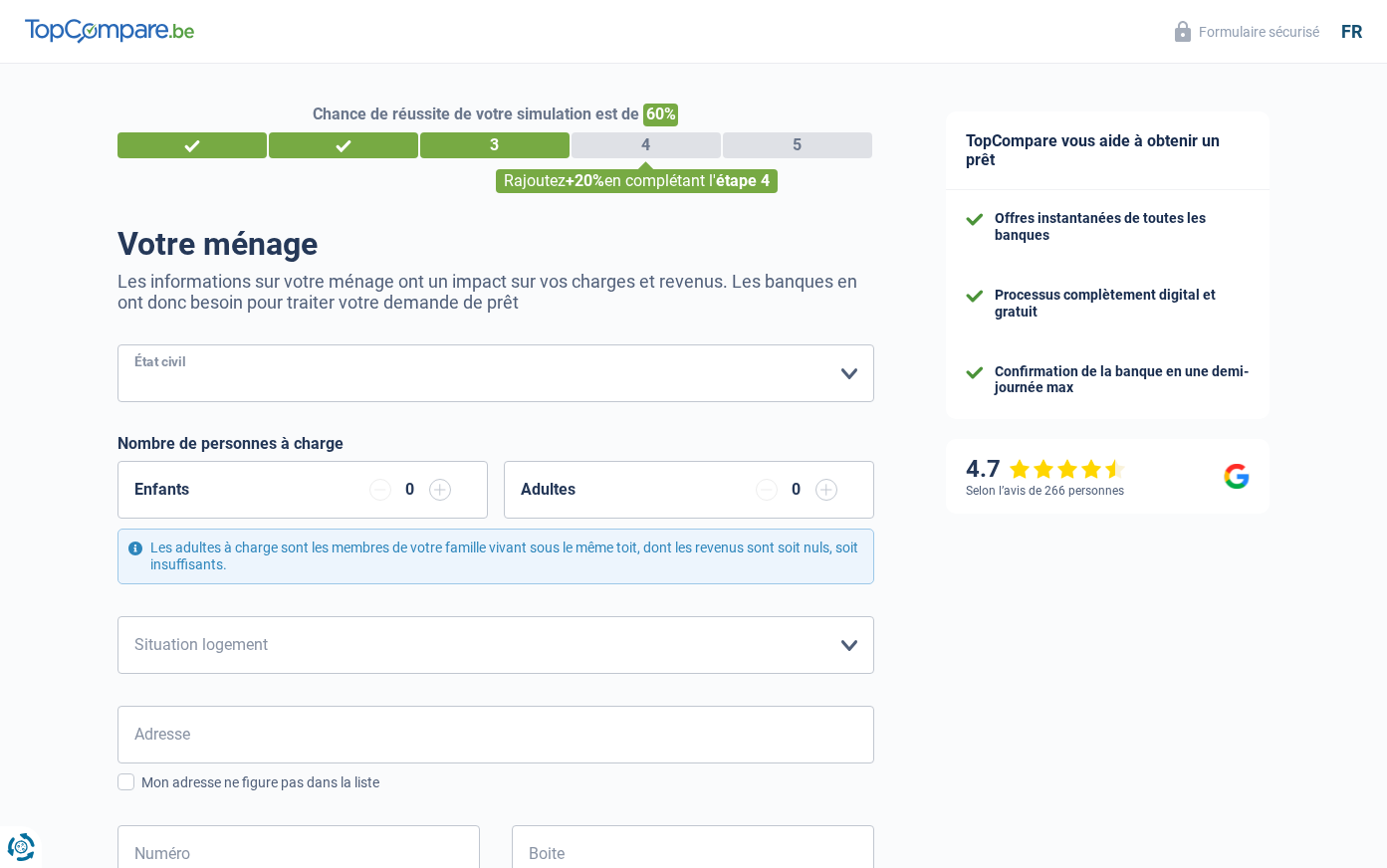 select on "married" 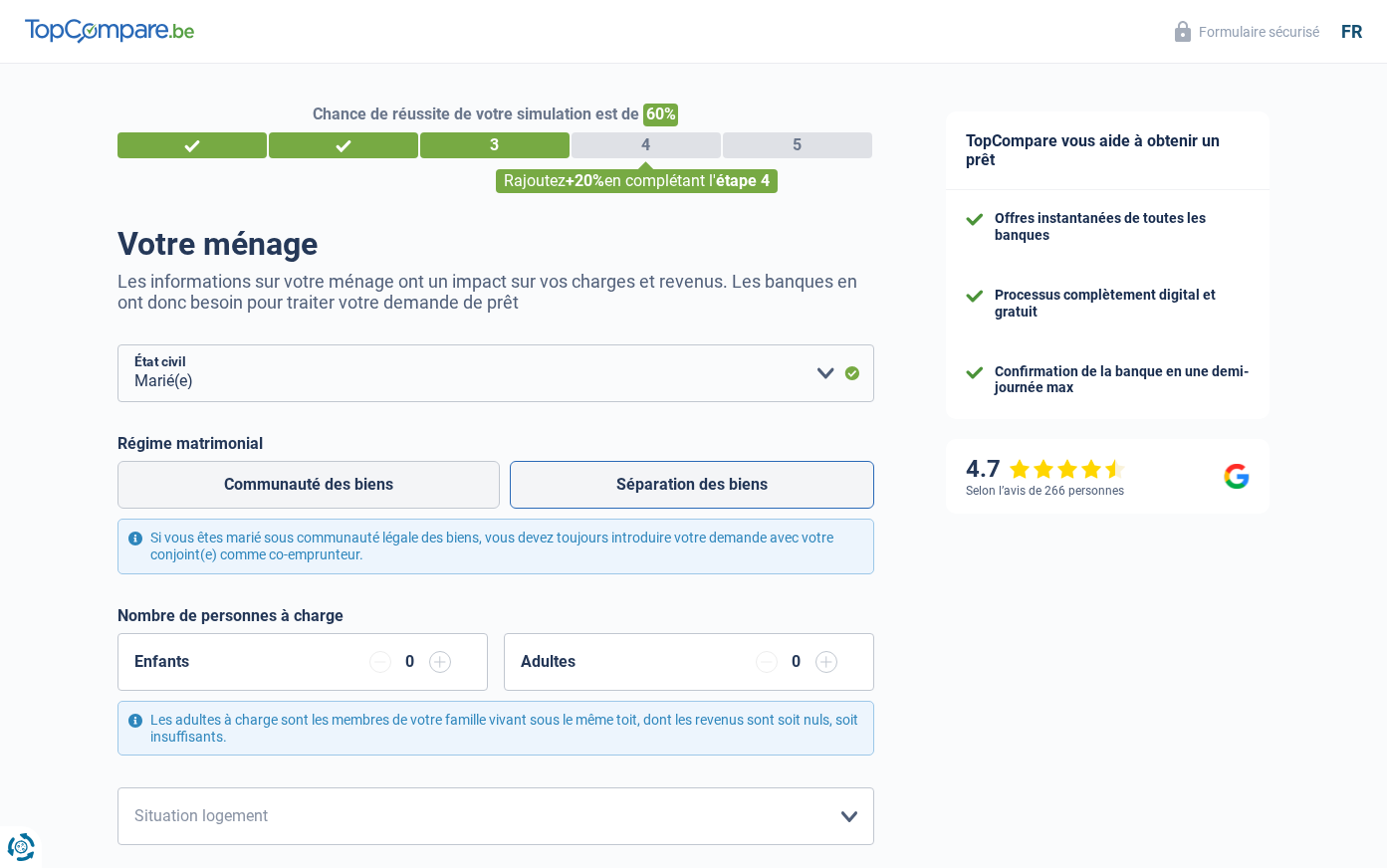 click on "Séparation des biens" at bounding box center [692, 485] 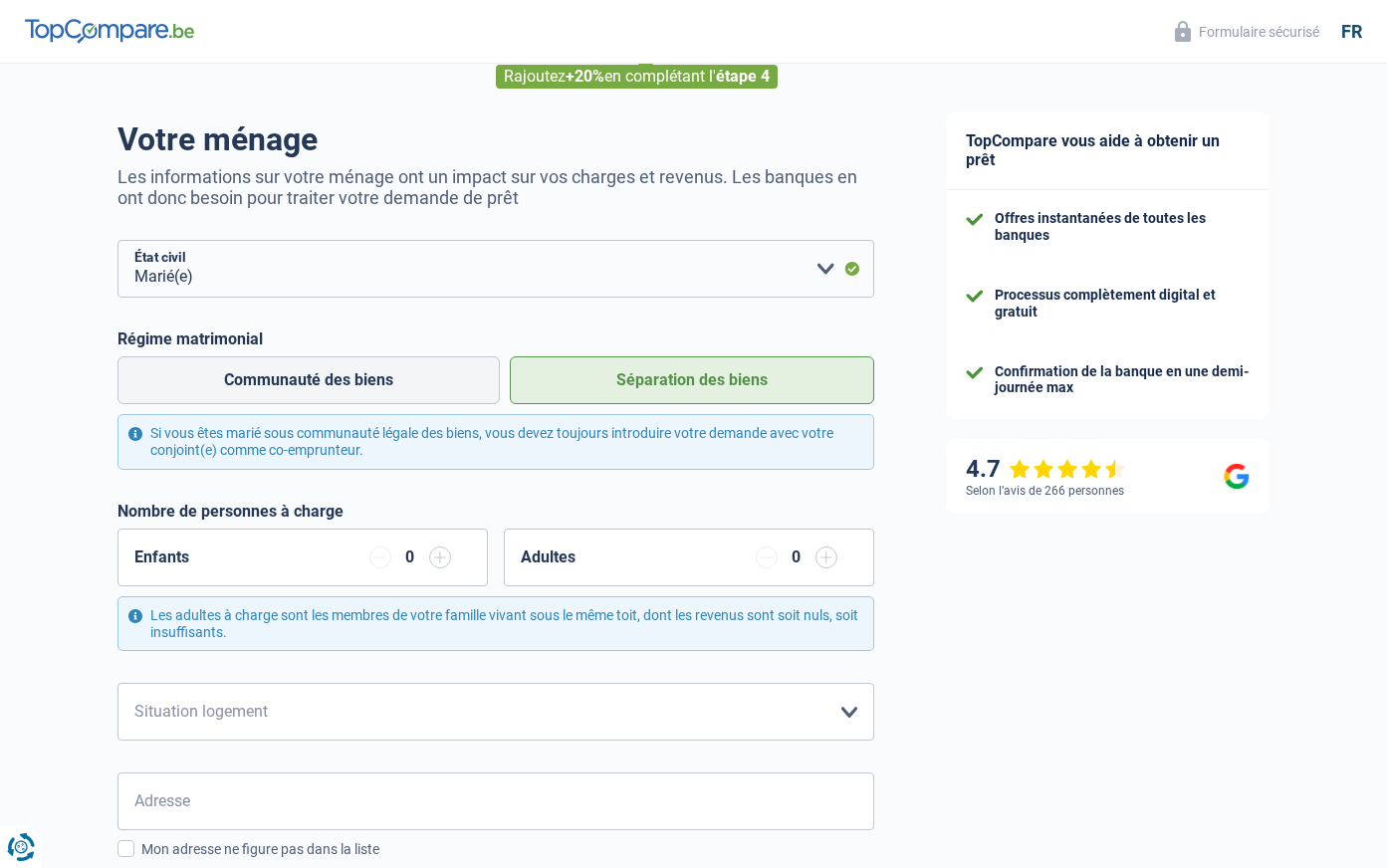 scroll, scrollTop: 106, scrollLeft: 0, axis: vertical 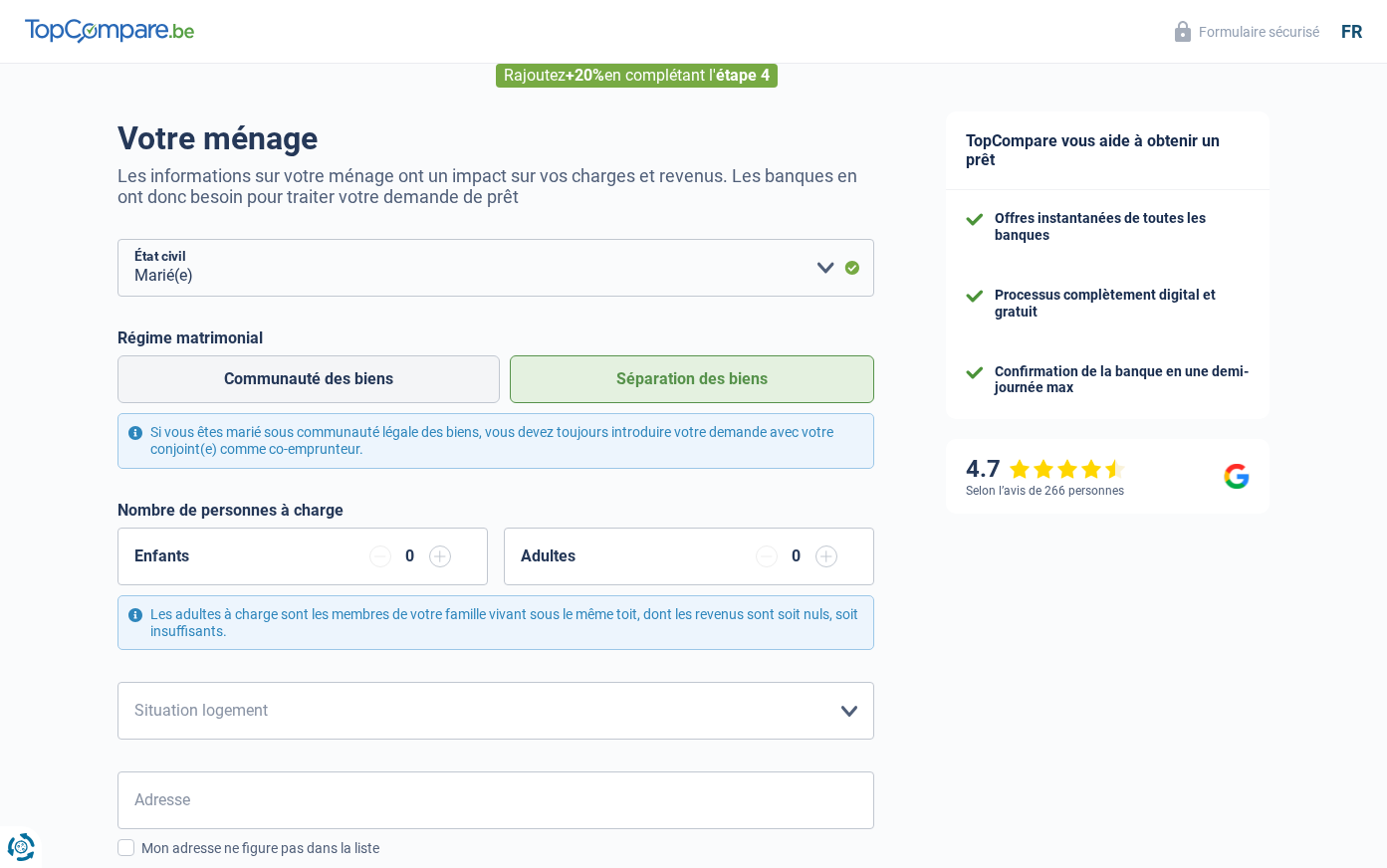 click at bounding box center (440, 556) 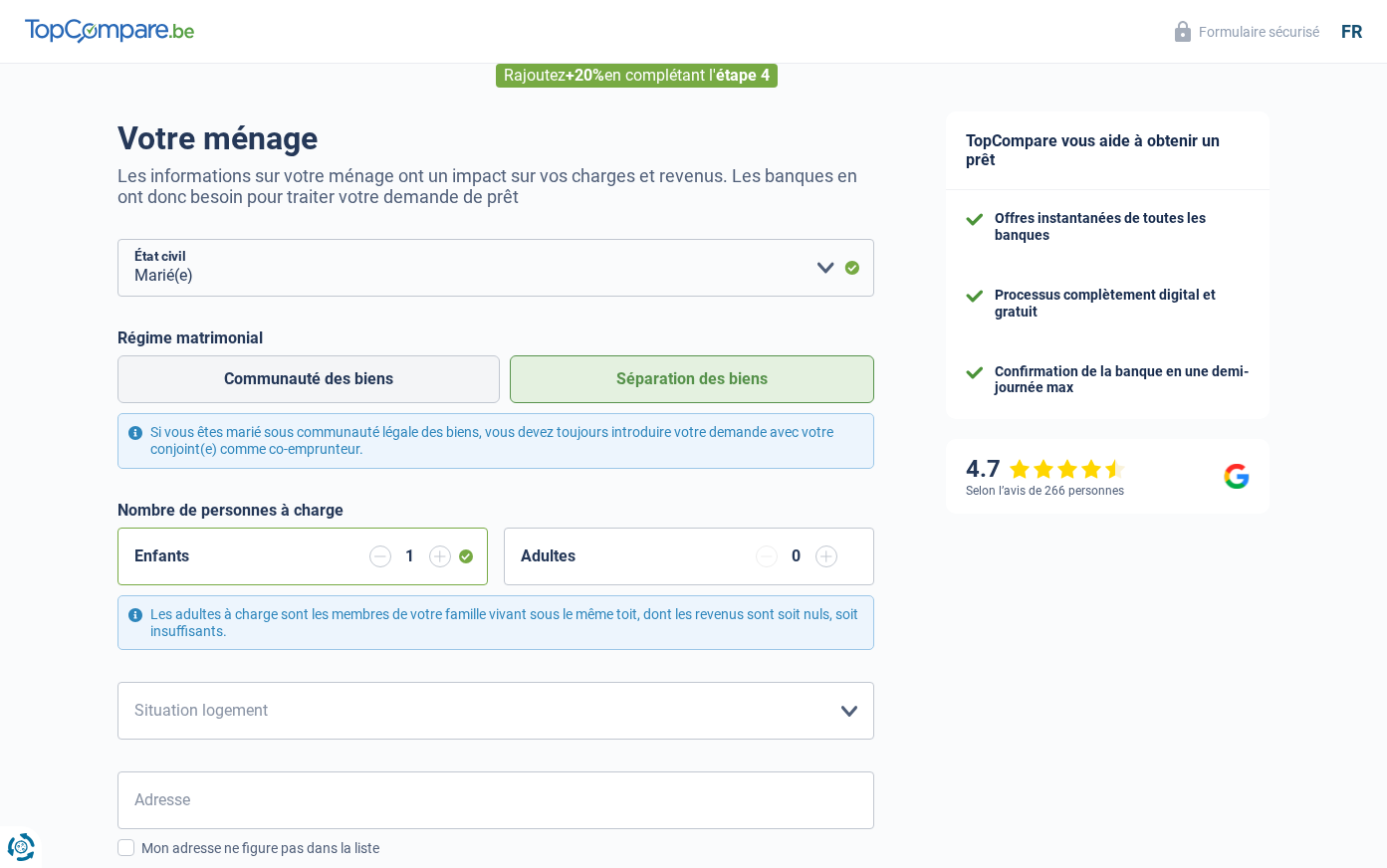 click at bounding box center [440, 556] 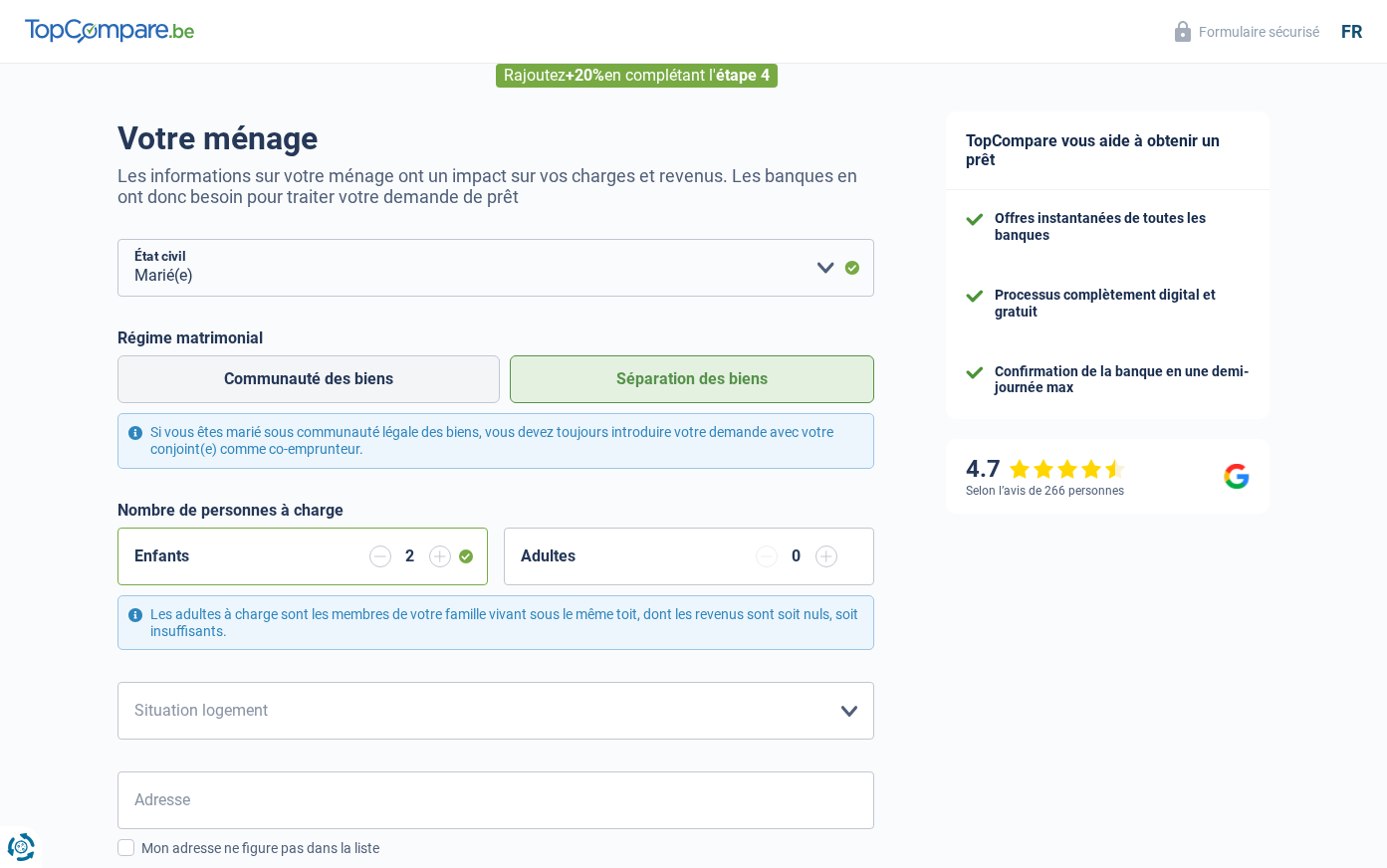 click at bounding box center [440, 556] 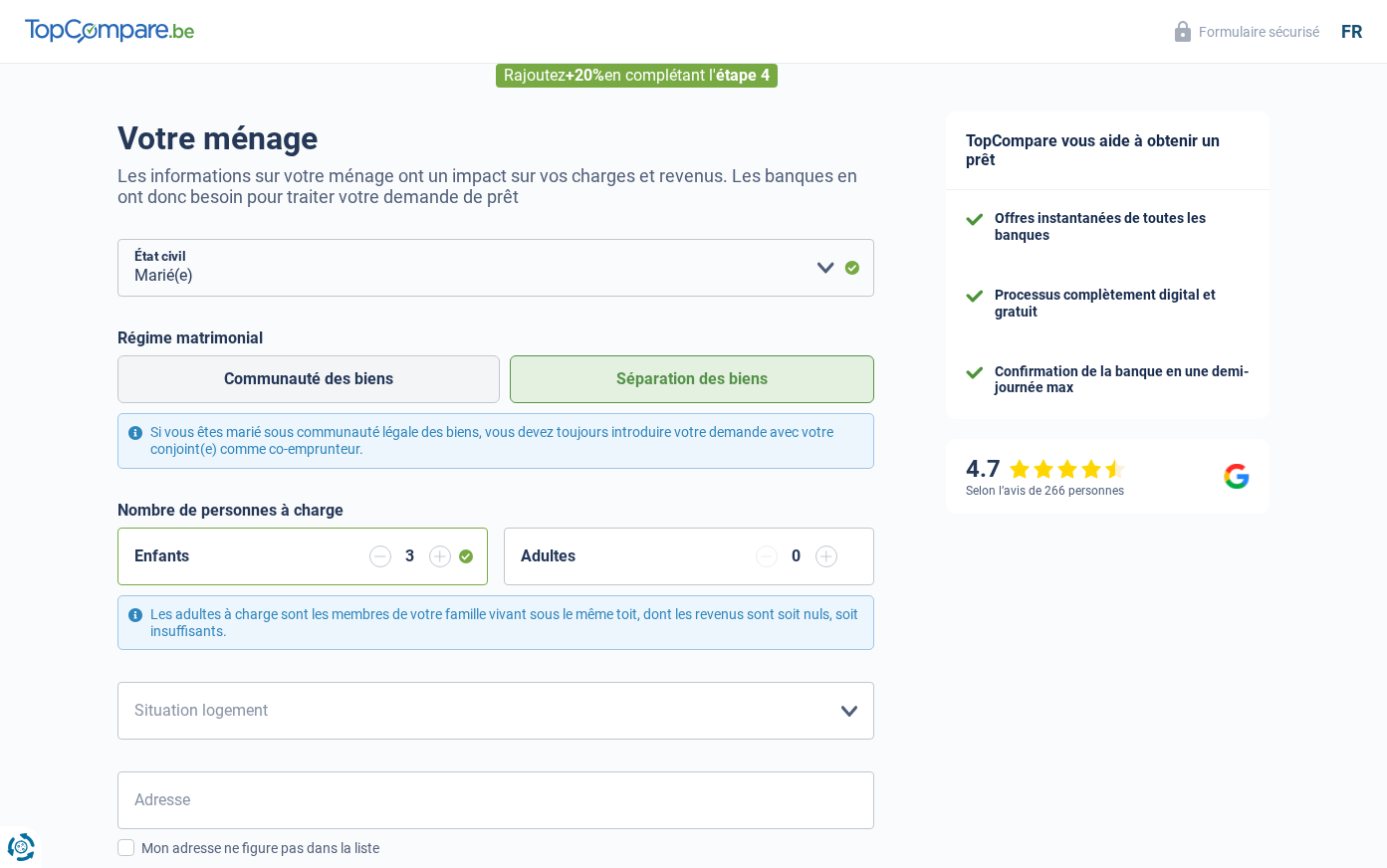 click at bounding box center [440, 556] 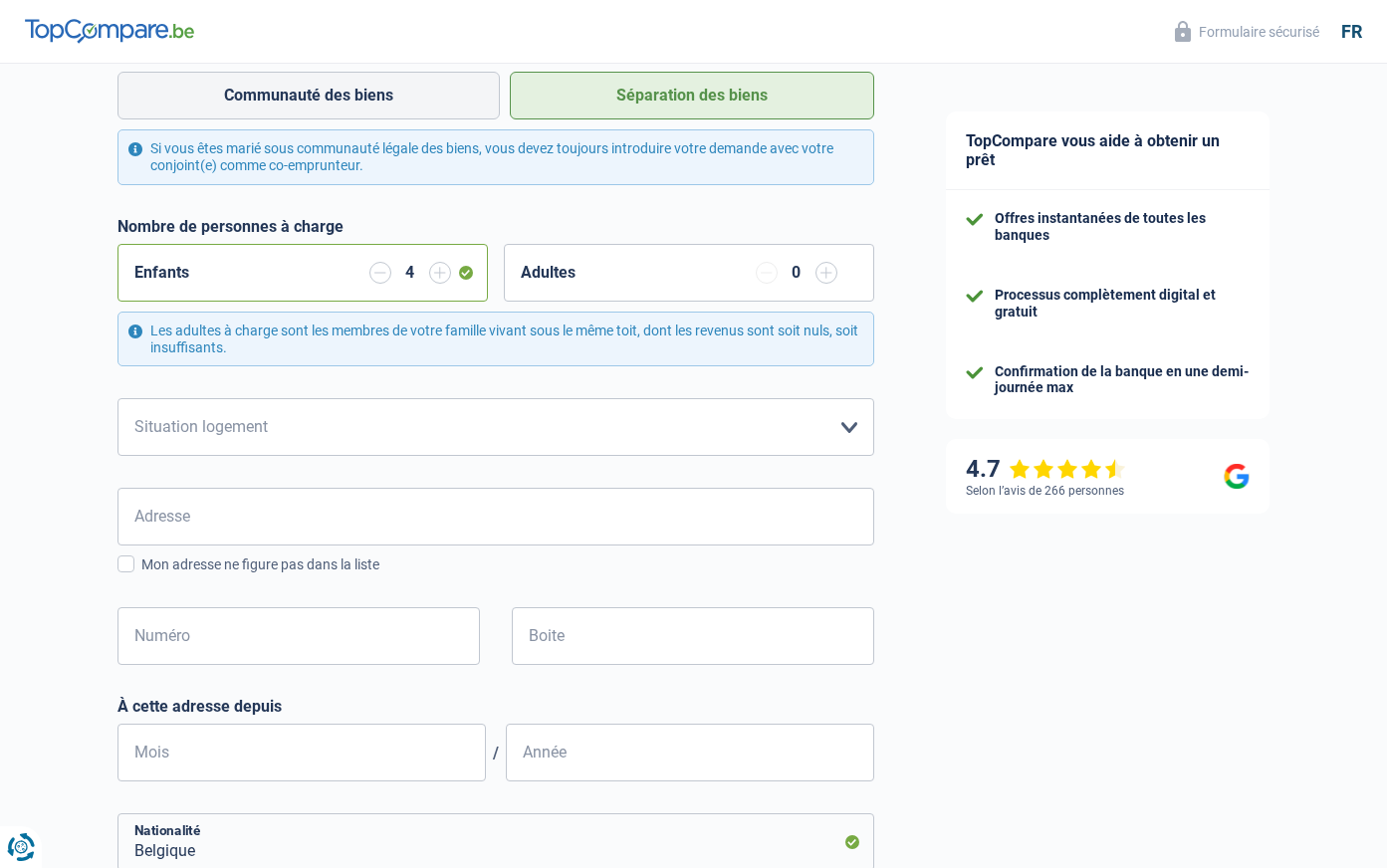scroll, scrollTop: 390, scrollLeft: 0, axis: vertical 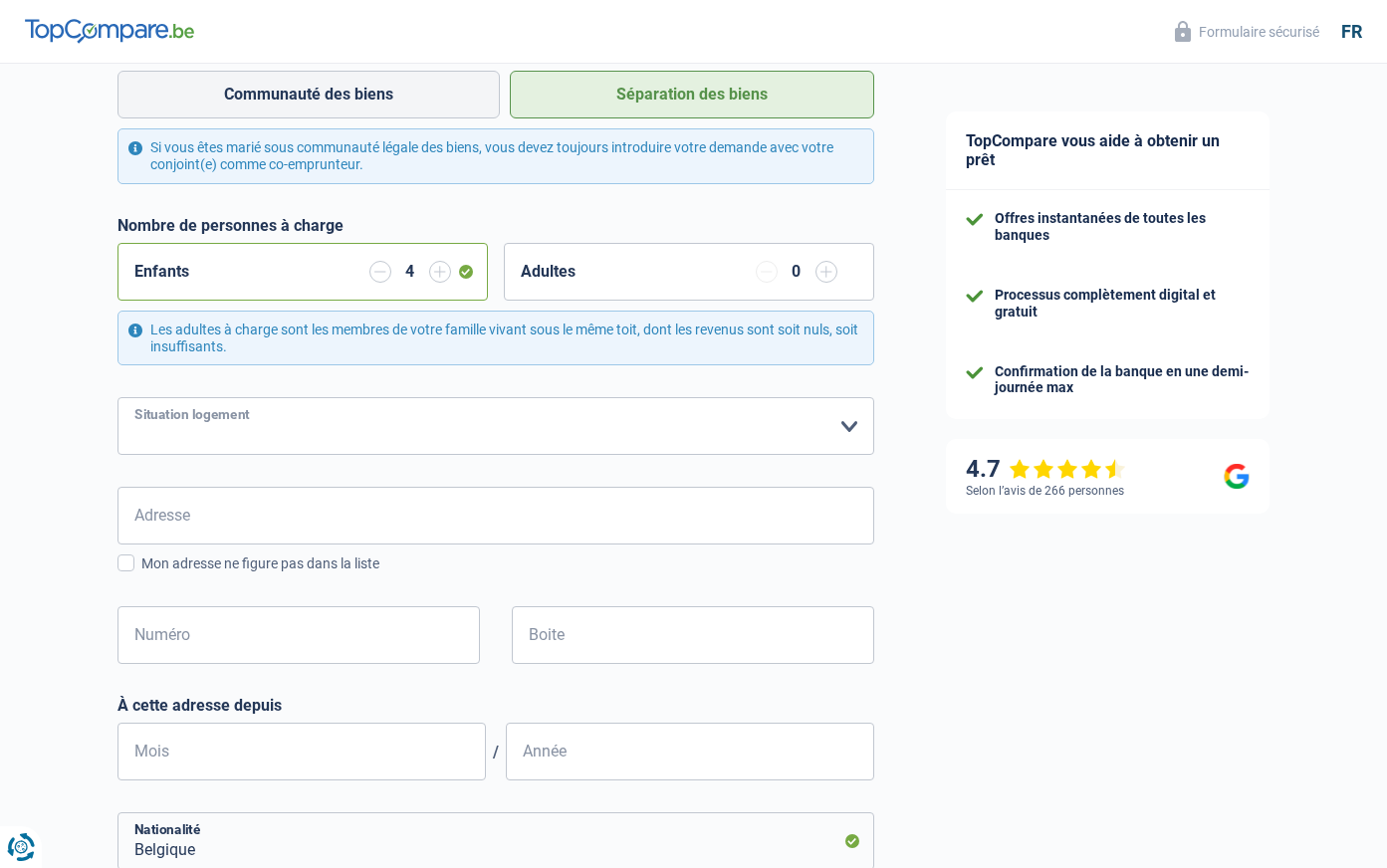 click on "Locataire Propriétaire avec prêt hypothécaire Propriétaire sans prêt hypothécaire Logé(e) par la famille Concierge
Veuillez sélectionner une option" at bounding box center [496, 426] 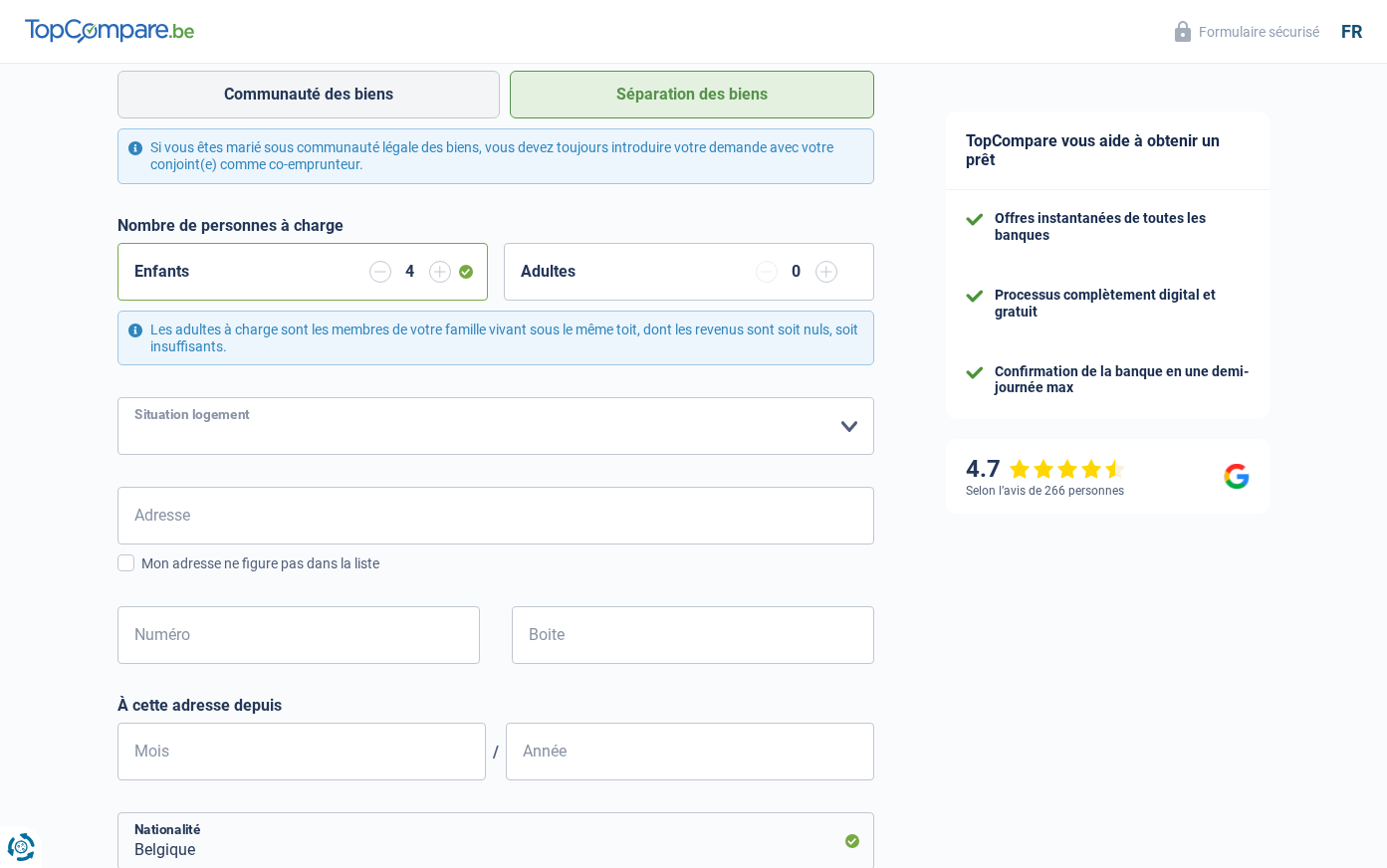 select on "ownerWithMortgage" 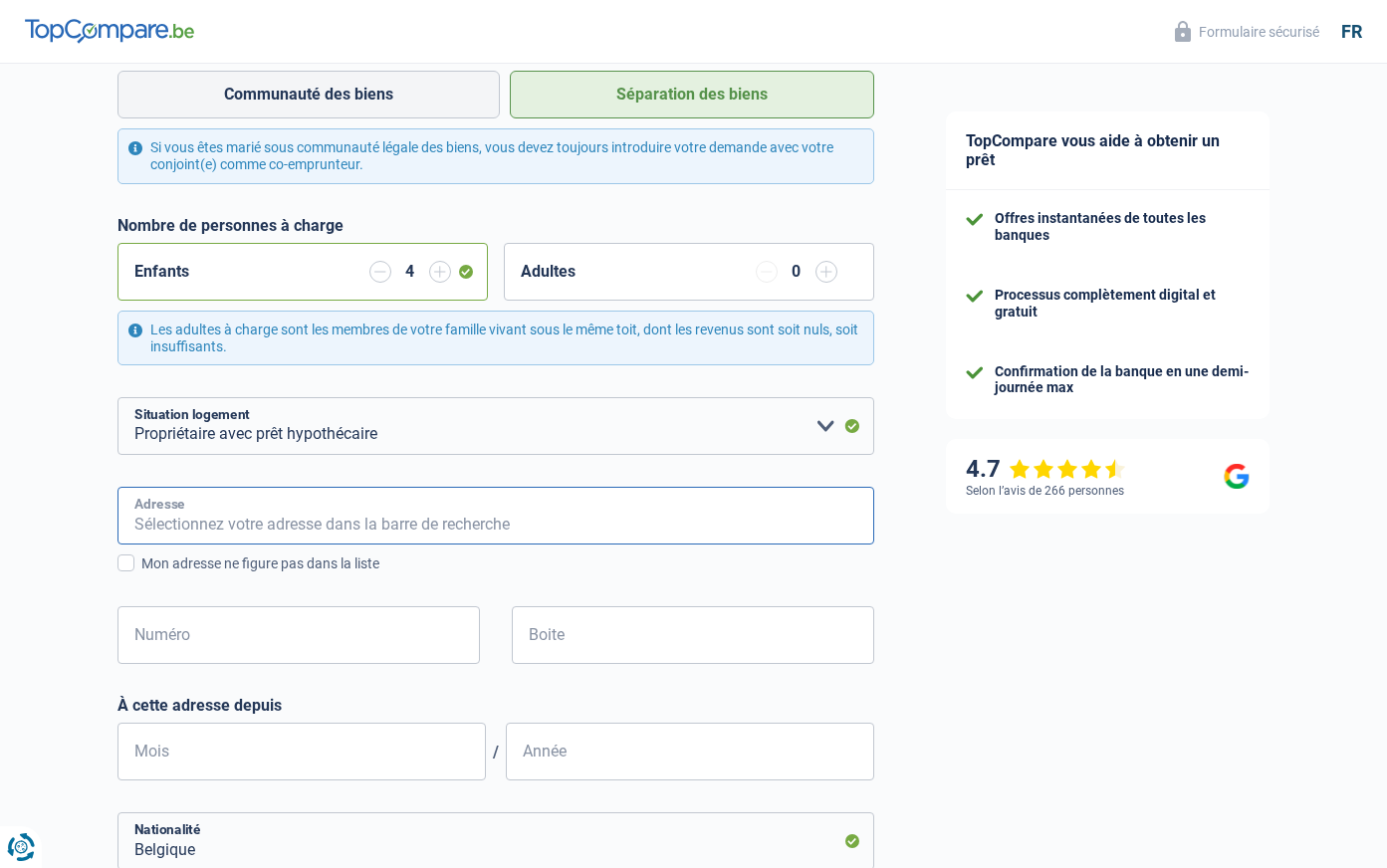click on "Adresse" at bounding box center [496, 516] 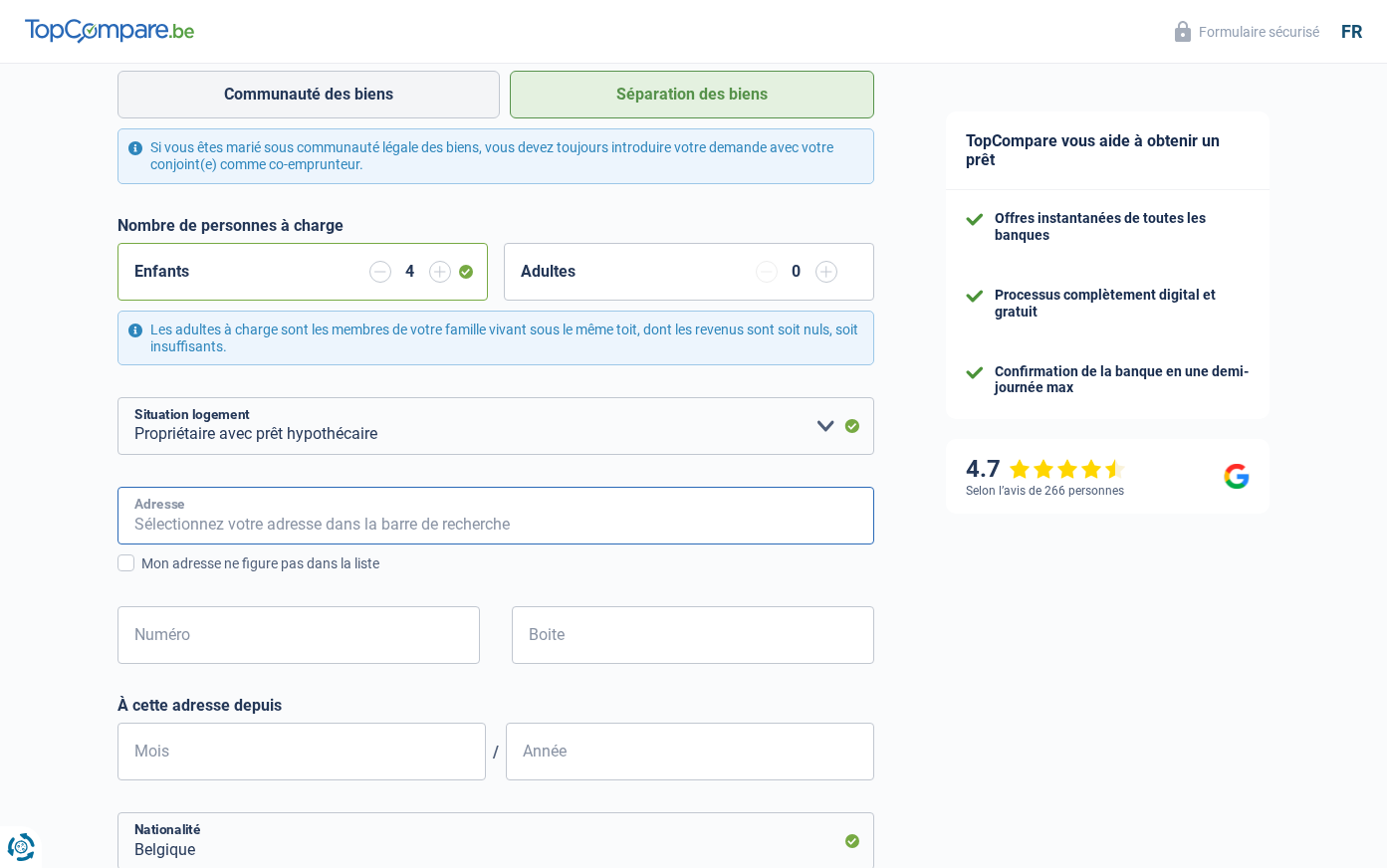type on "[NUMBER], [STREET]" 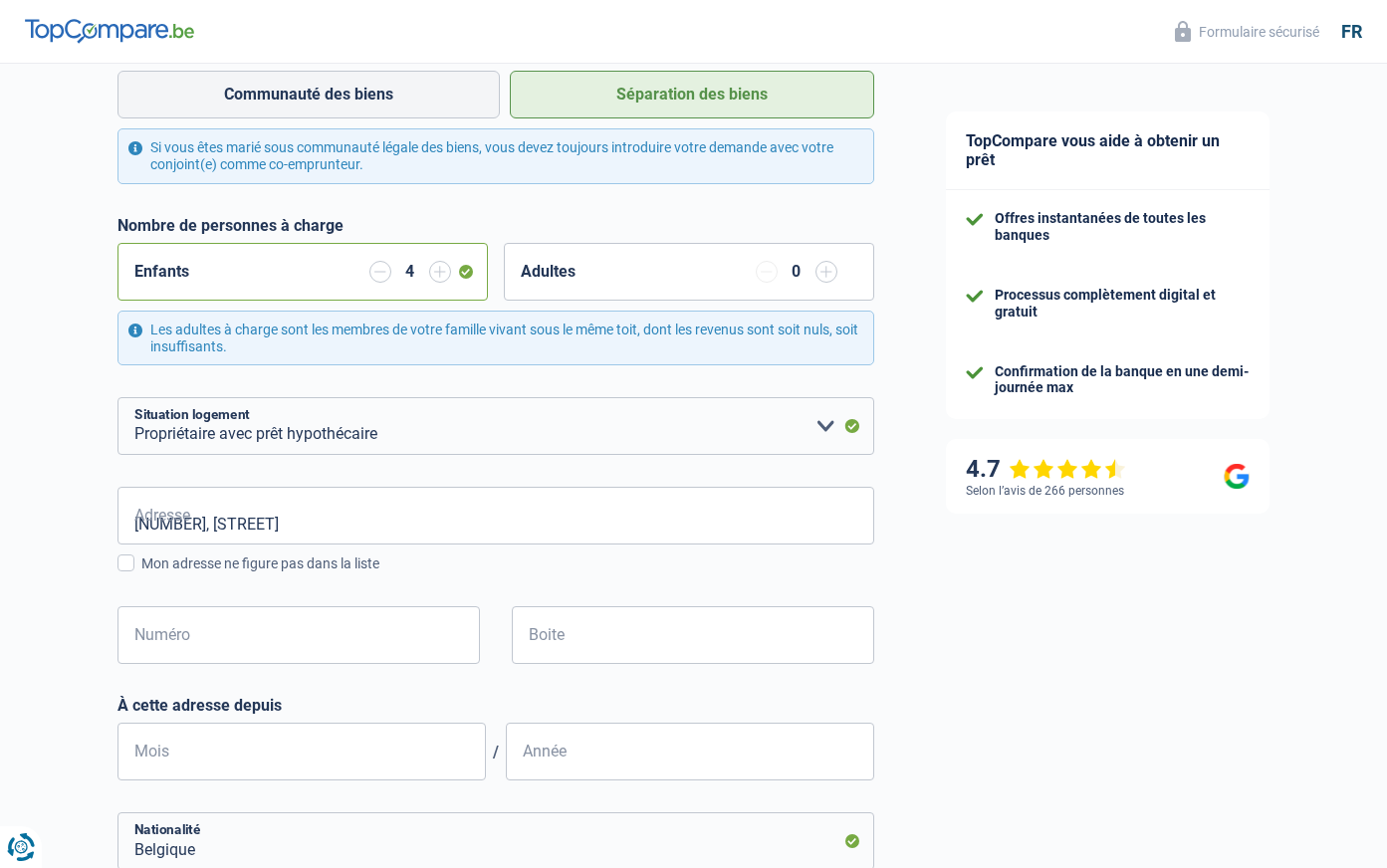 type on "Belgique" 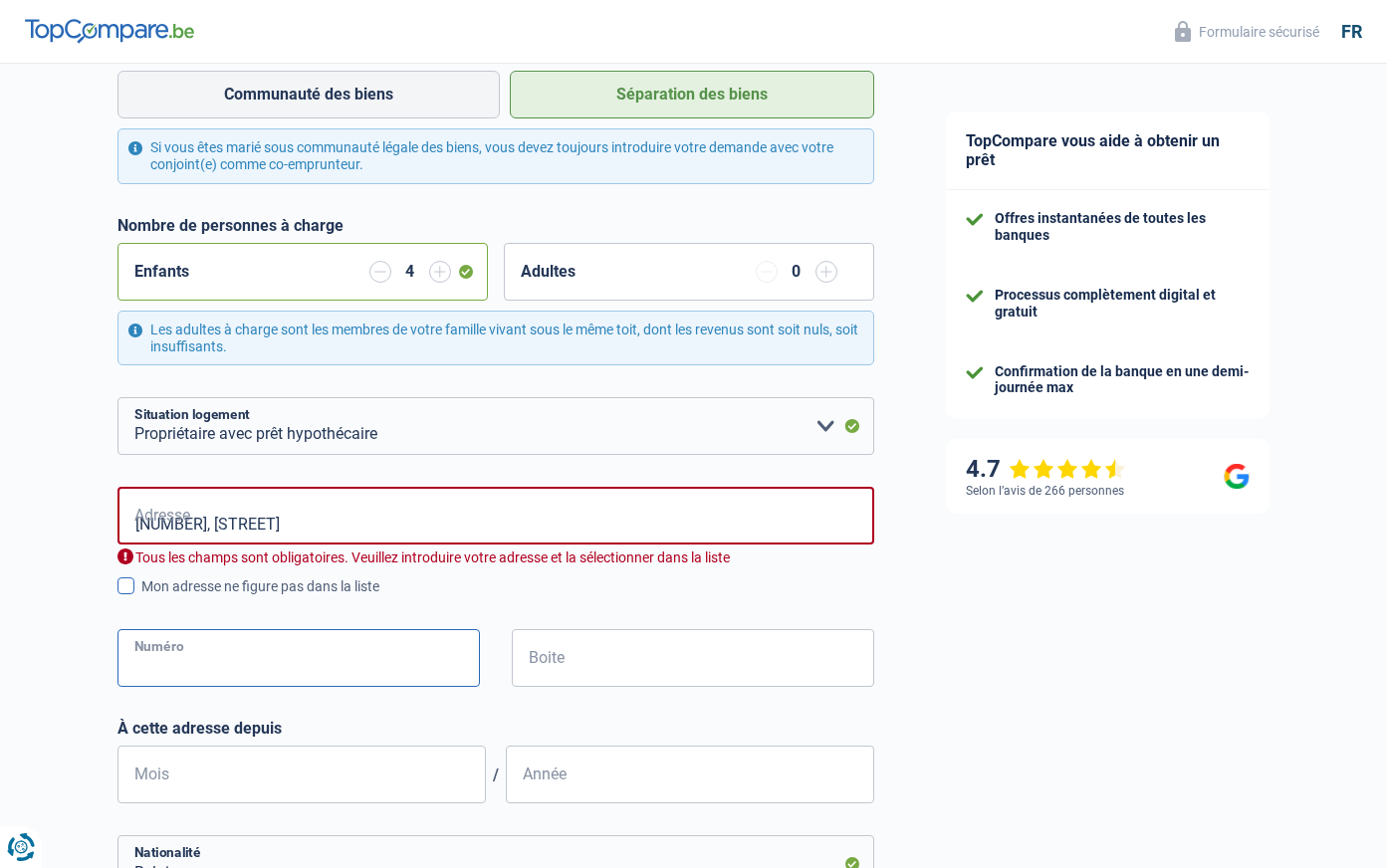 type on "[NUMBER]" 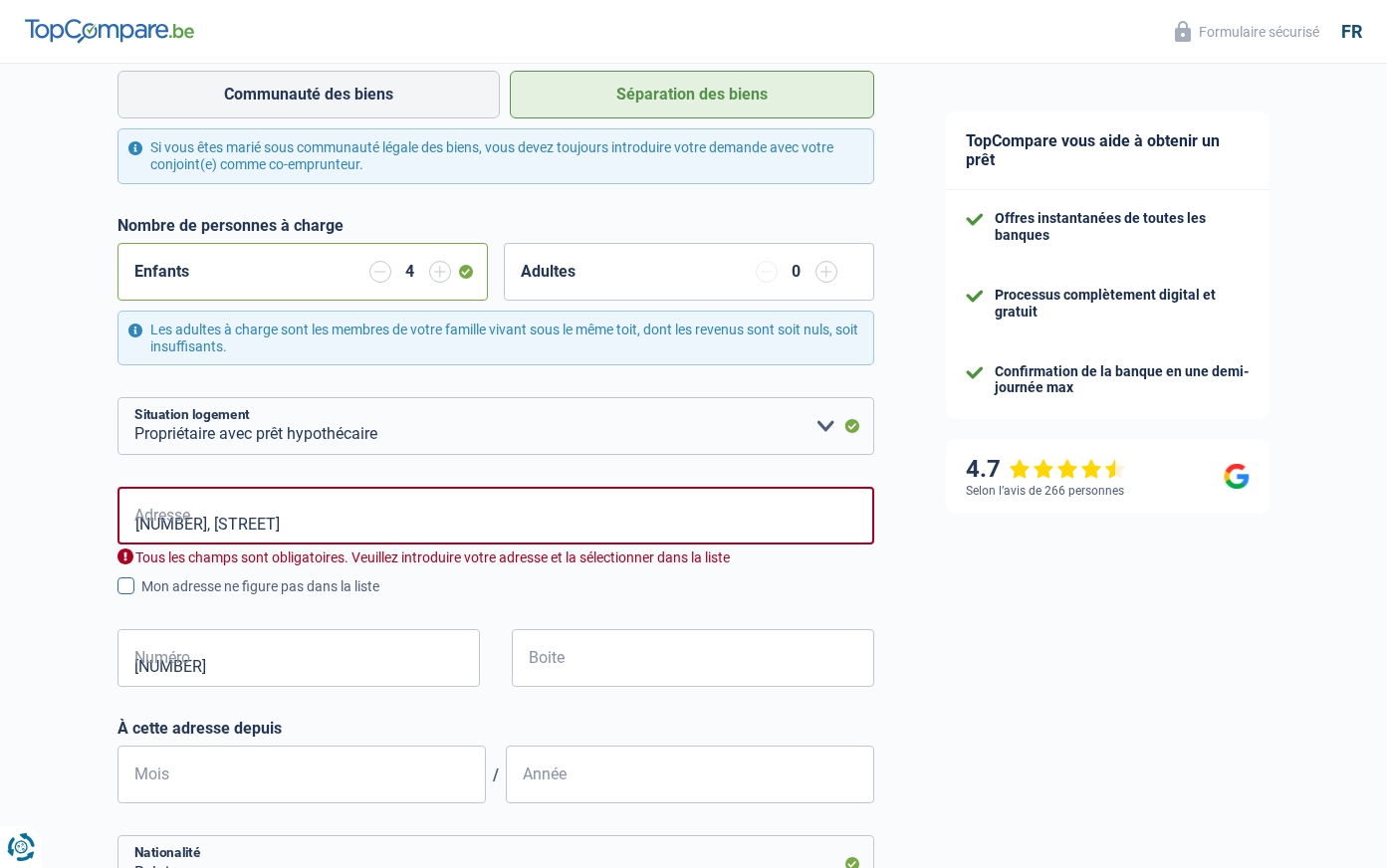 type on "Belgique" 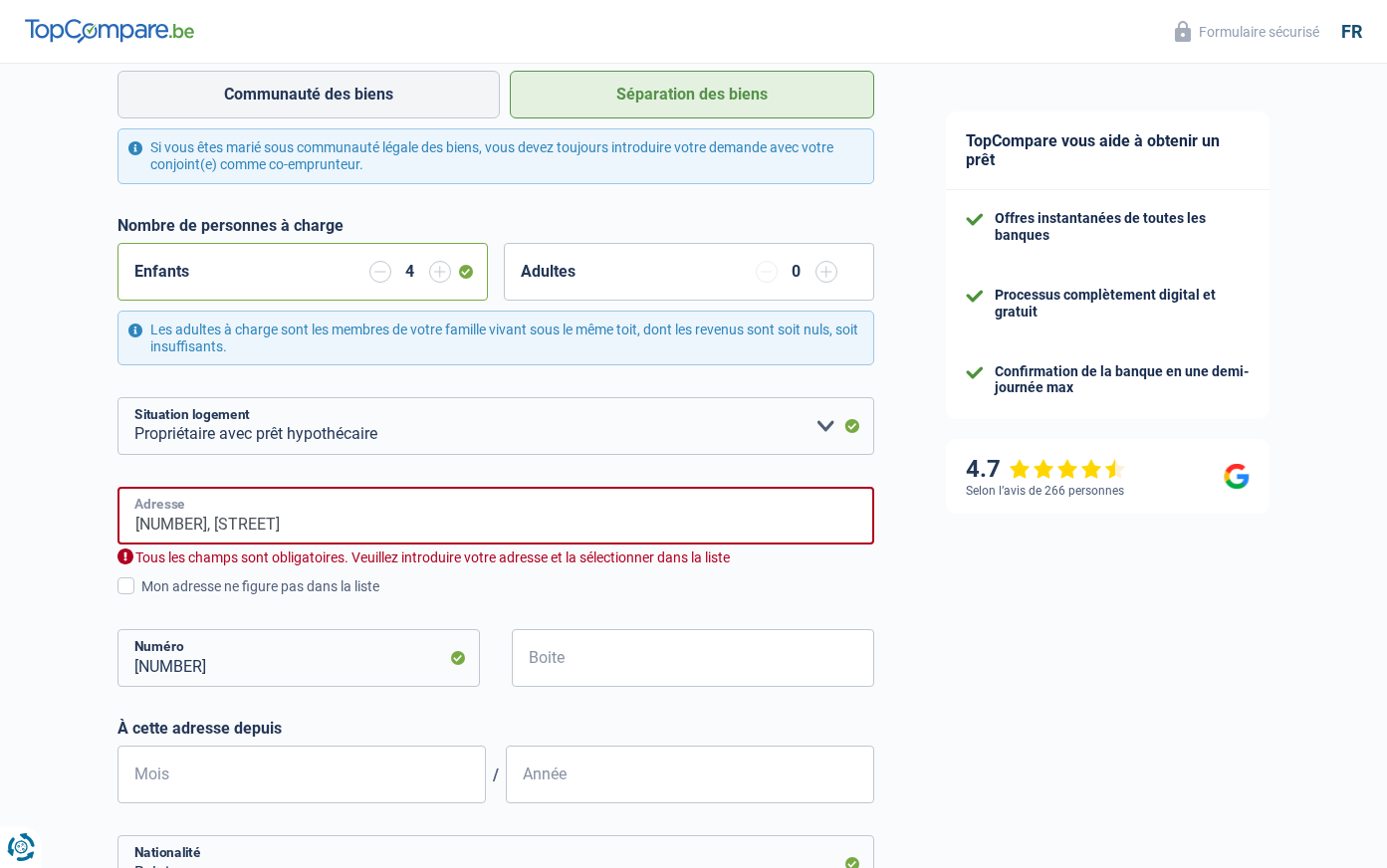 click on "[NUMBER], [STREET]" at bounding box center [496, 516] 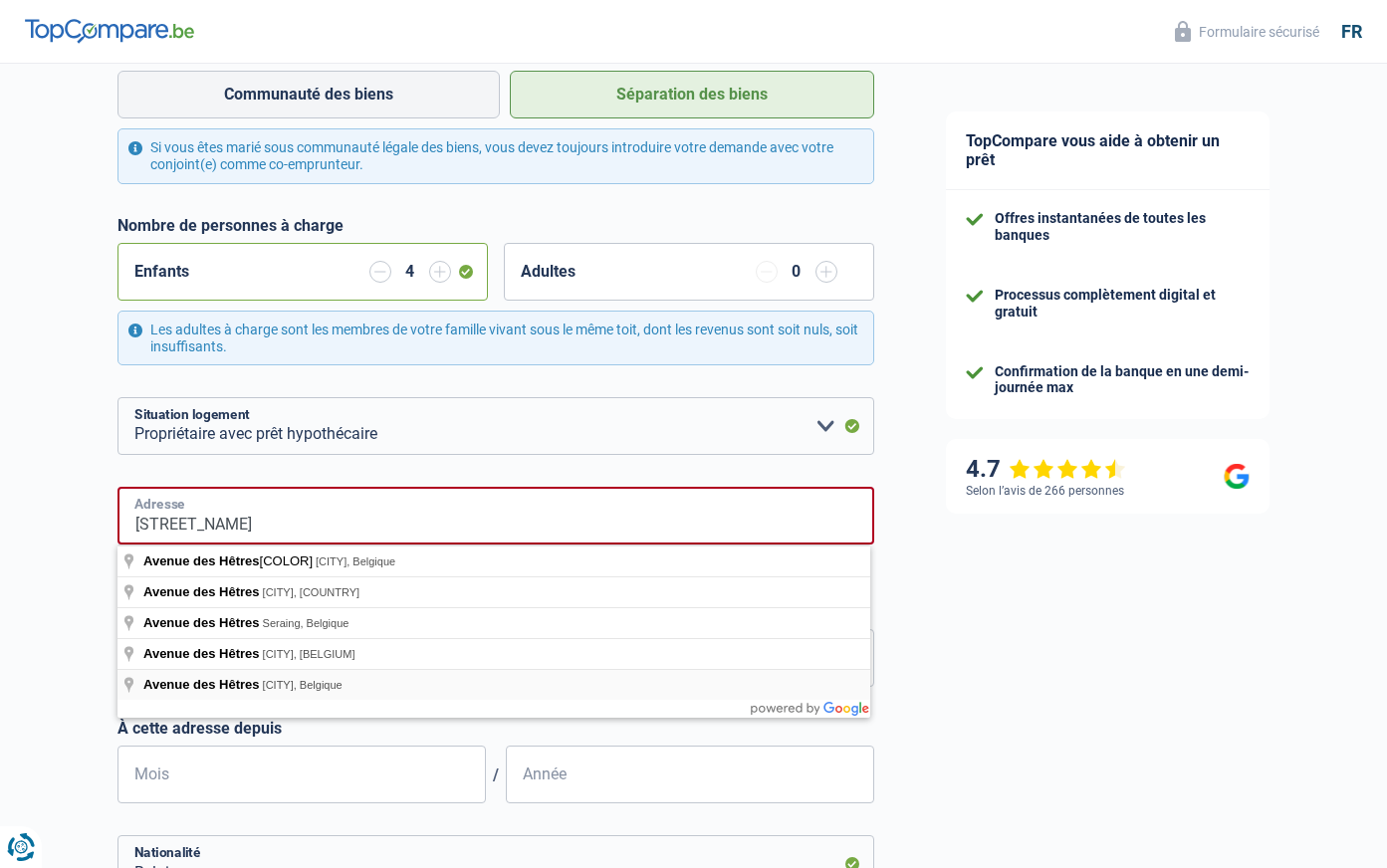 type on "[STREET_NAME]" 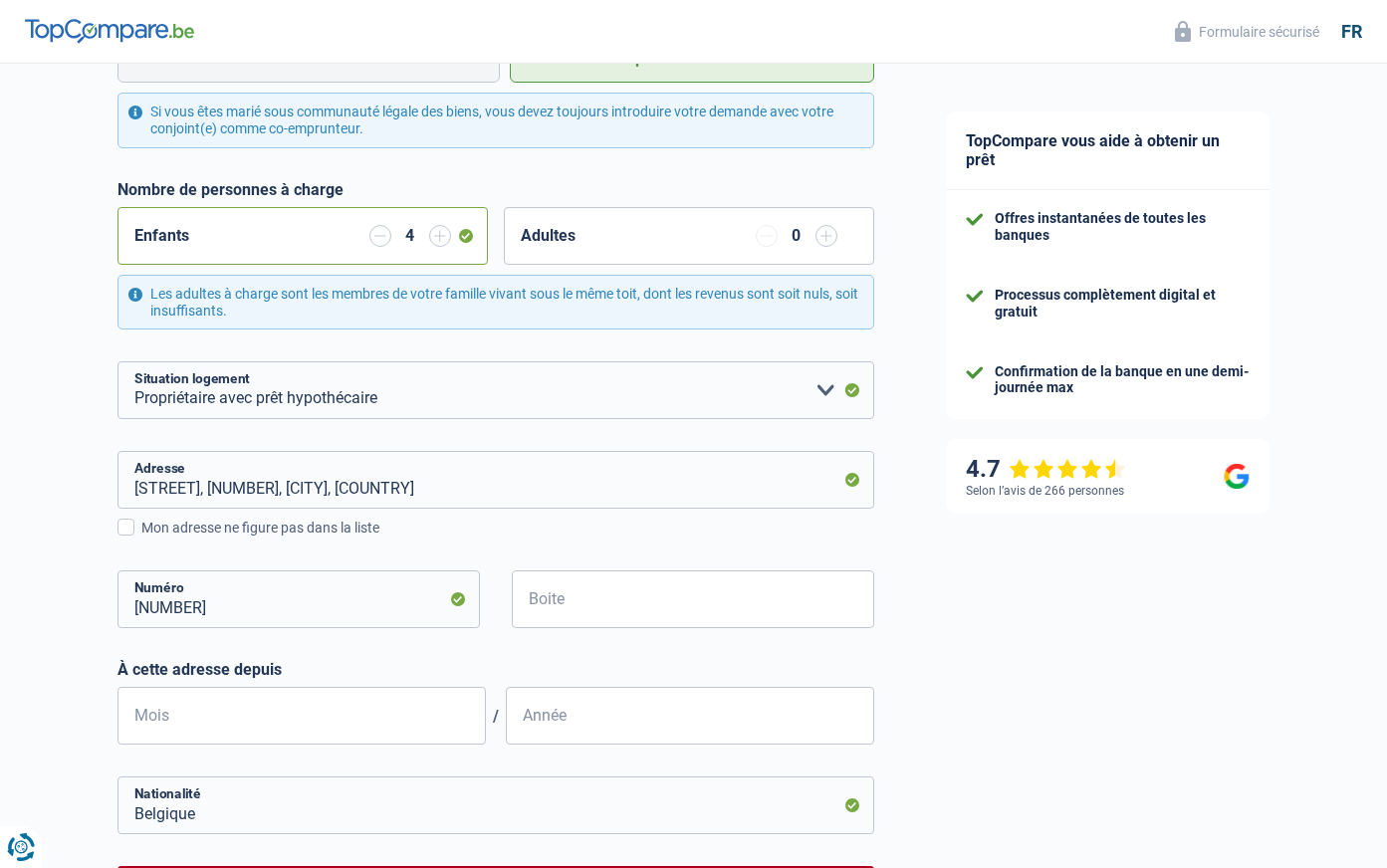scroll, scrollTop: 435, scrollLeft: 0, axis: vertical 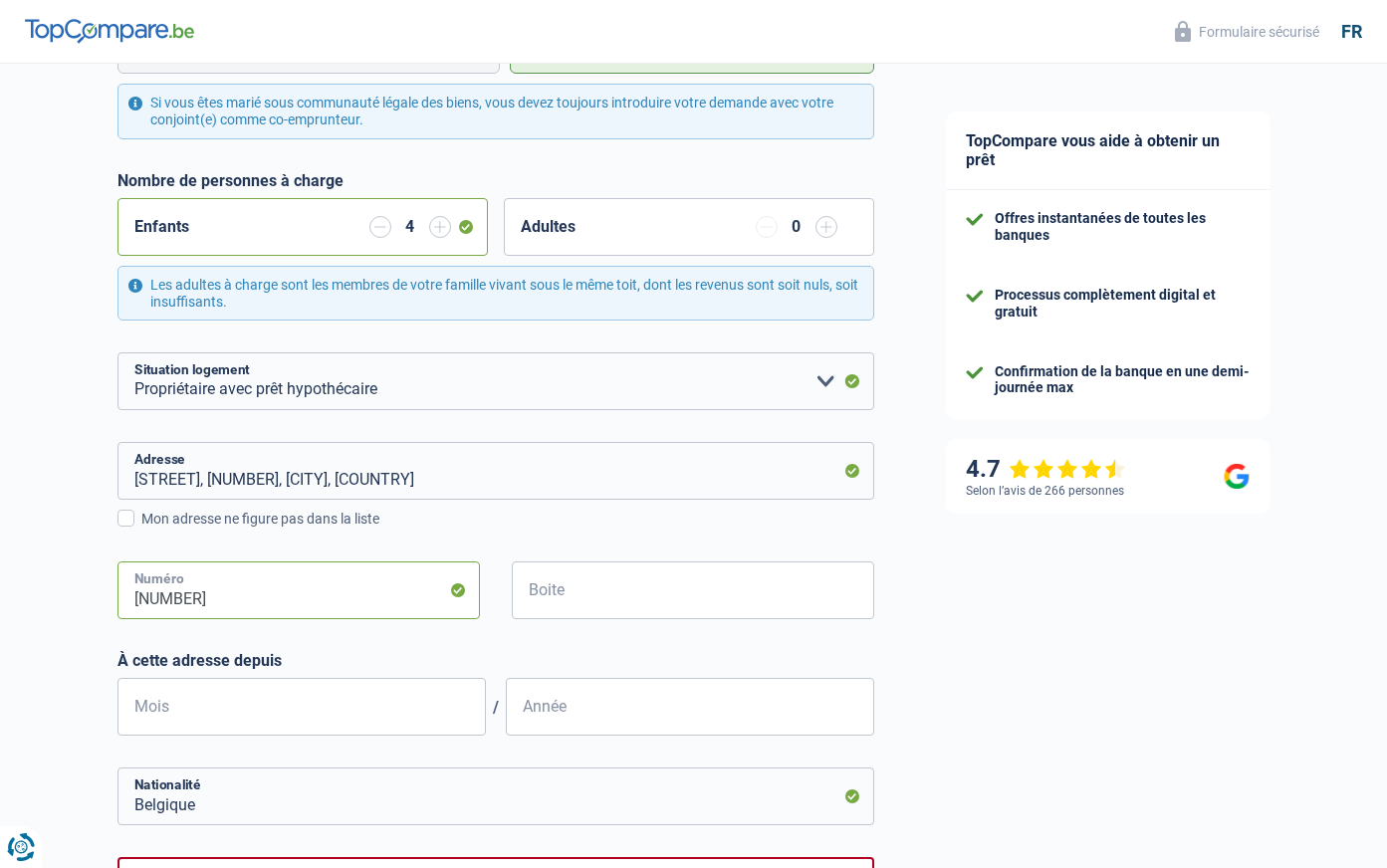 click on "[NUMBER]" at bounding box center [299, 590] 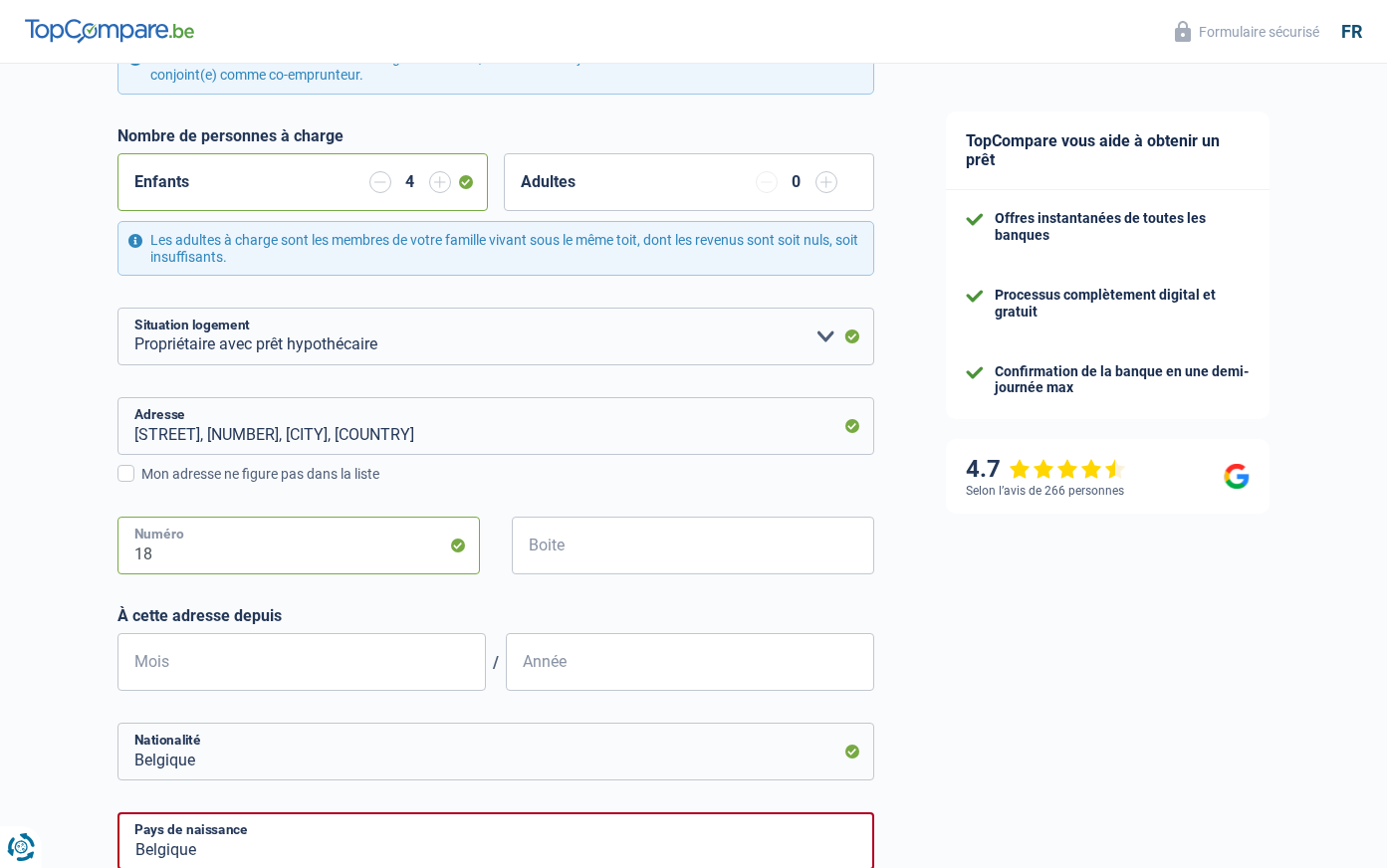 scroll, scrollTop: 485, scrollLeft: 0, axis: vertical 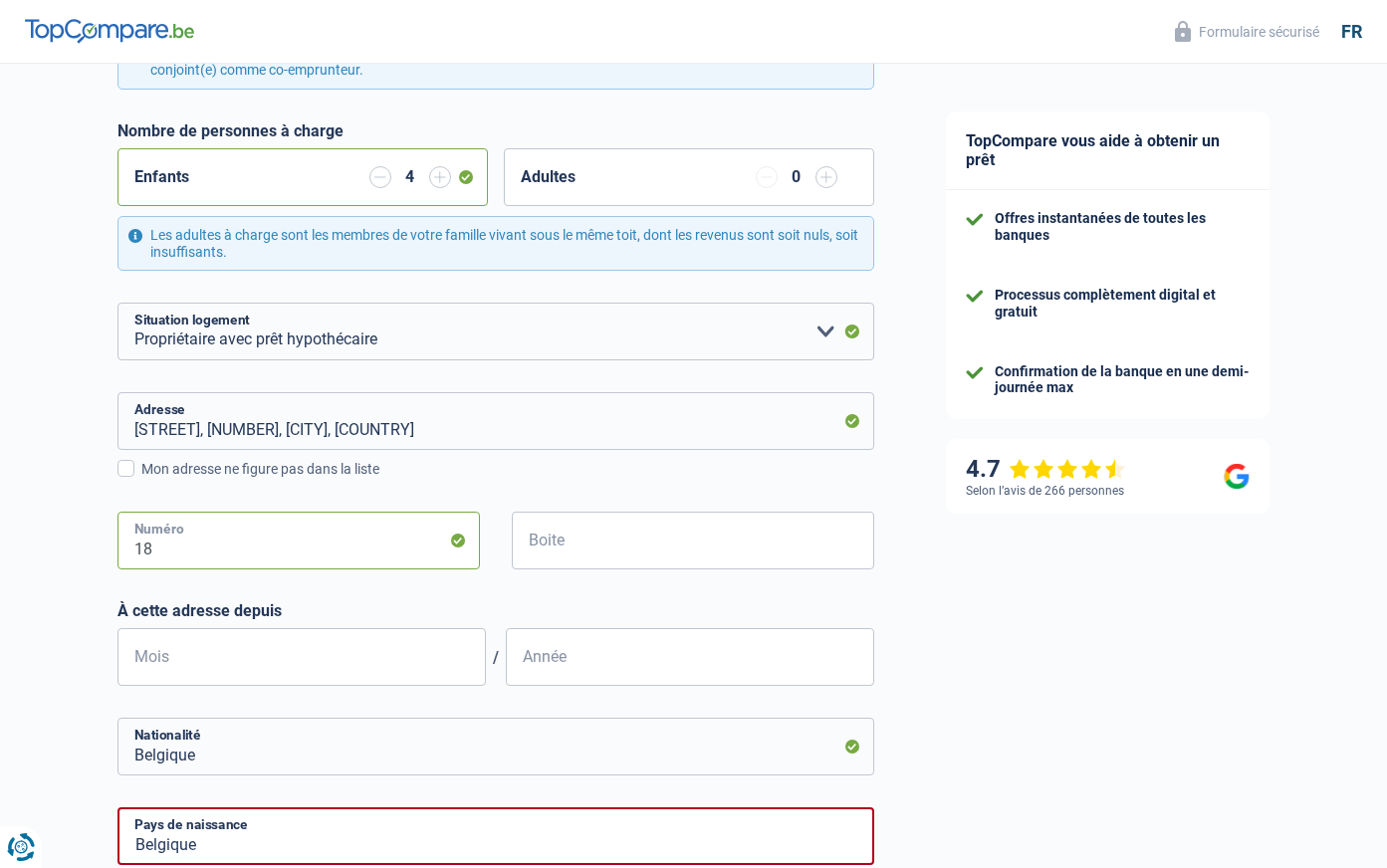 type on "18" 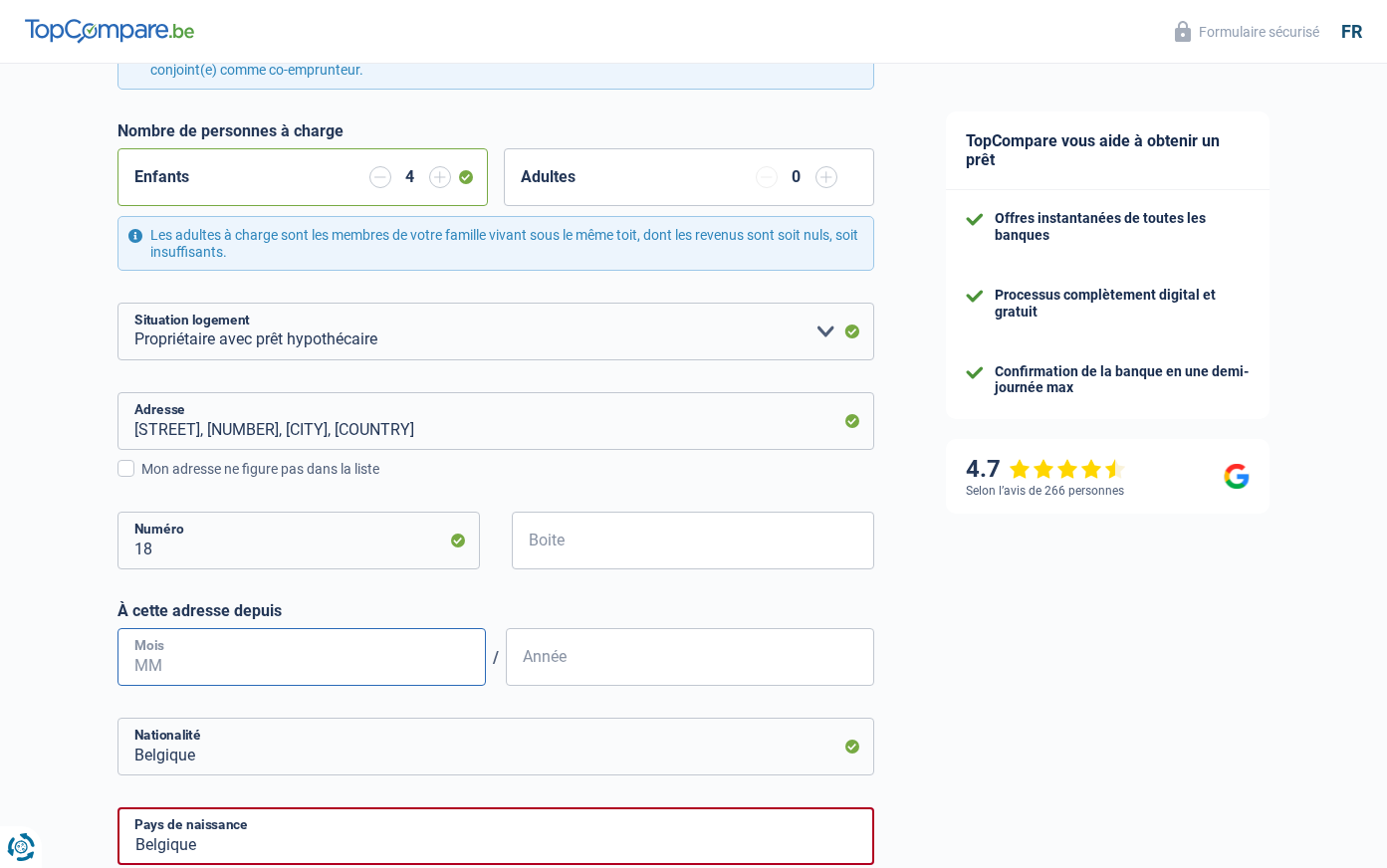 click on "Mois" at bounding box center (302, 657) 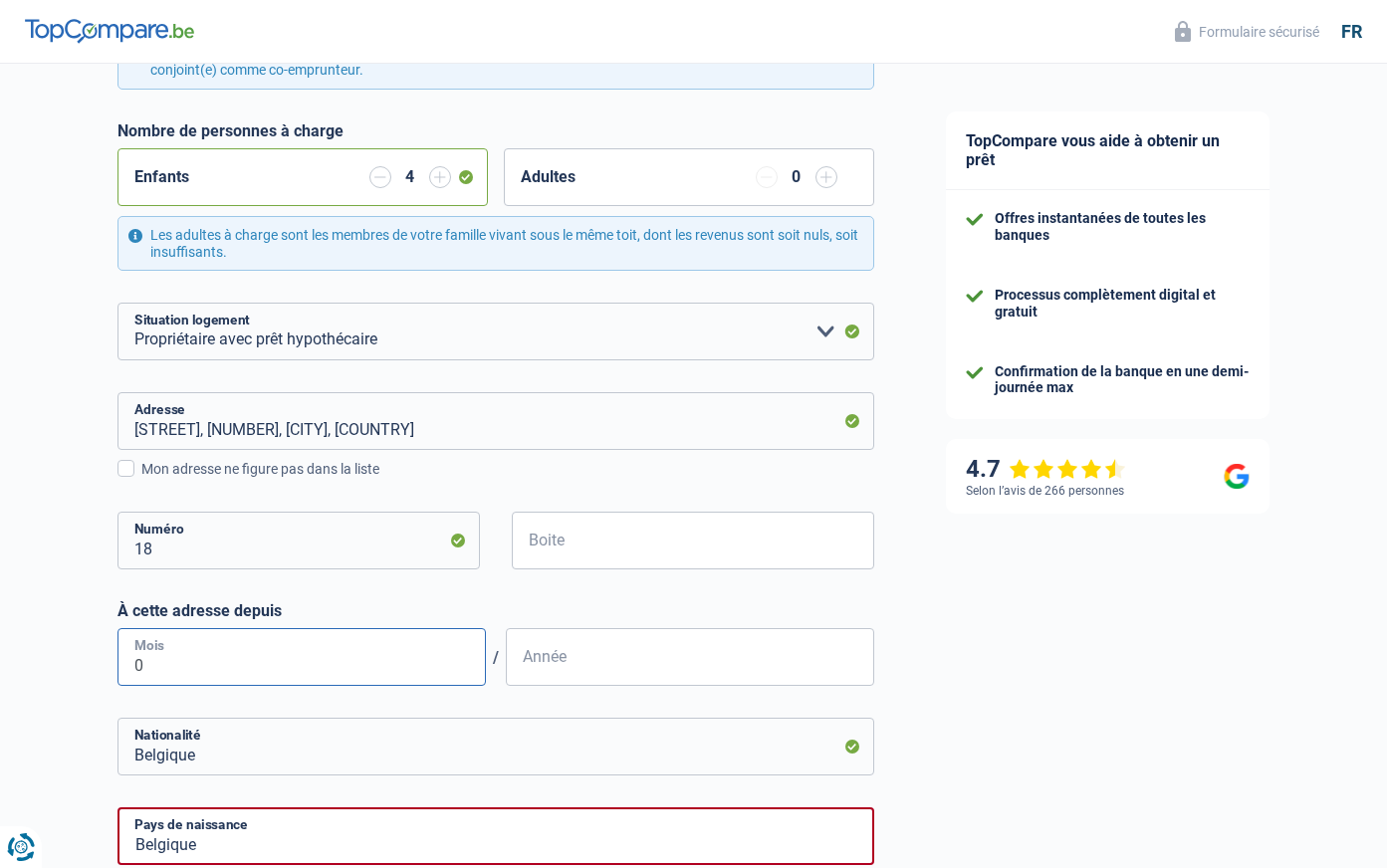 type on "05" 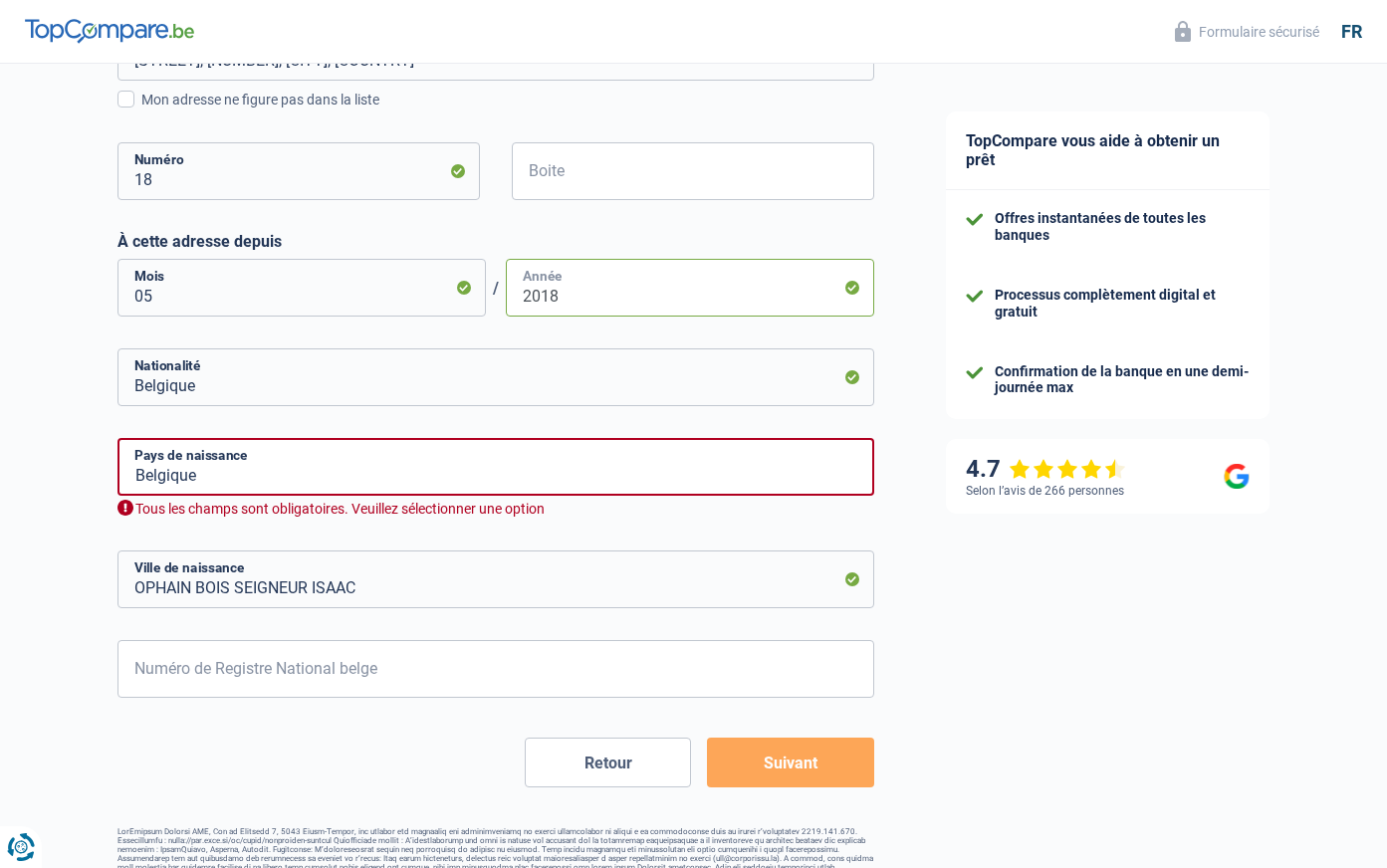 scroll, scrollTop: 883, scrollLeft: 0, axis: vertical 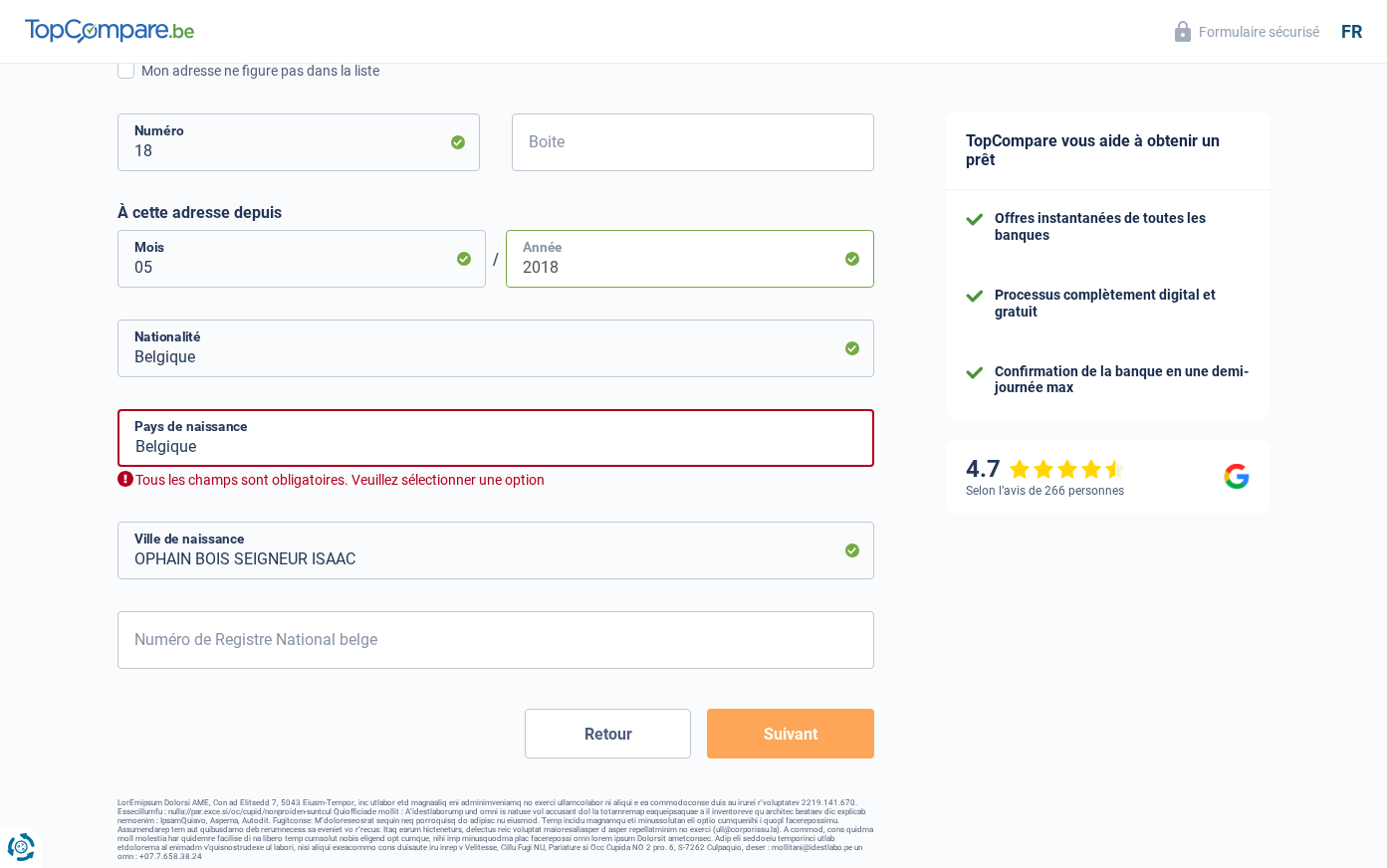 type on "2018" 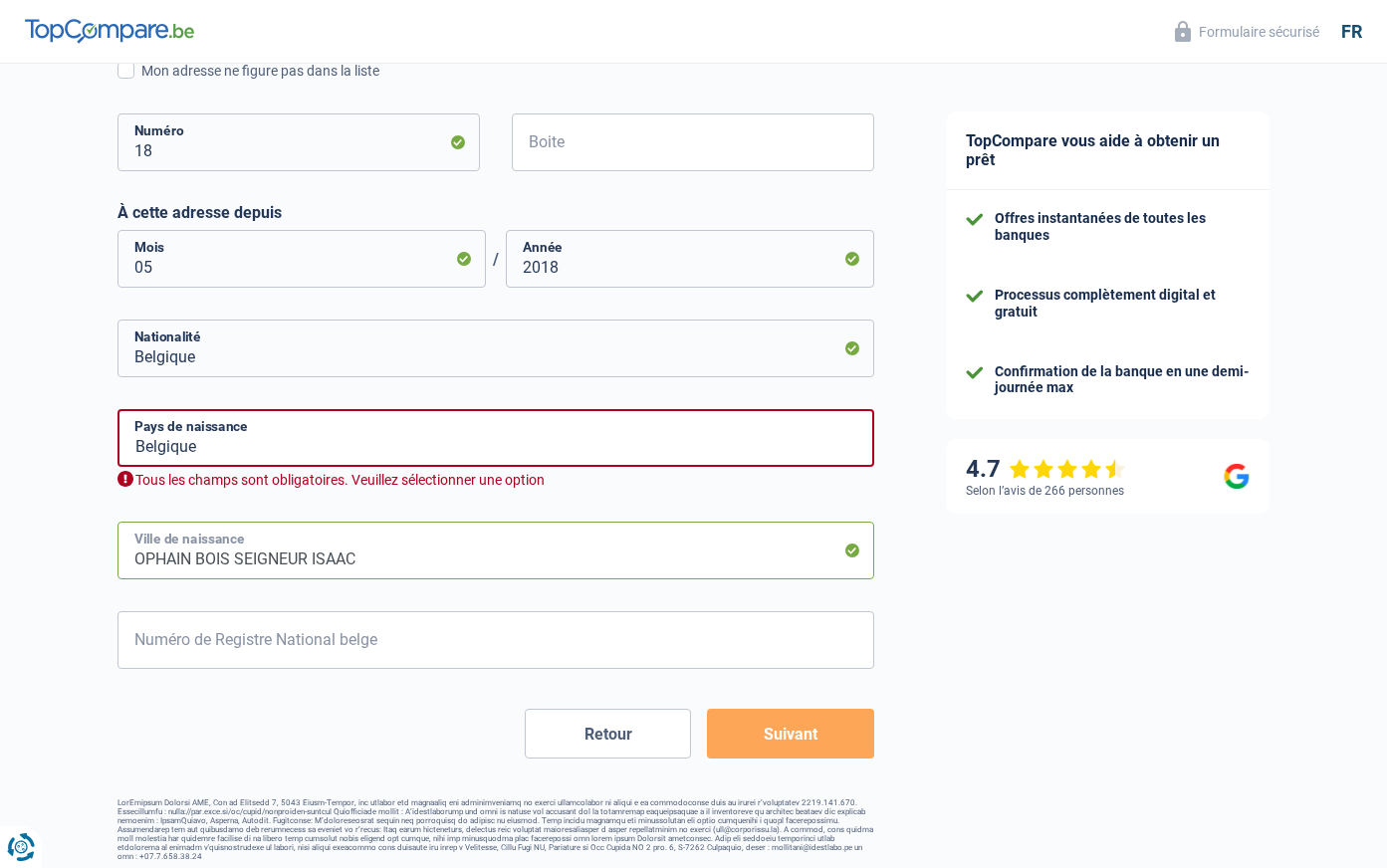click on "OPHAIN BOIS SEIGNEUR ISAAC" at bounding box center [496, 550] 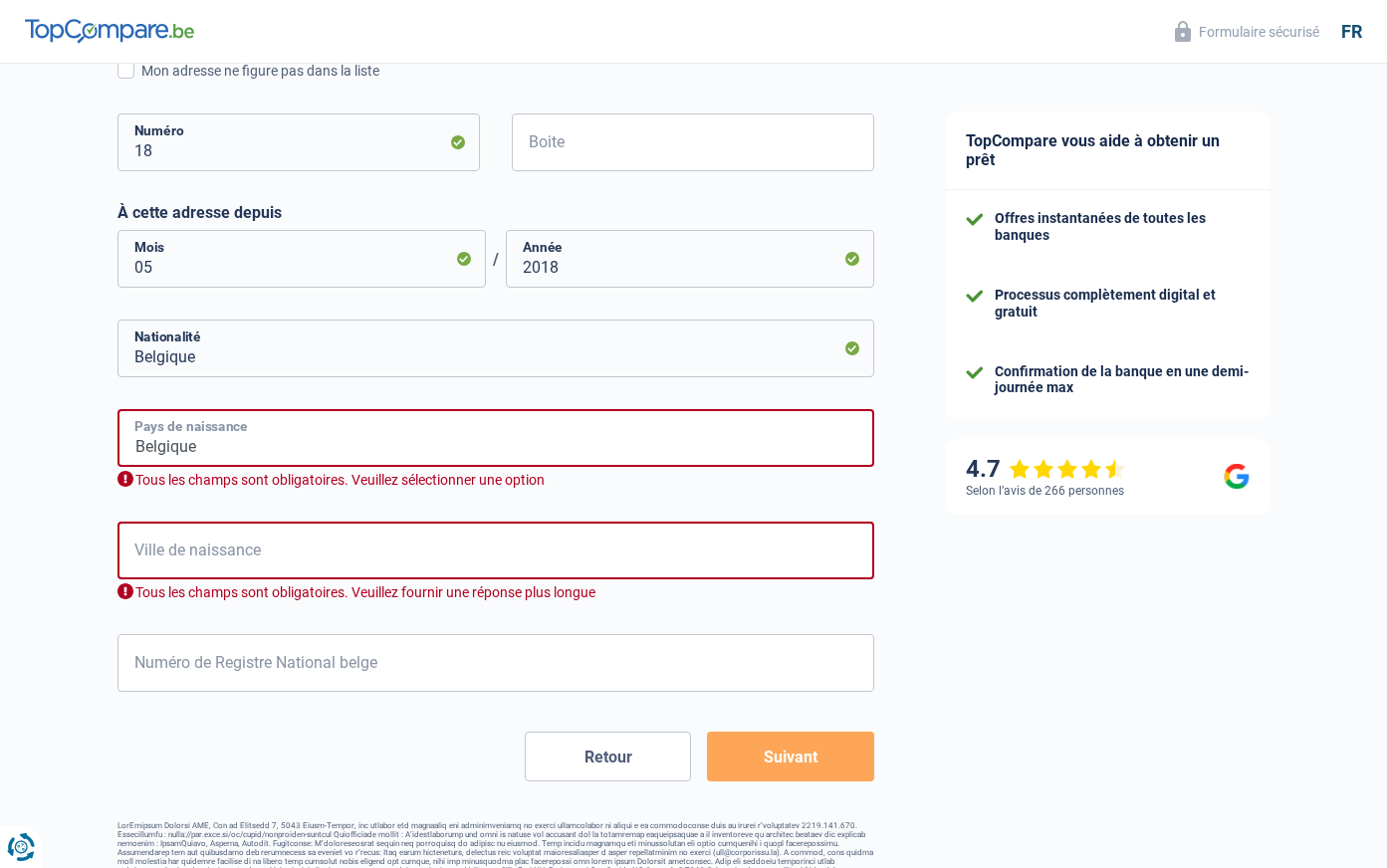click on "Belgique" at bounding box center [496, 438] 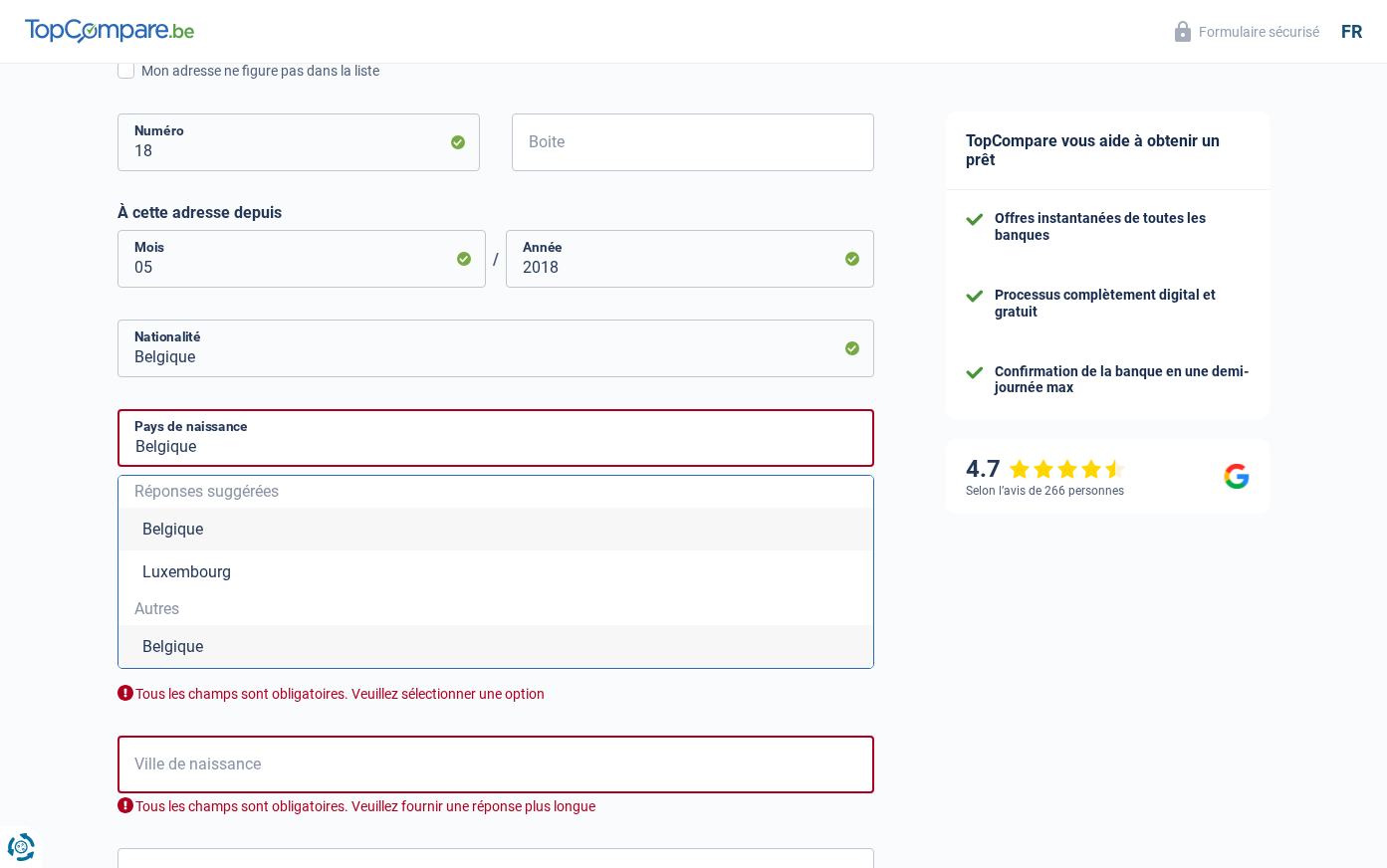 click on "Belgique" at bounding box center [496, 529] 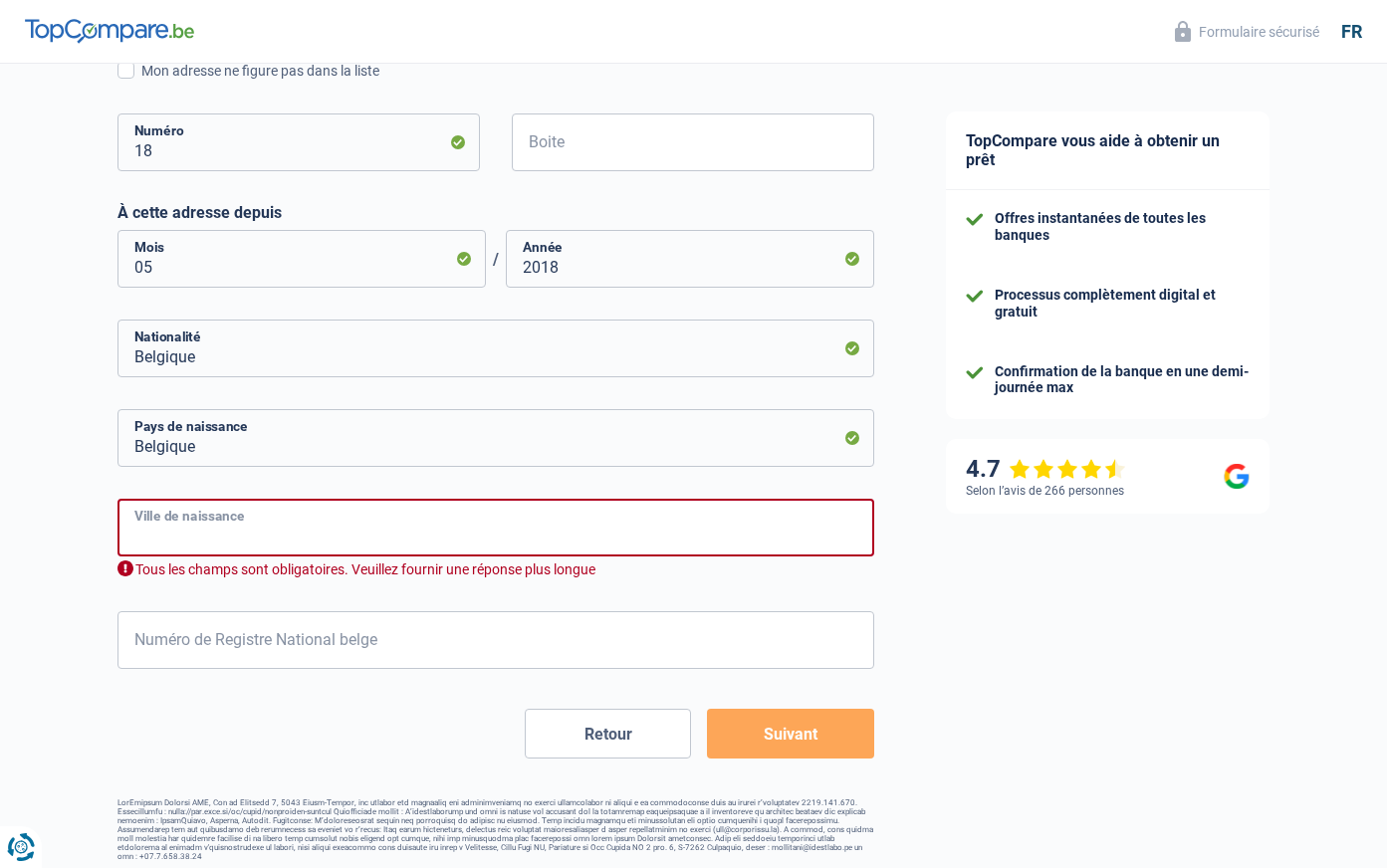 click on "Ville de naissance" at bounding box center (496, 528) 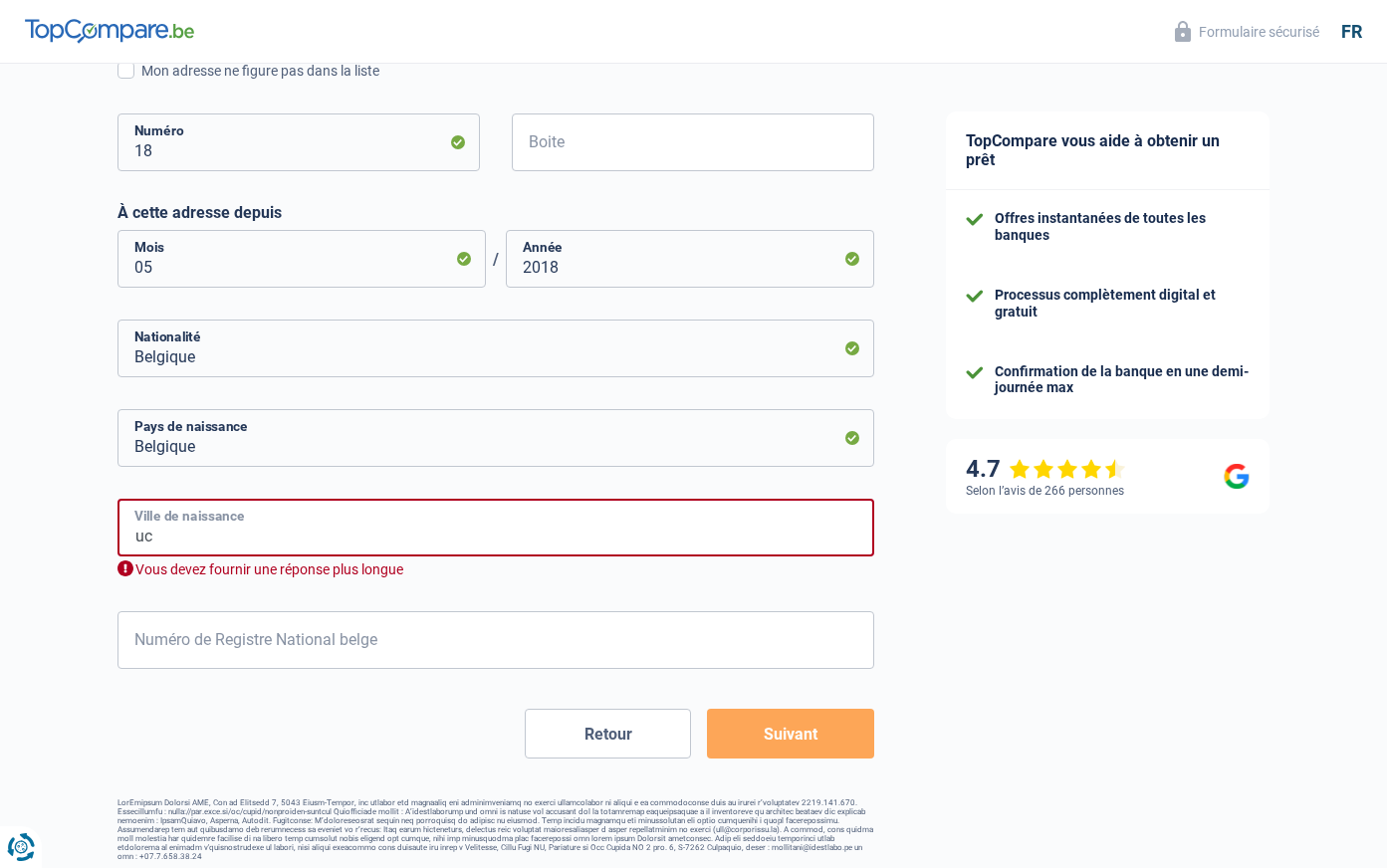 scroll, scrollTop: 860, scrollLeft: 0, axis: vertical 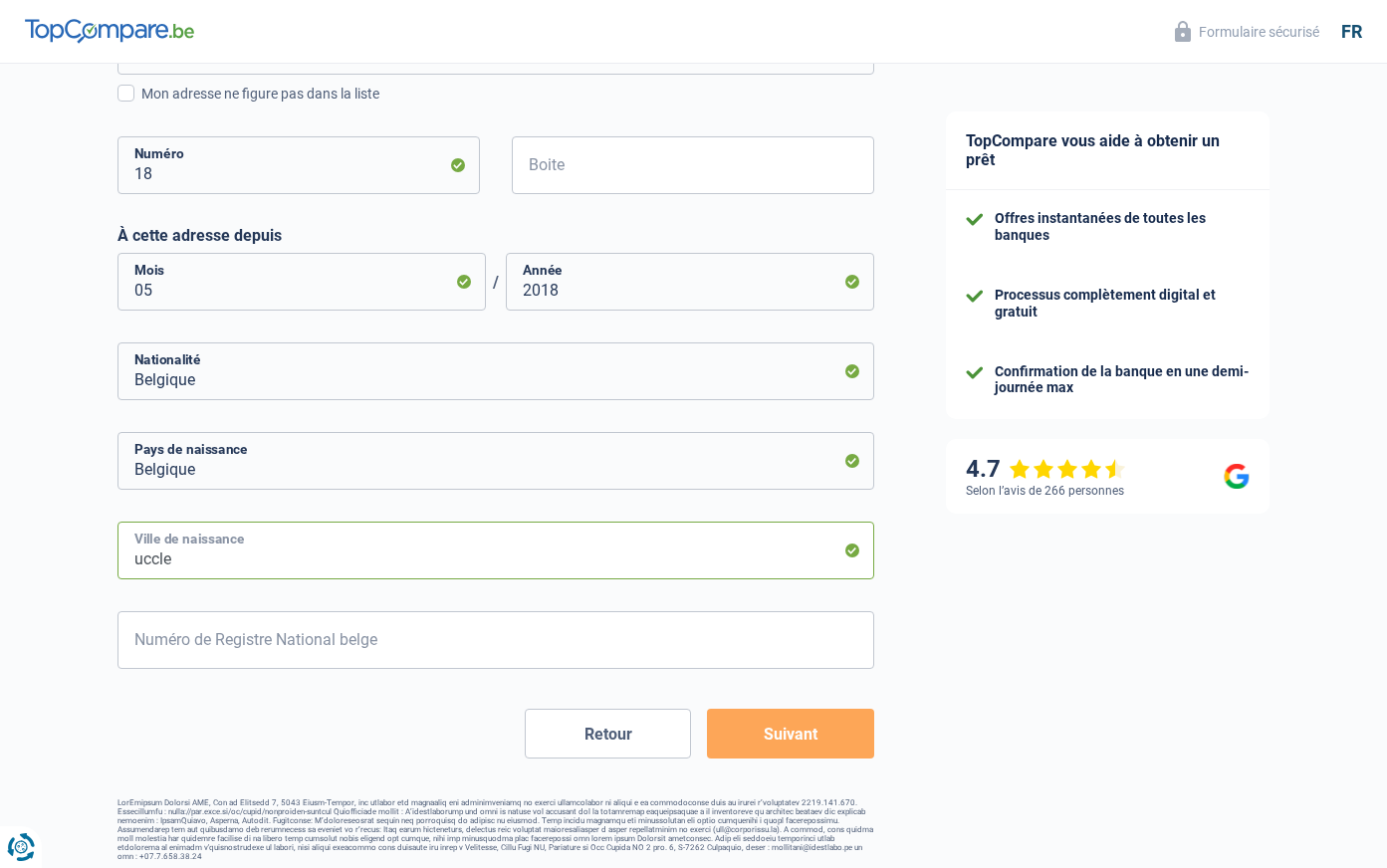 type on "uccle" 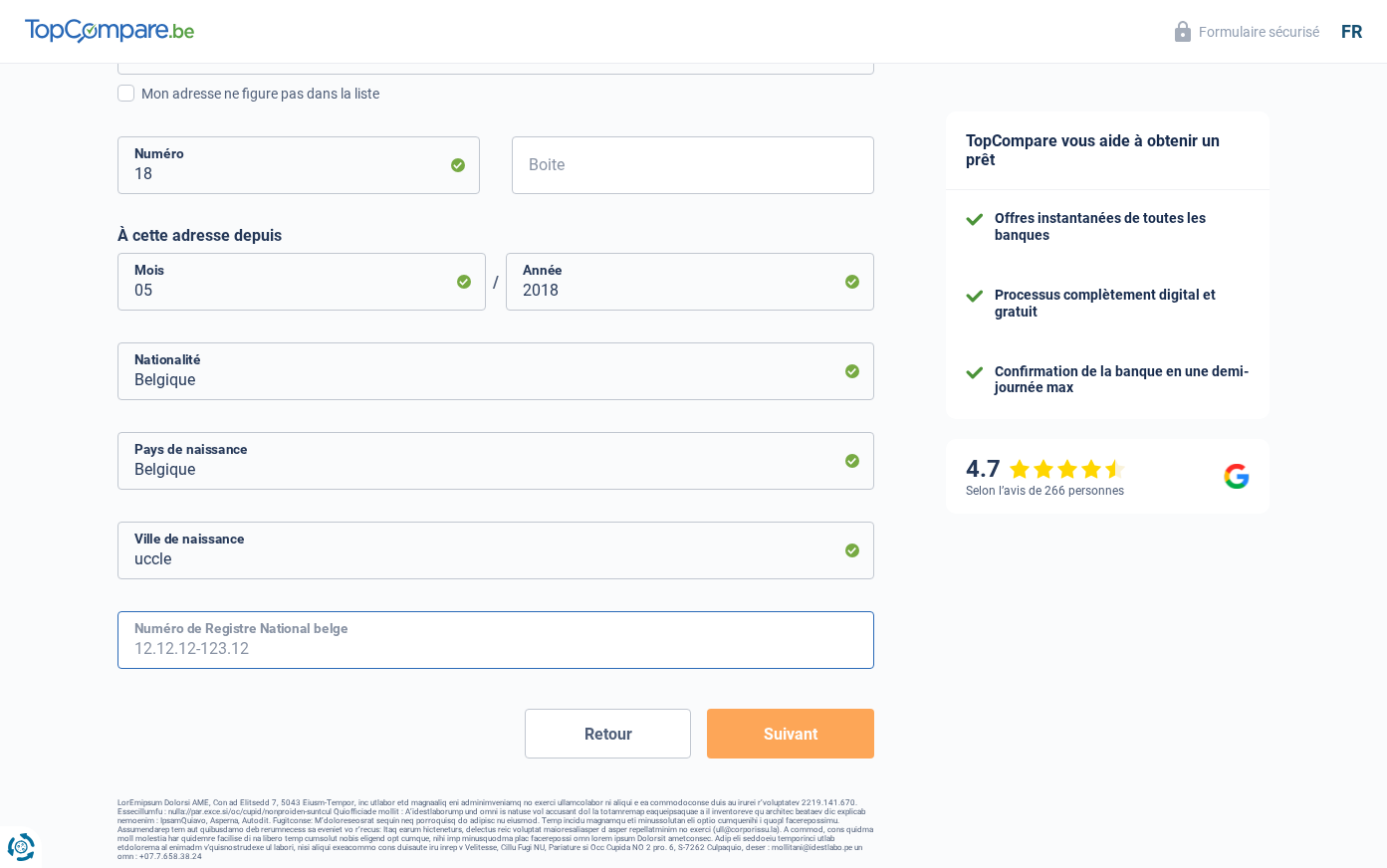 click on "Numéro de Registre National belge" at bounding box center (496, 640) 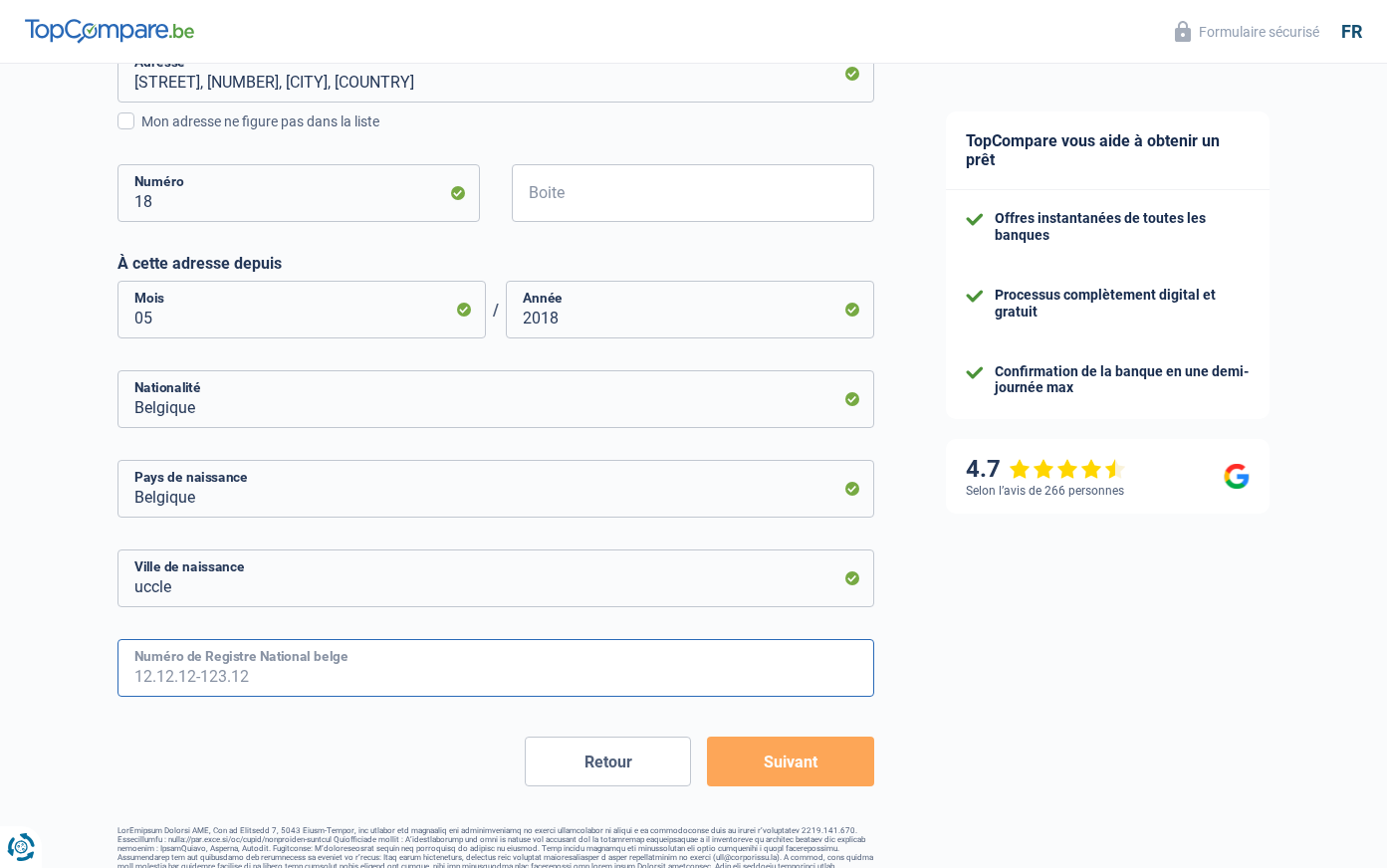 scroll, scrollTop: 860, scrollLeft: 0, axis: vertical 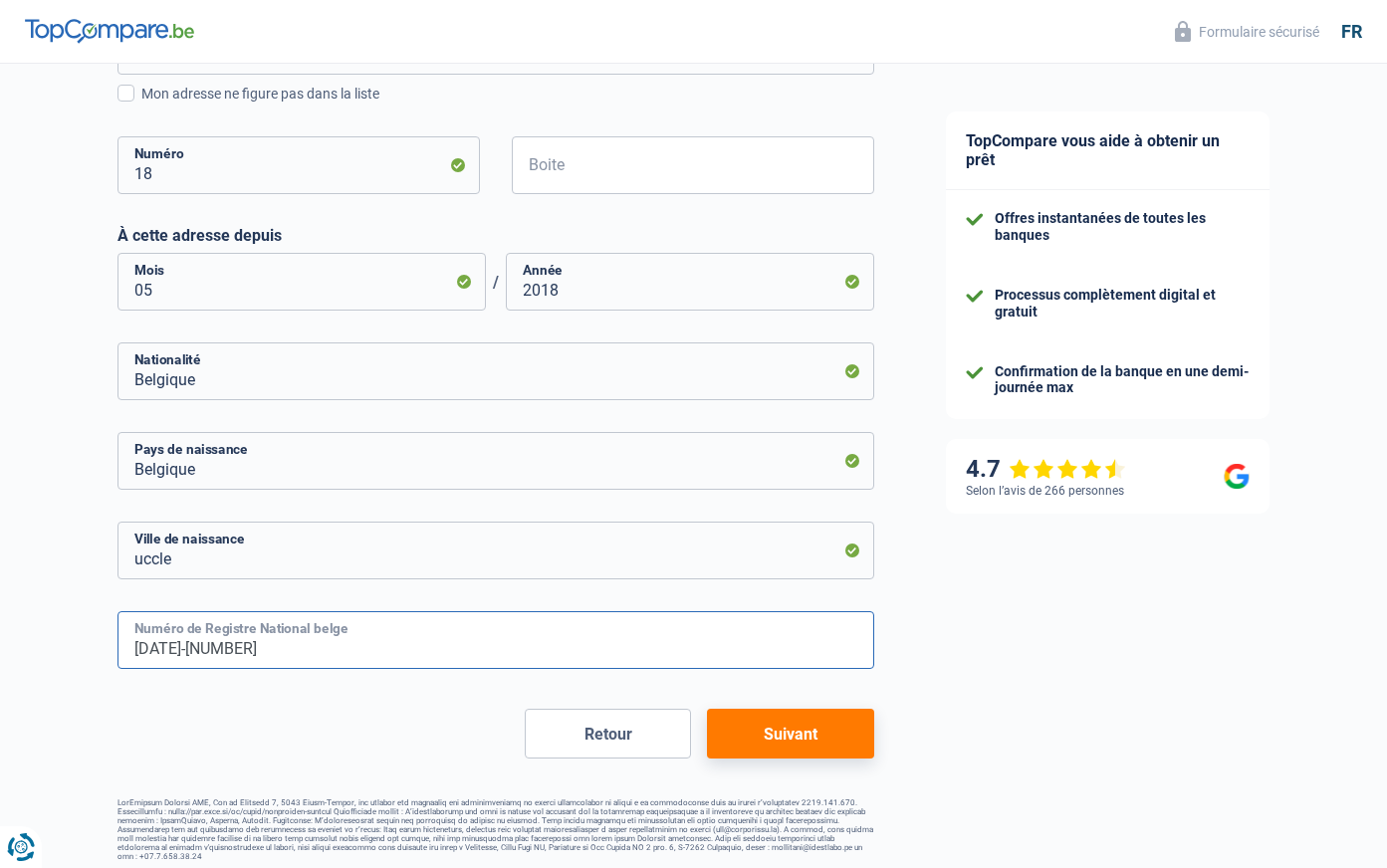 type on "[DATE]-[NUMBER]" 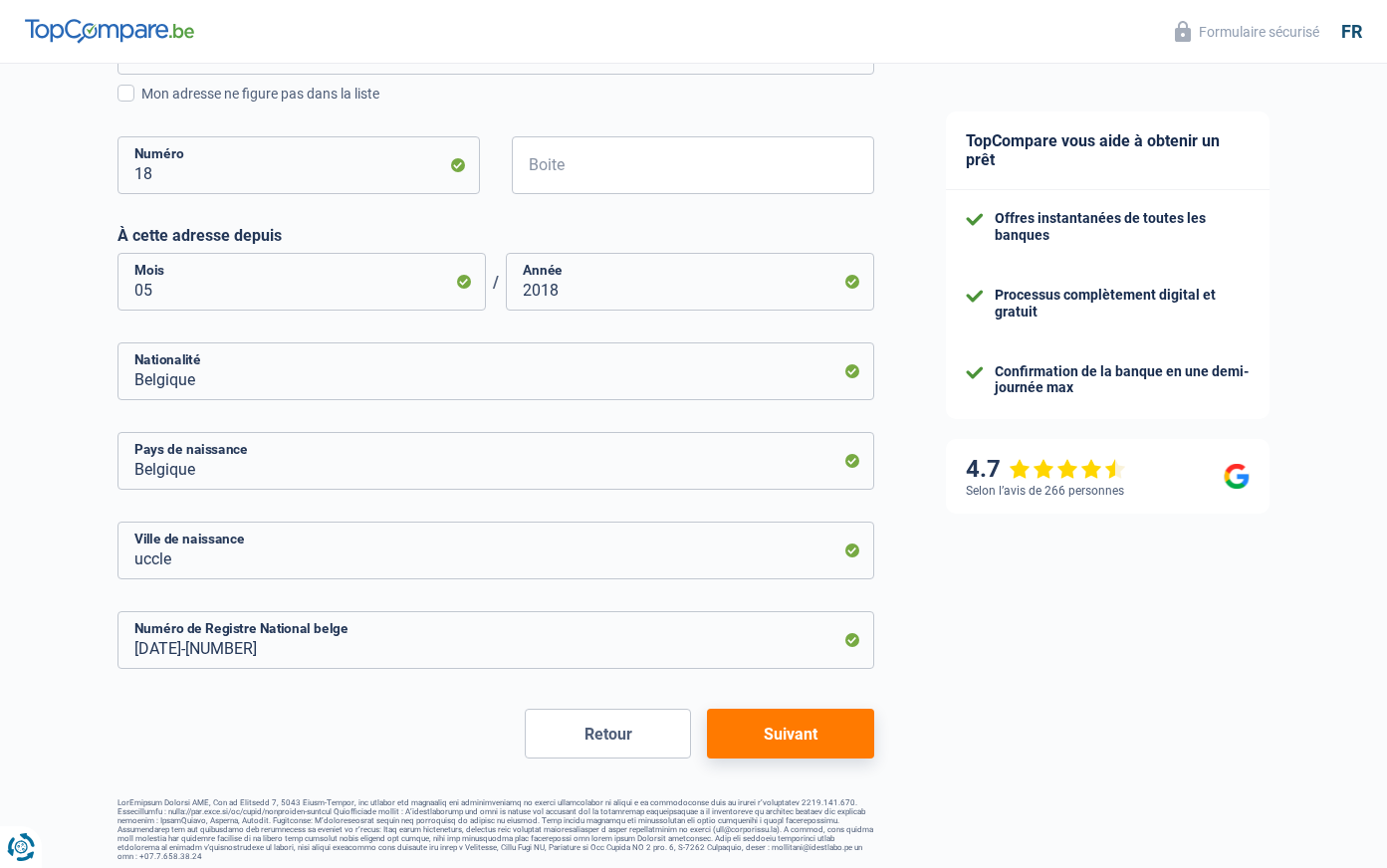 click on "Suivant" at bounding box center (790, 734) 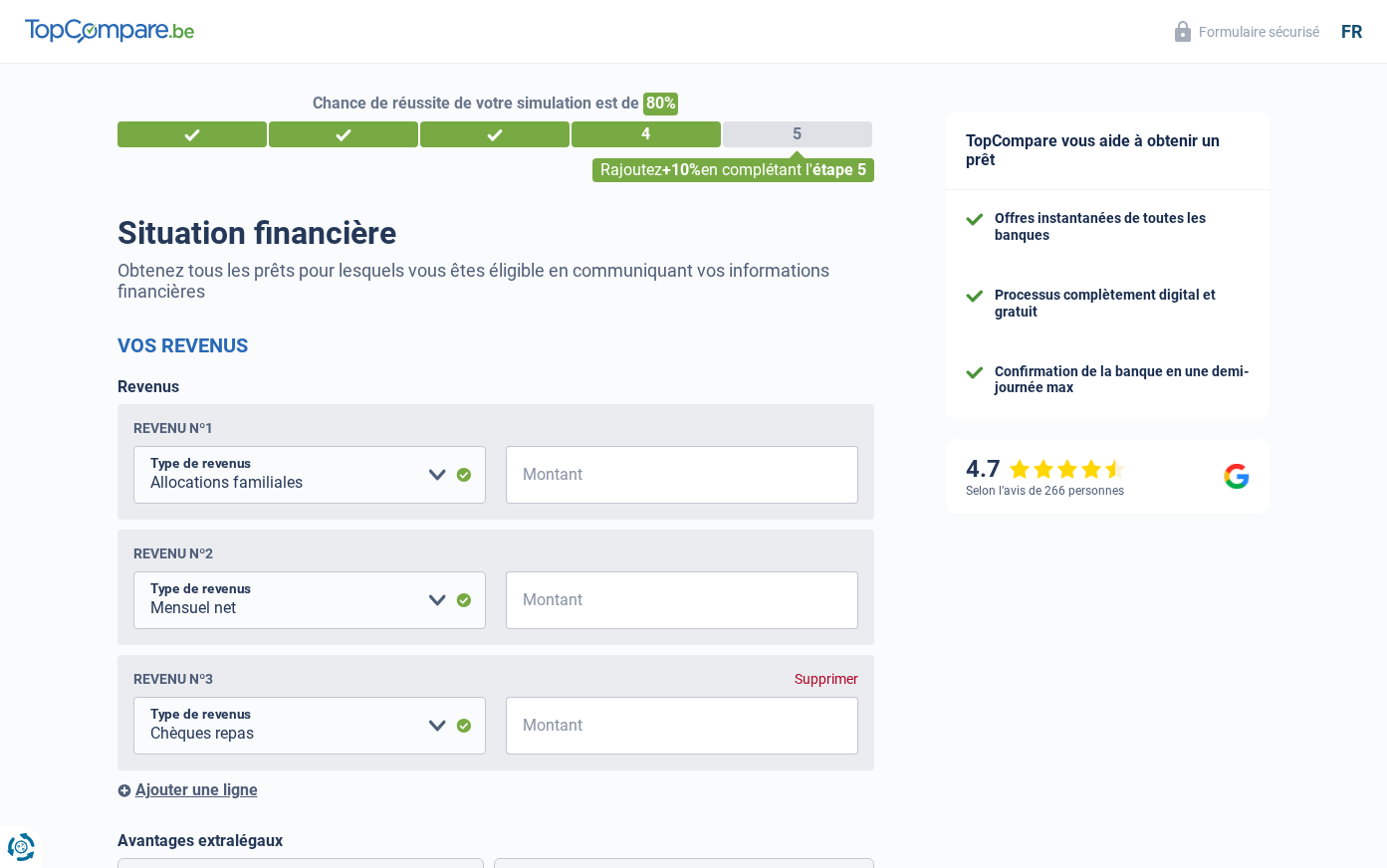 scroll, scrollTop: 16, scrollLeft: 0, axis: vertical 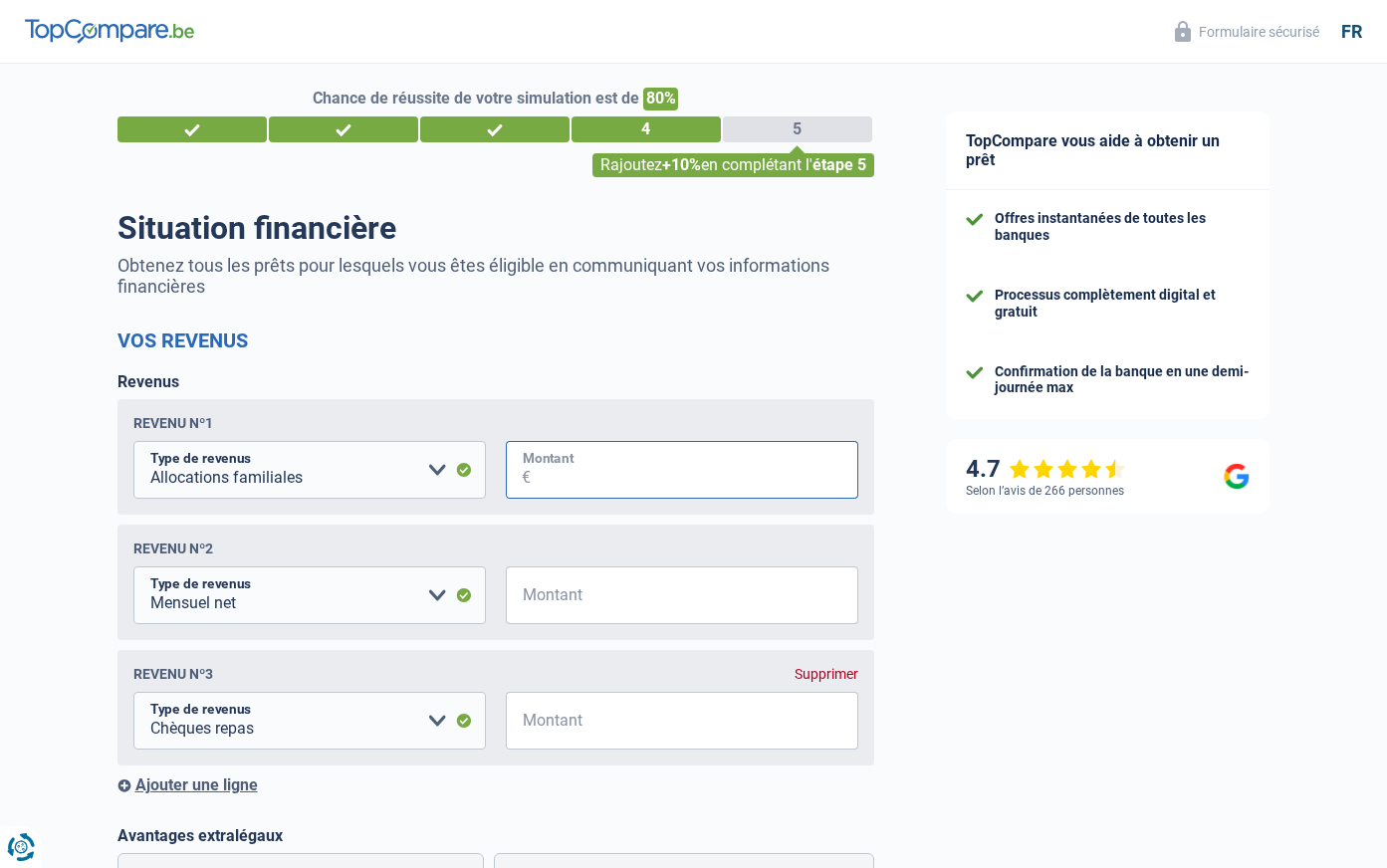 click on "Montant" at bounding box center [694, 470] 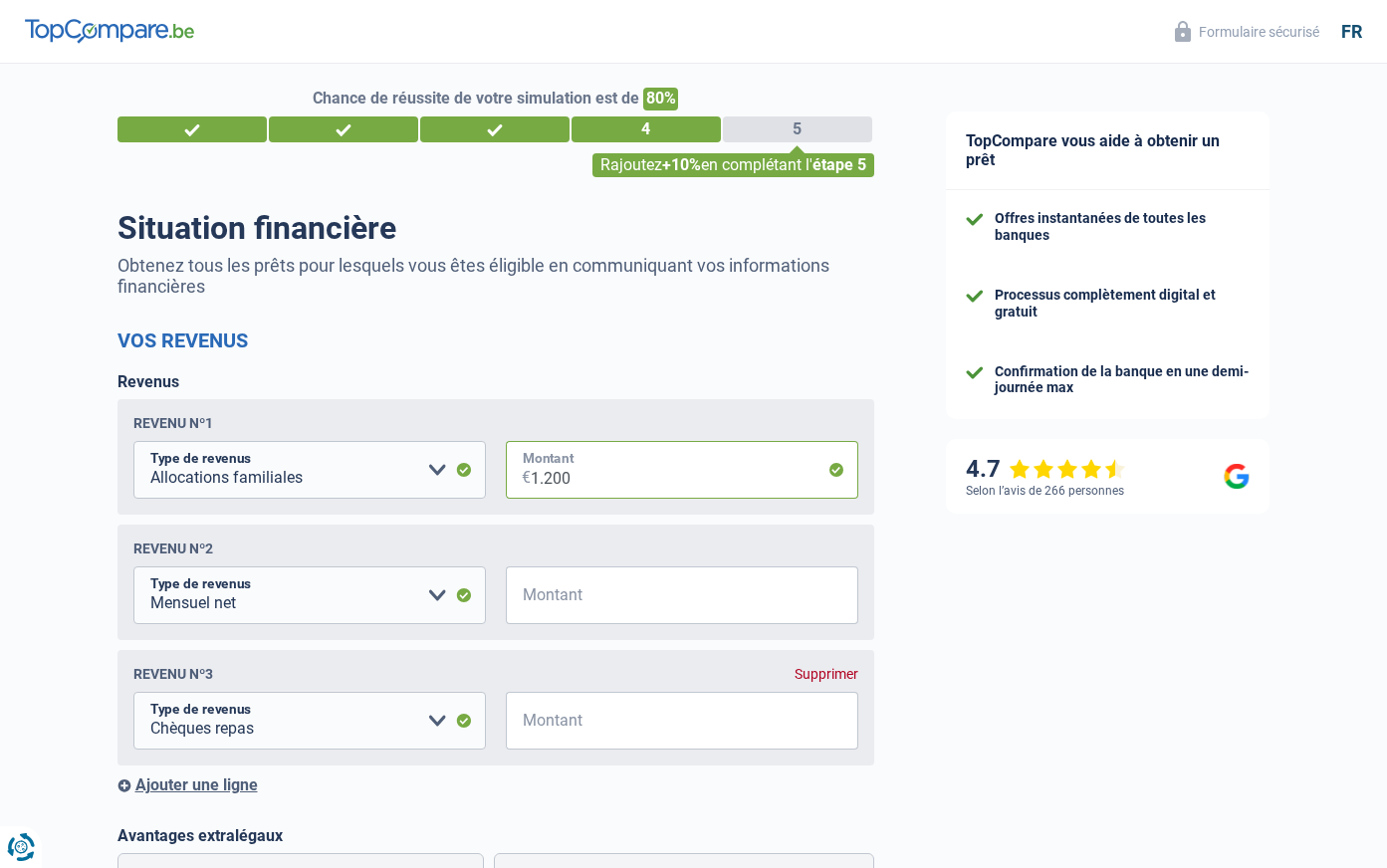 type on "1.200" 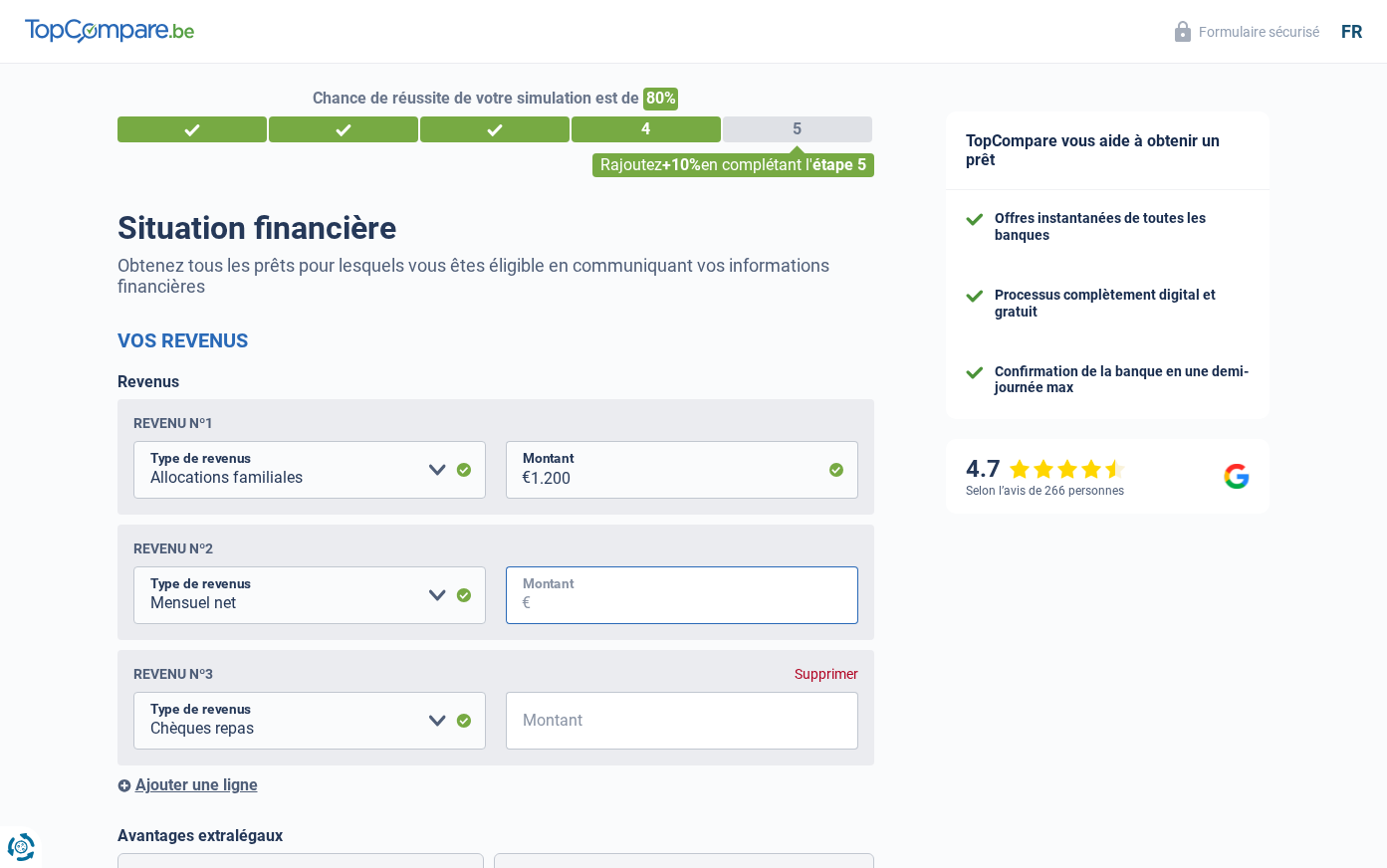 click on "Montant" at bounding box center (694, 595) 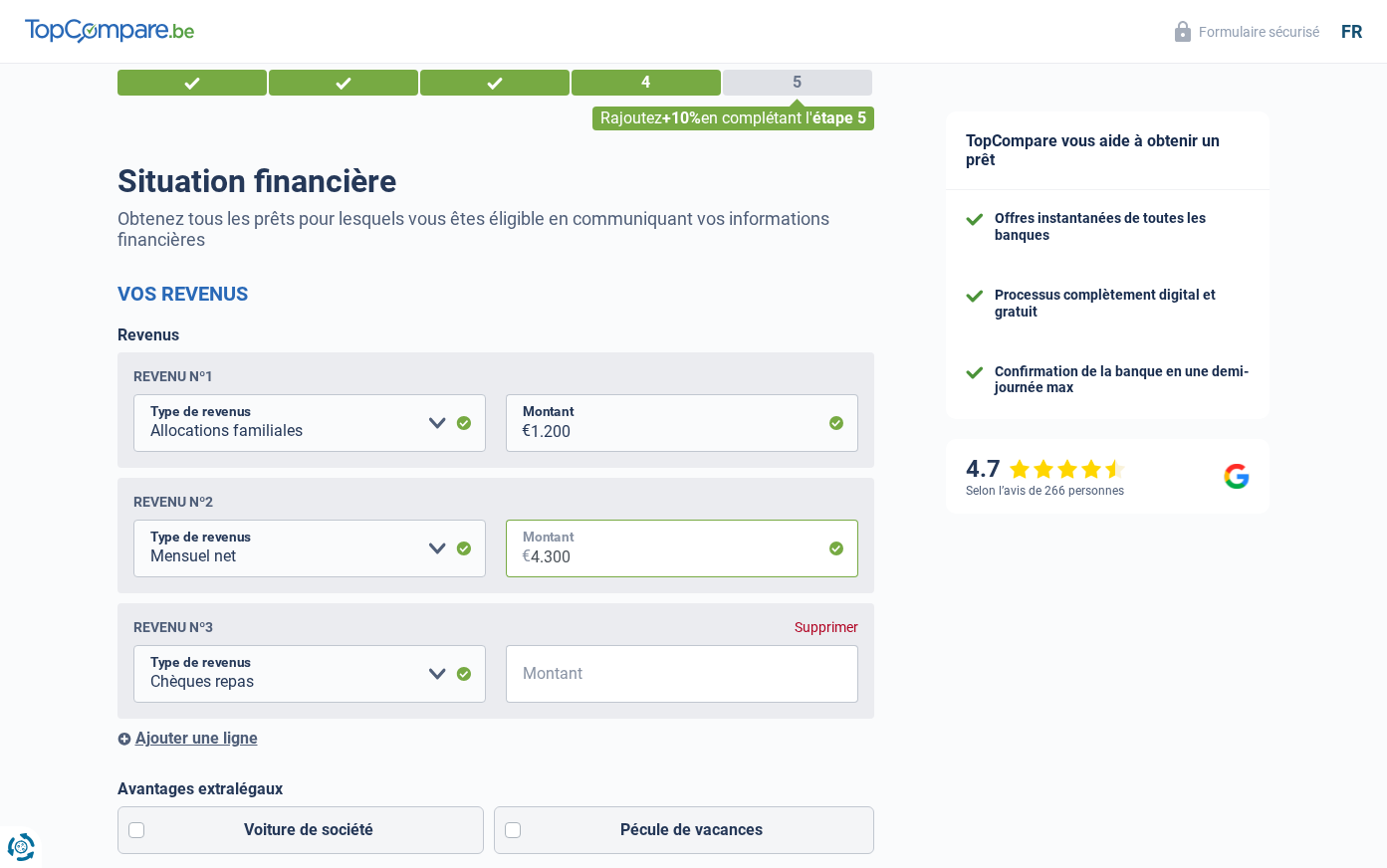 scroll, scrollTop: 126, scrollLeft: 0, axis: vertical 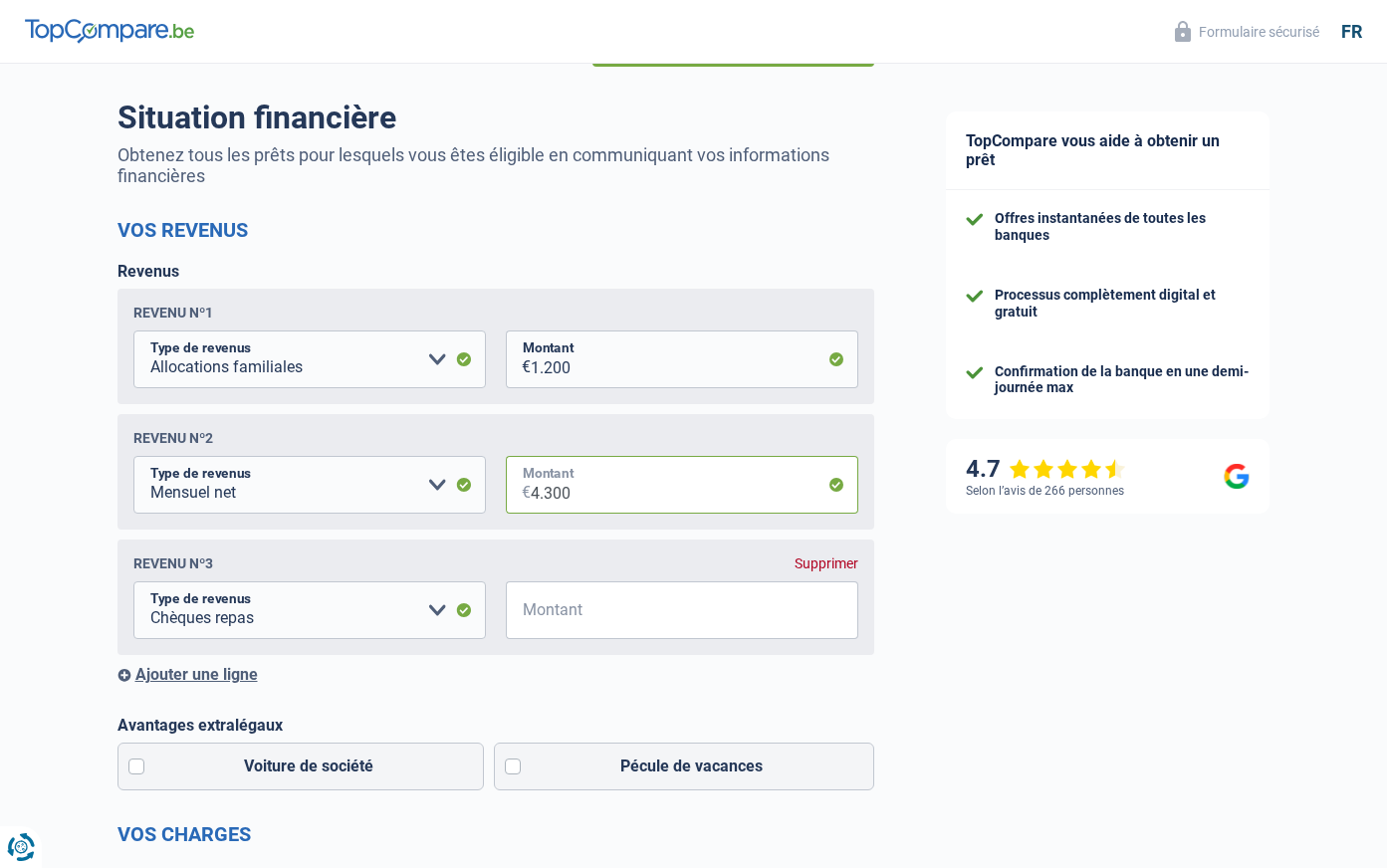 type on "4.300" 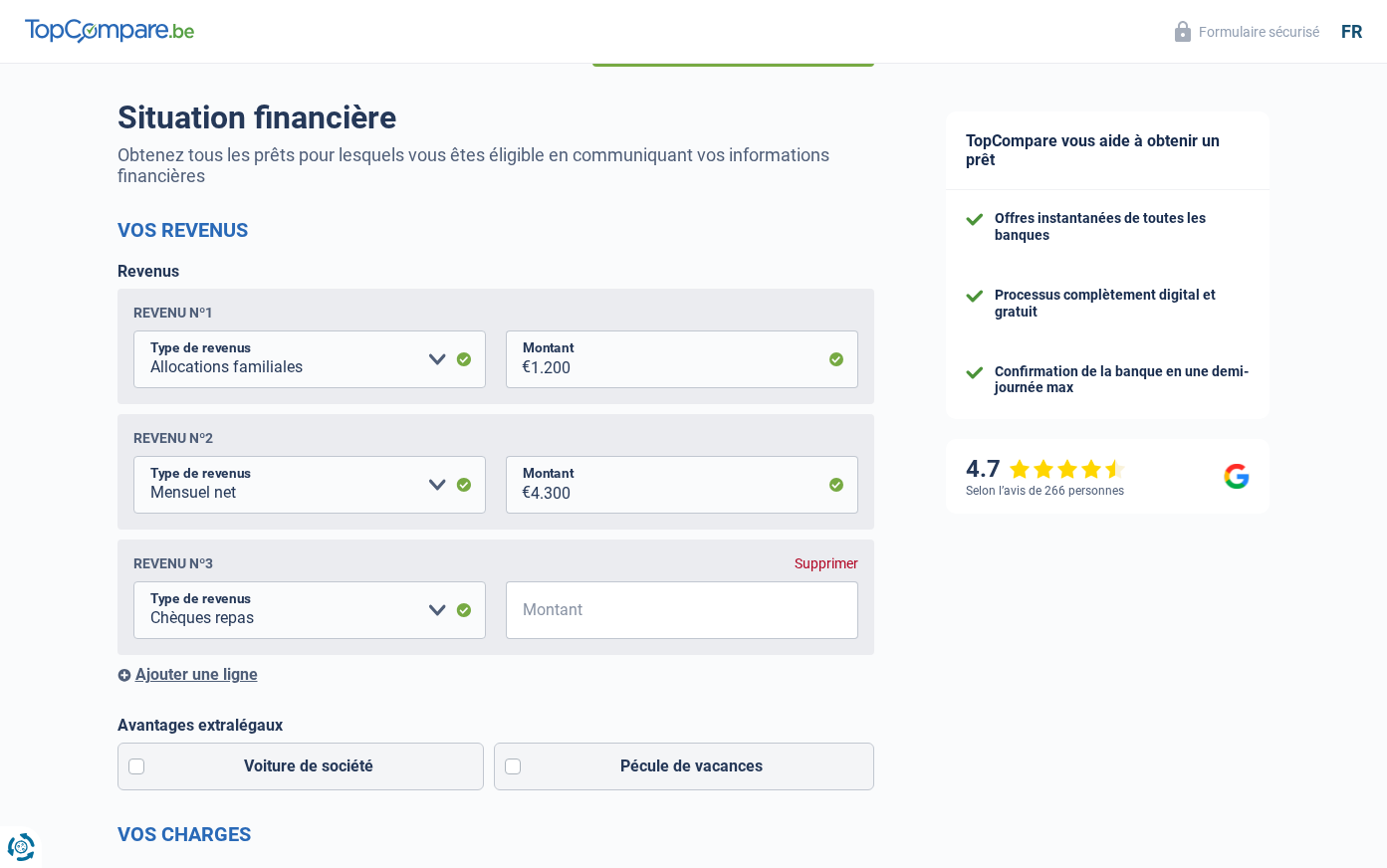 click on "Supprimer" at bounding box center (826, 563) 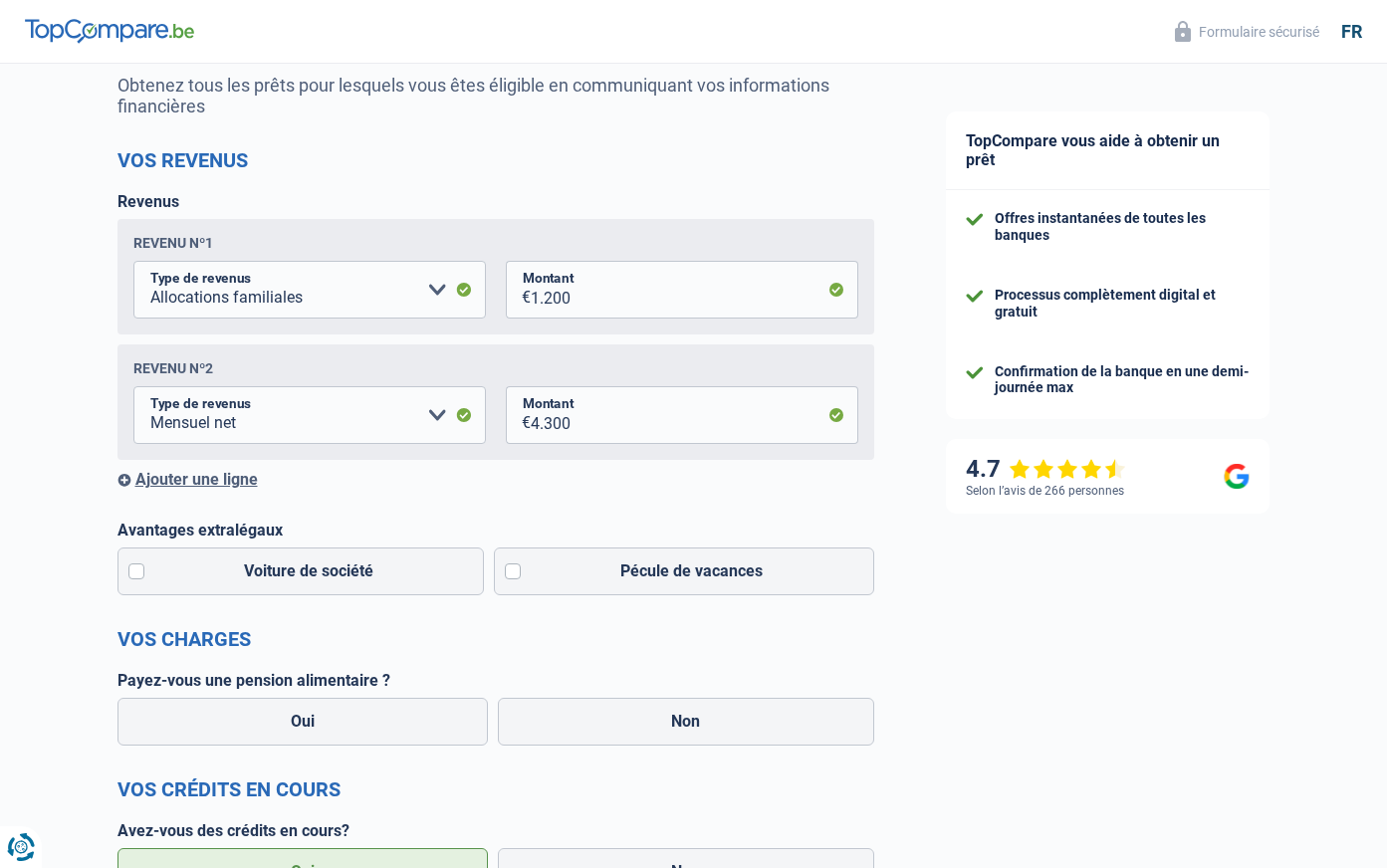 scroll, scrollTop: 197, scrollLeft: 0, axis: vertical 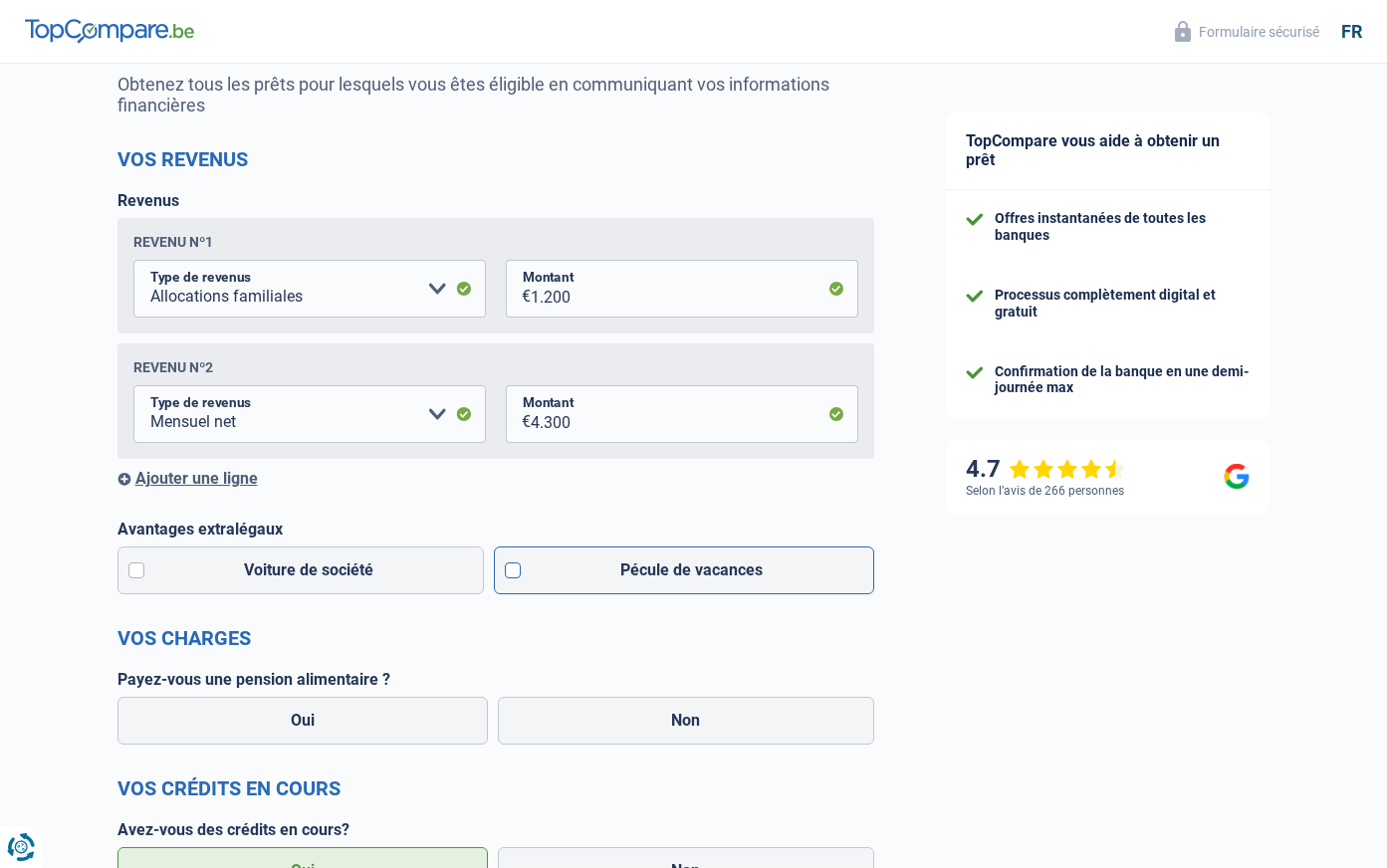 click on "Pécule de vacances" at bounding box center [684, 570] 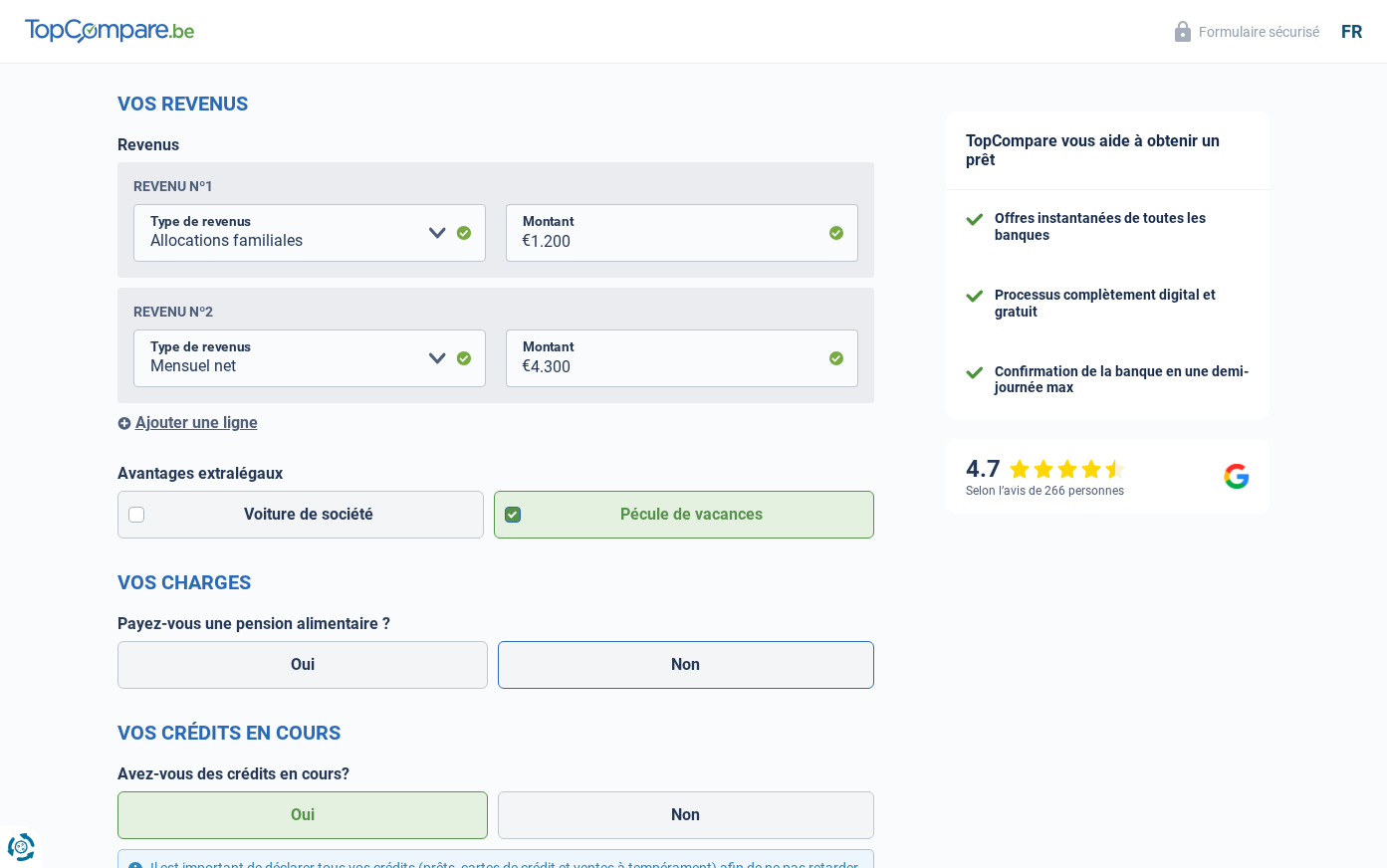 scroll, scrollTop: 259, scrollLeft: 0, axis: vertical 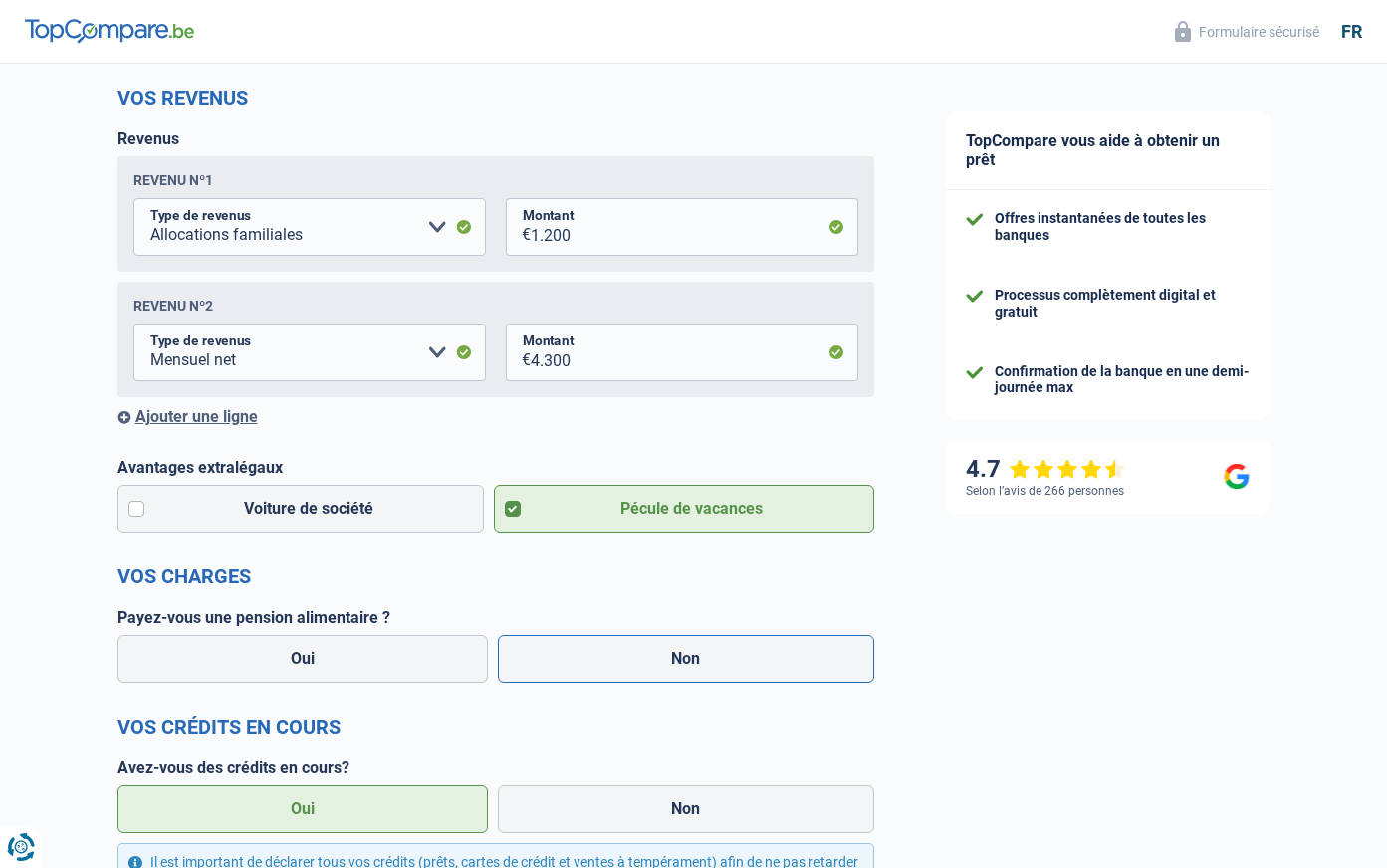 click on "Non" at bounding box center (686, 659) 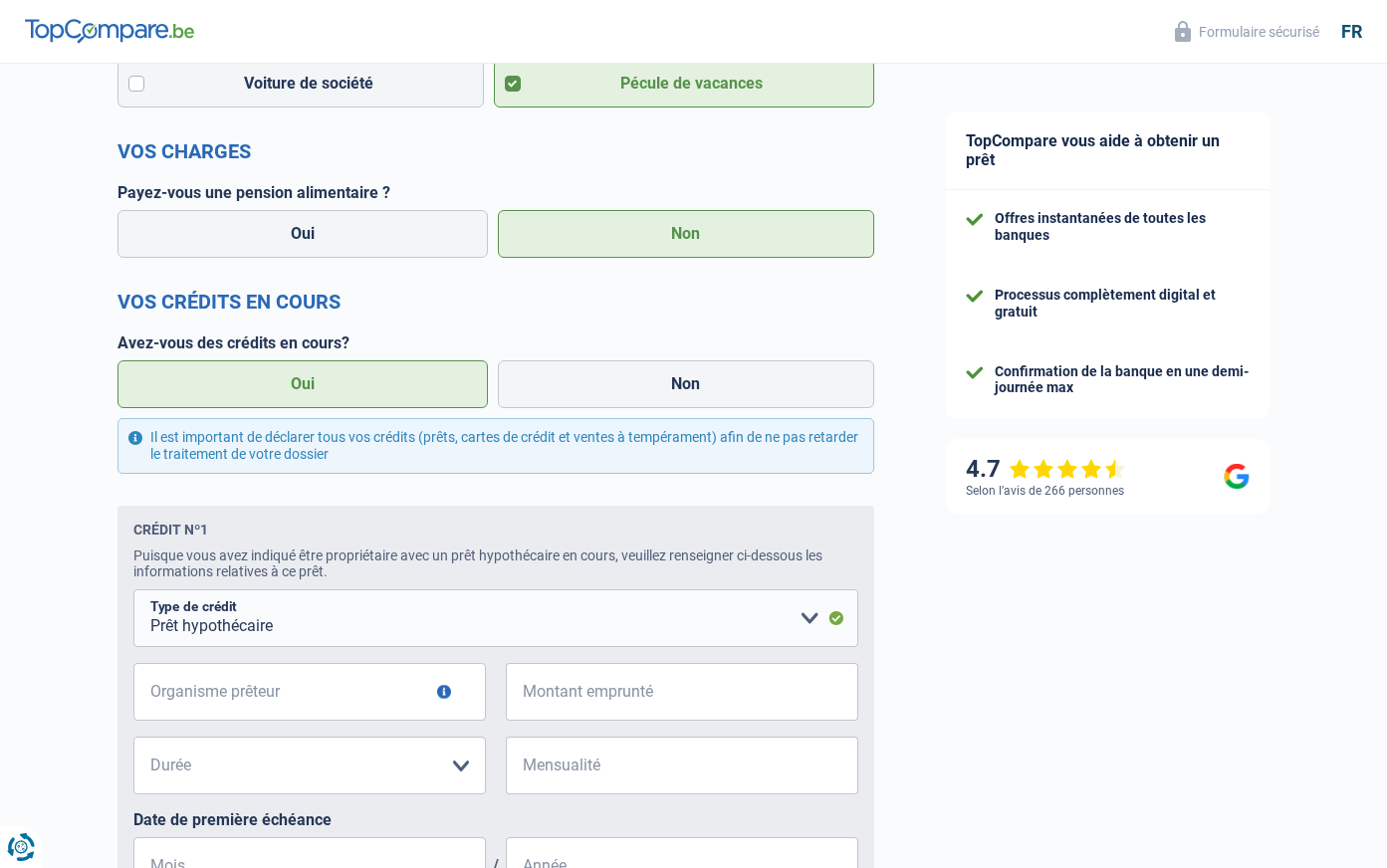 scroll, scrollTop: 687, scrollLeft: 0, axis: vertical 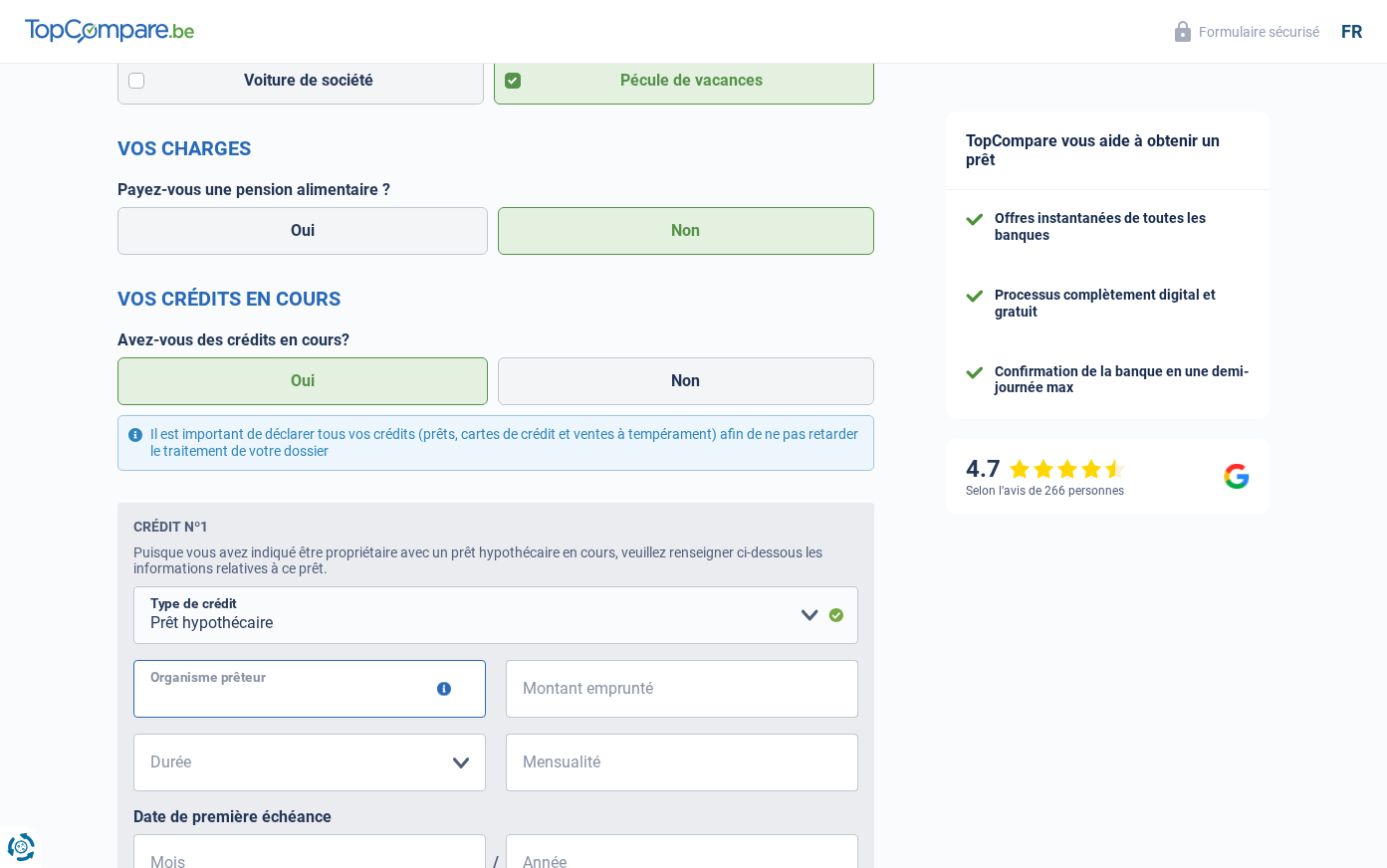 click on "Organisme prêteur" at bounding box center (310, 689) 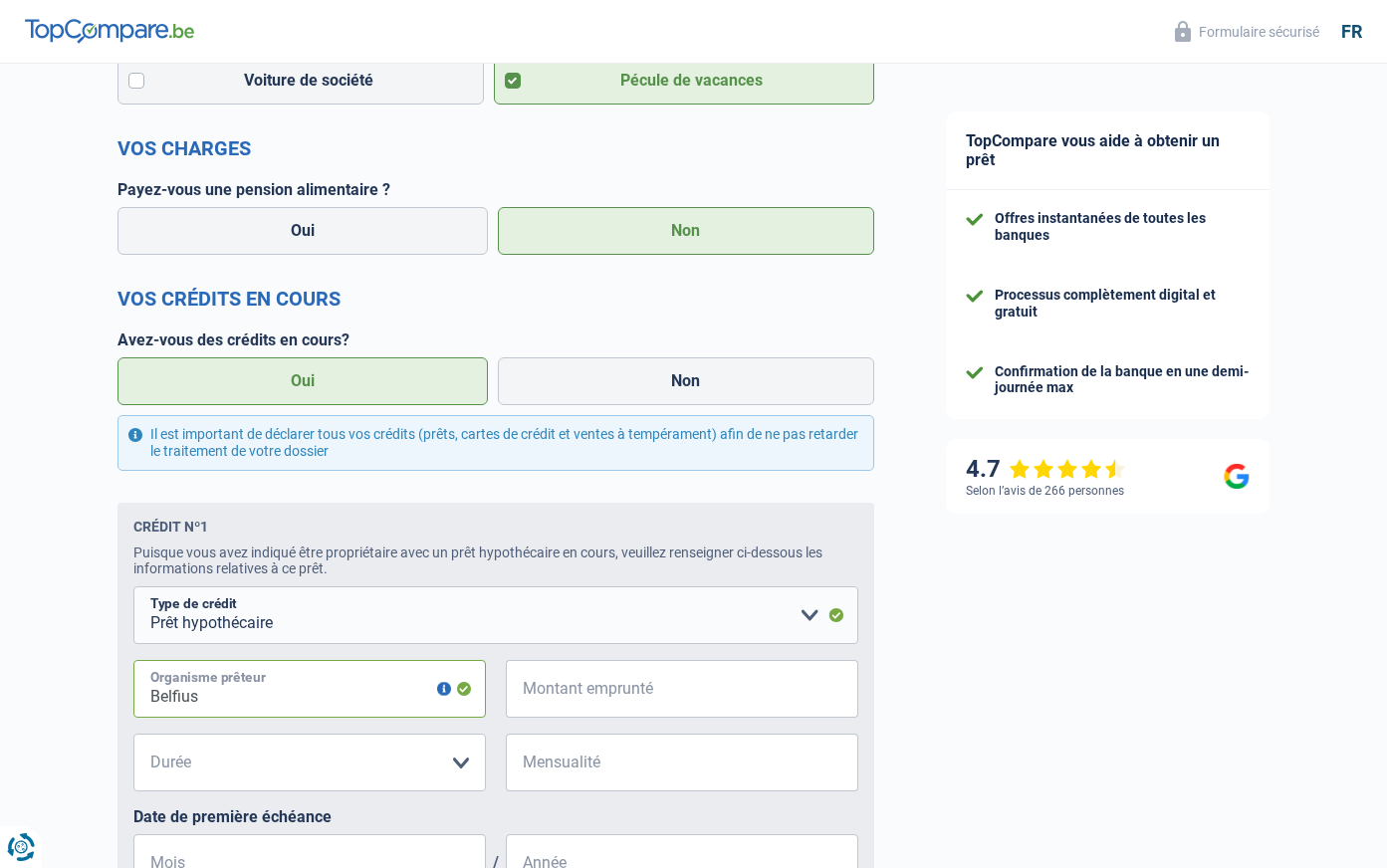 type on "Belfius" 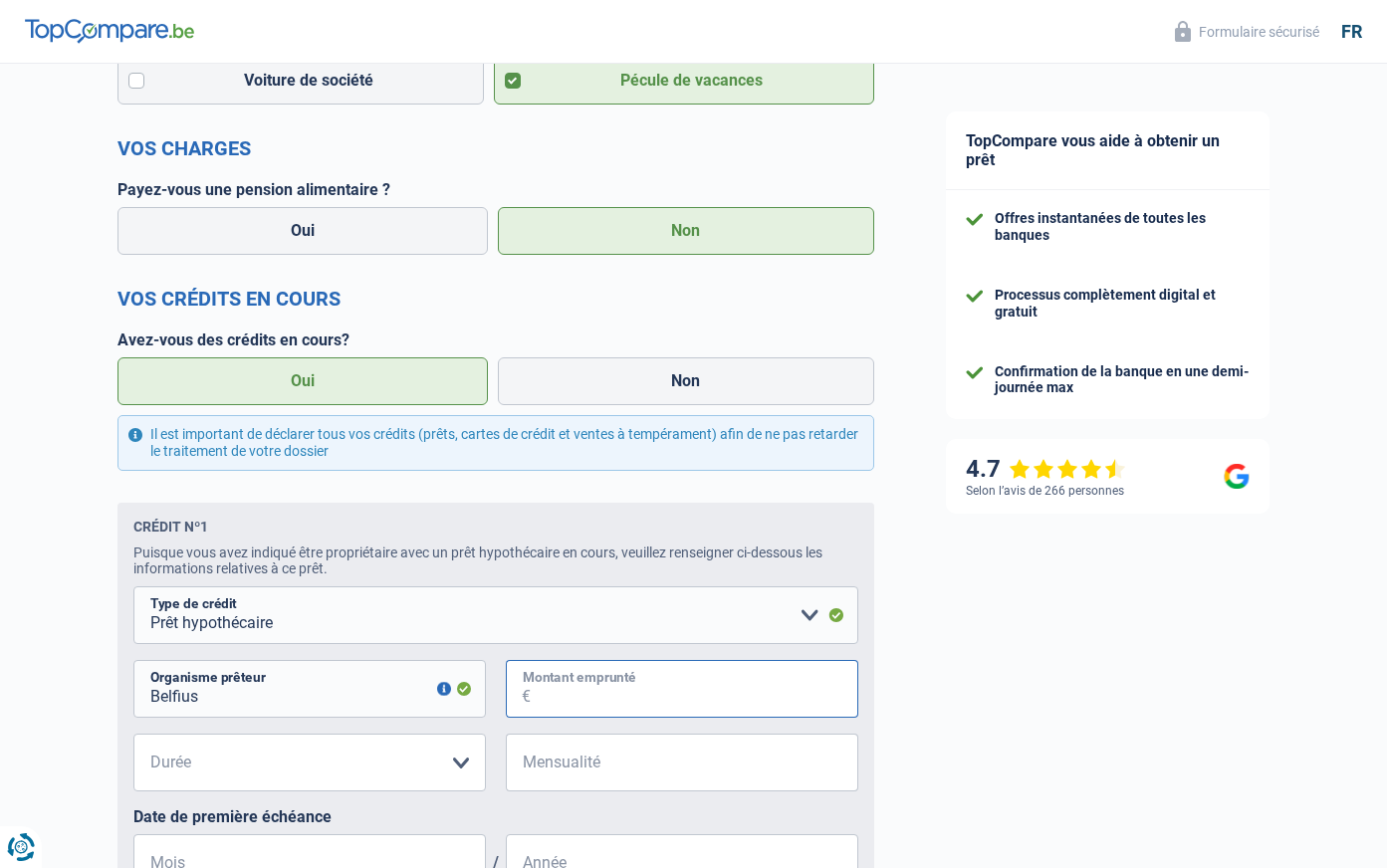 click on "Montant emprunté" at bounding box center [694, 689] 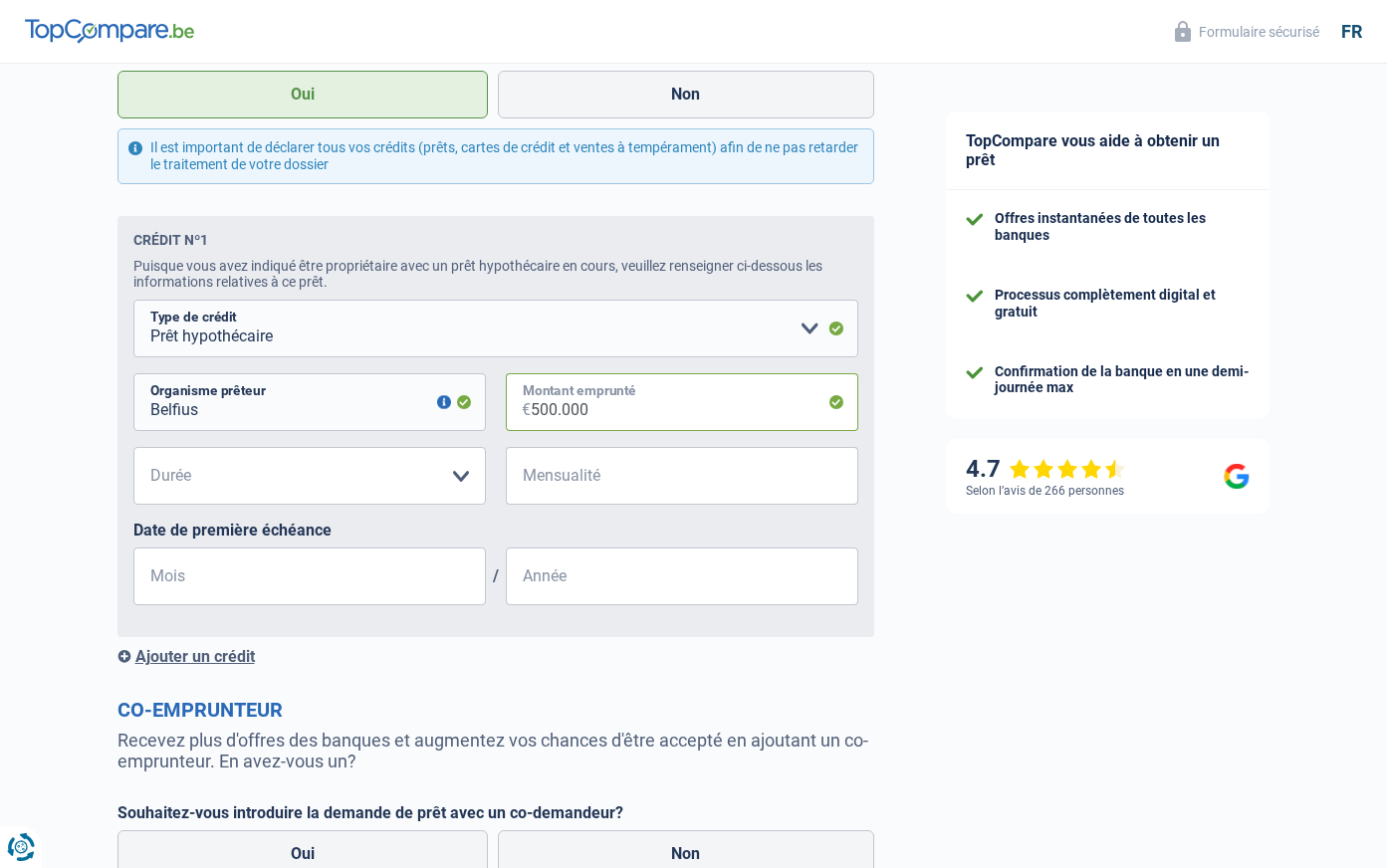 scroll, scrollTop: 975, scrollLeft: 0, axis: vertical 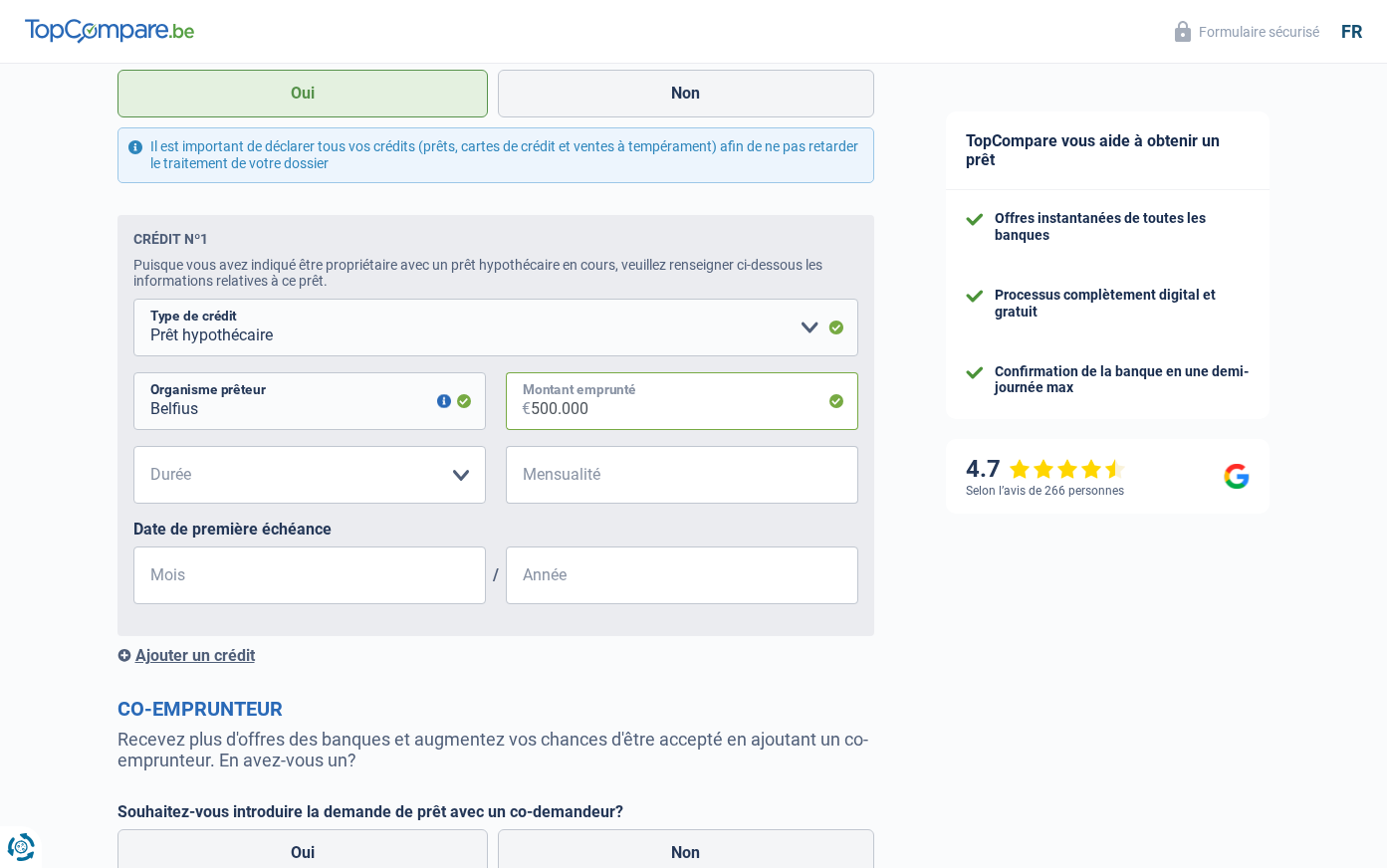 type on "500.000" 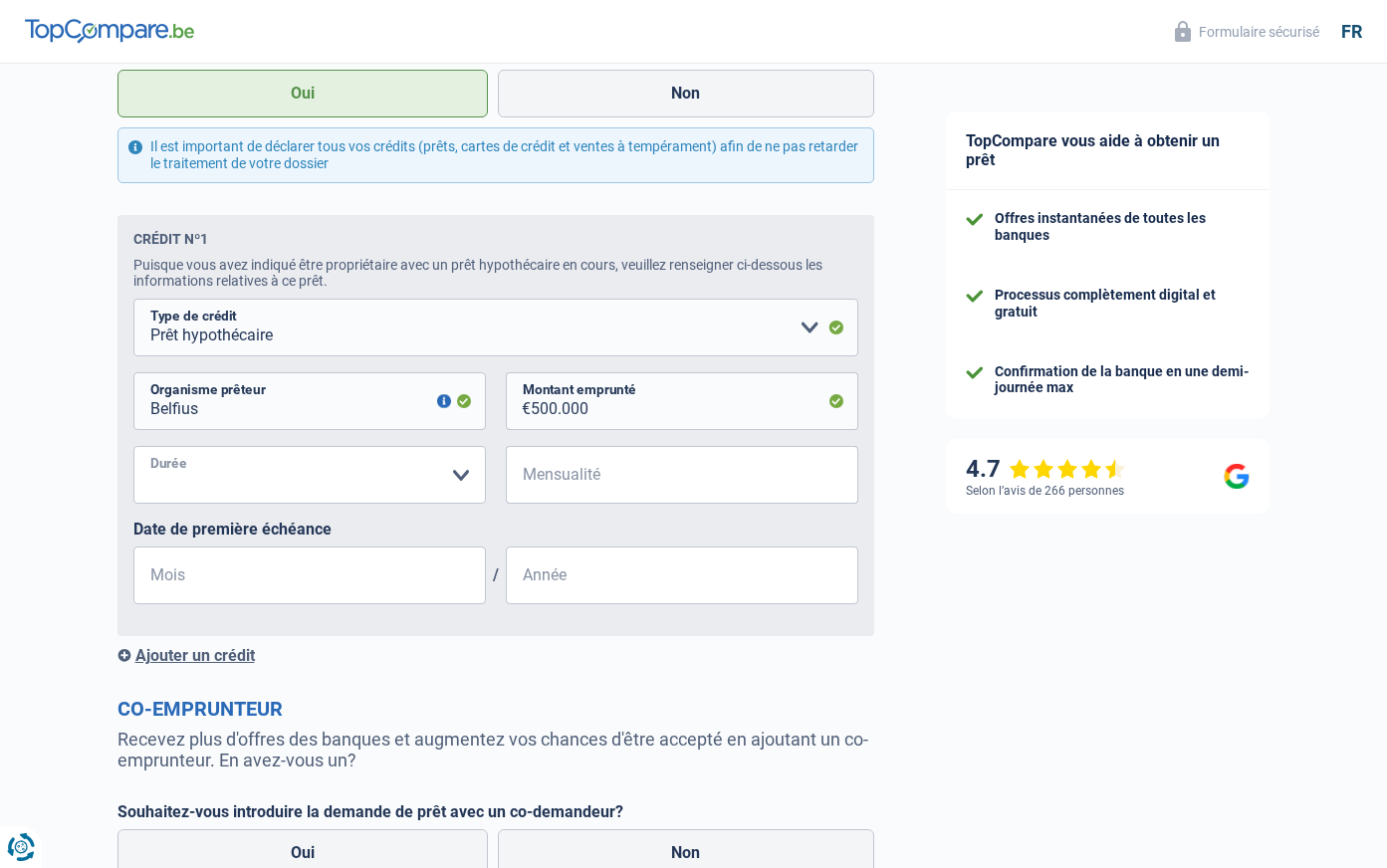 click on "120 mois 180 mois 240 mois 300 mois 360 mois 420 mois
Veuillez sélectionner une option" at bounding box center (310, 475) 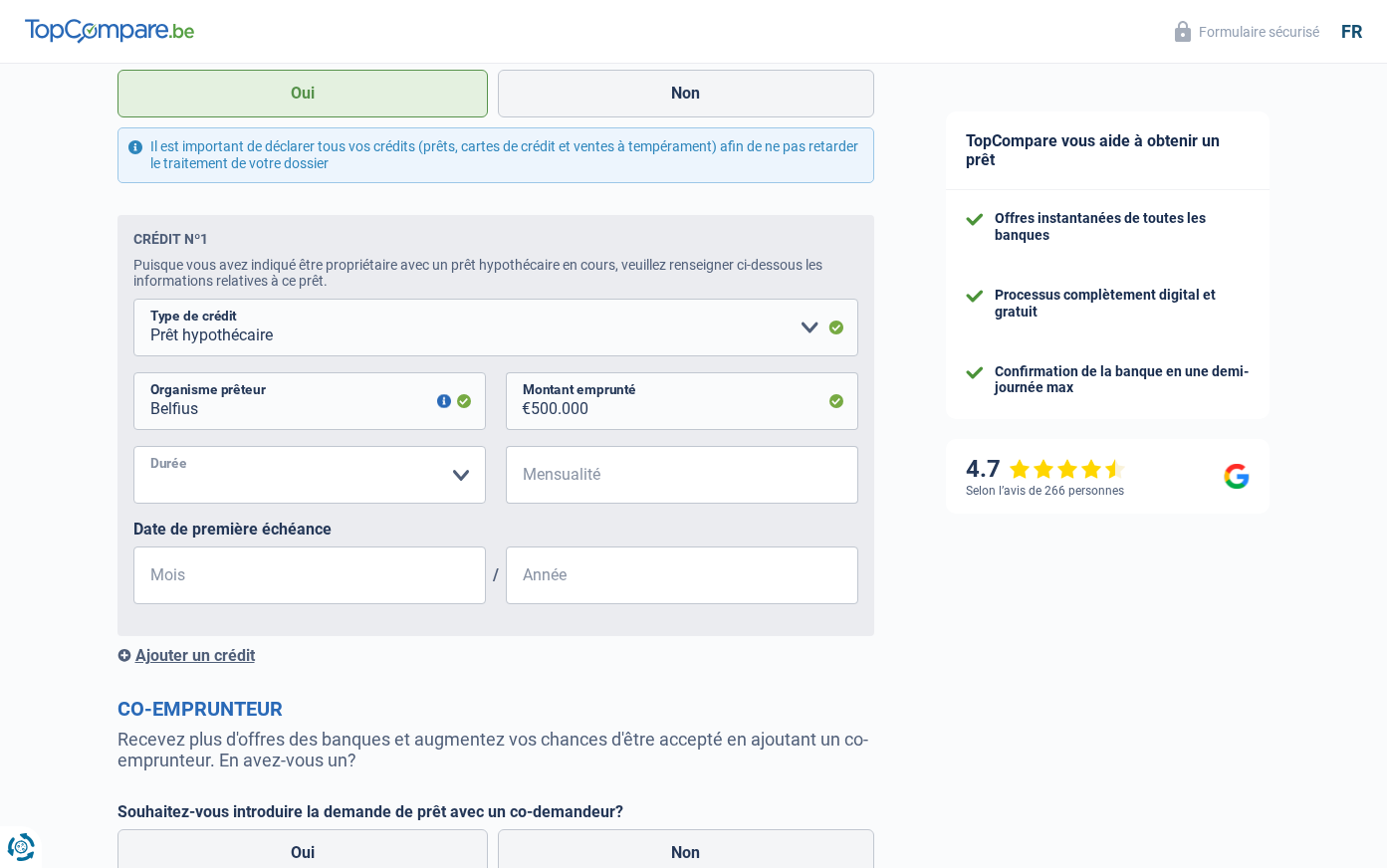select on "300" 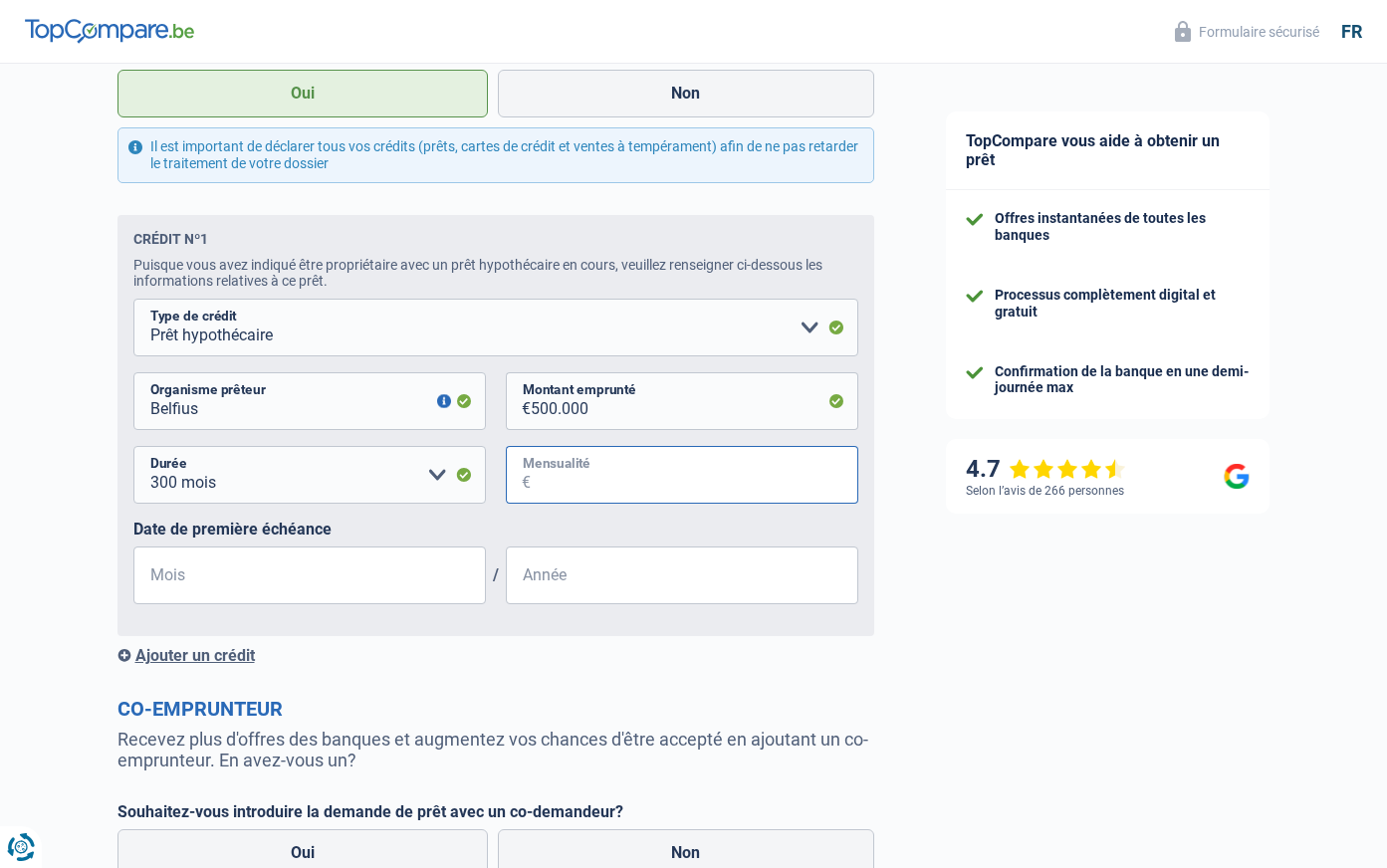 click on "Mensualité" at bounding box center (694, 475) 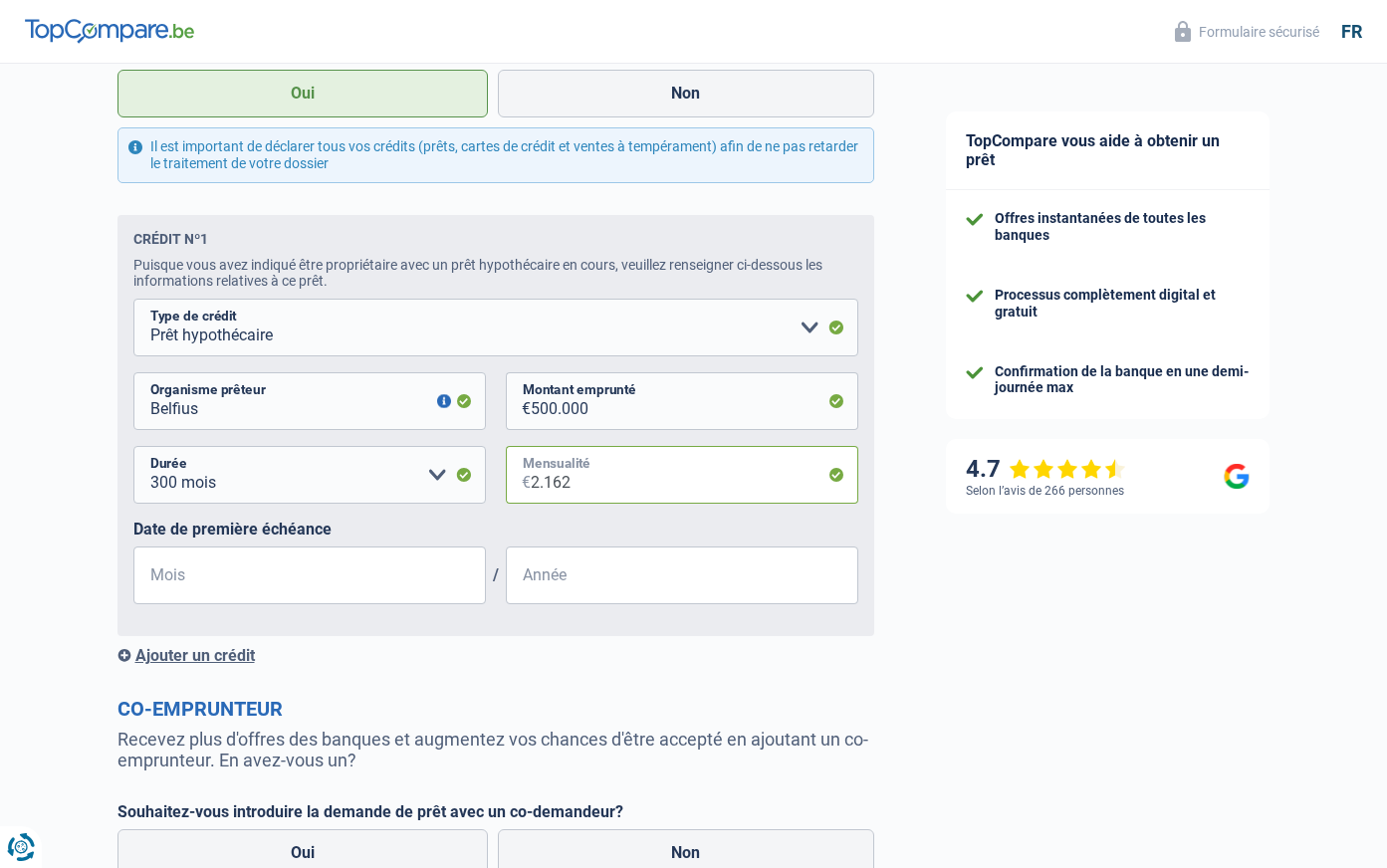 type on "2.162" 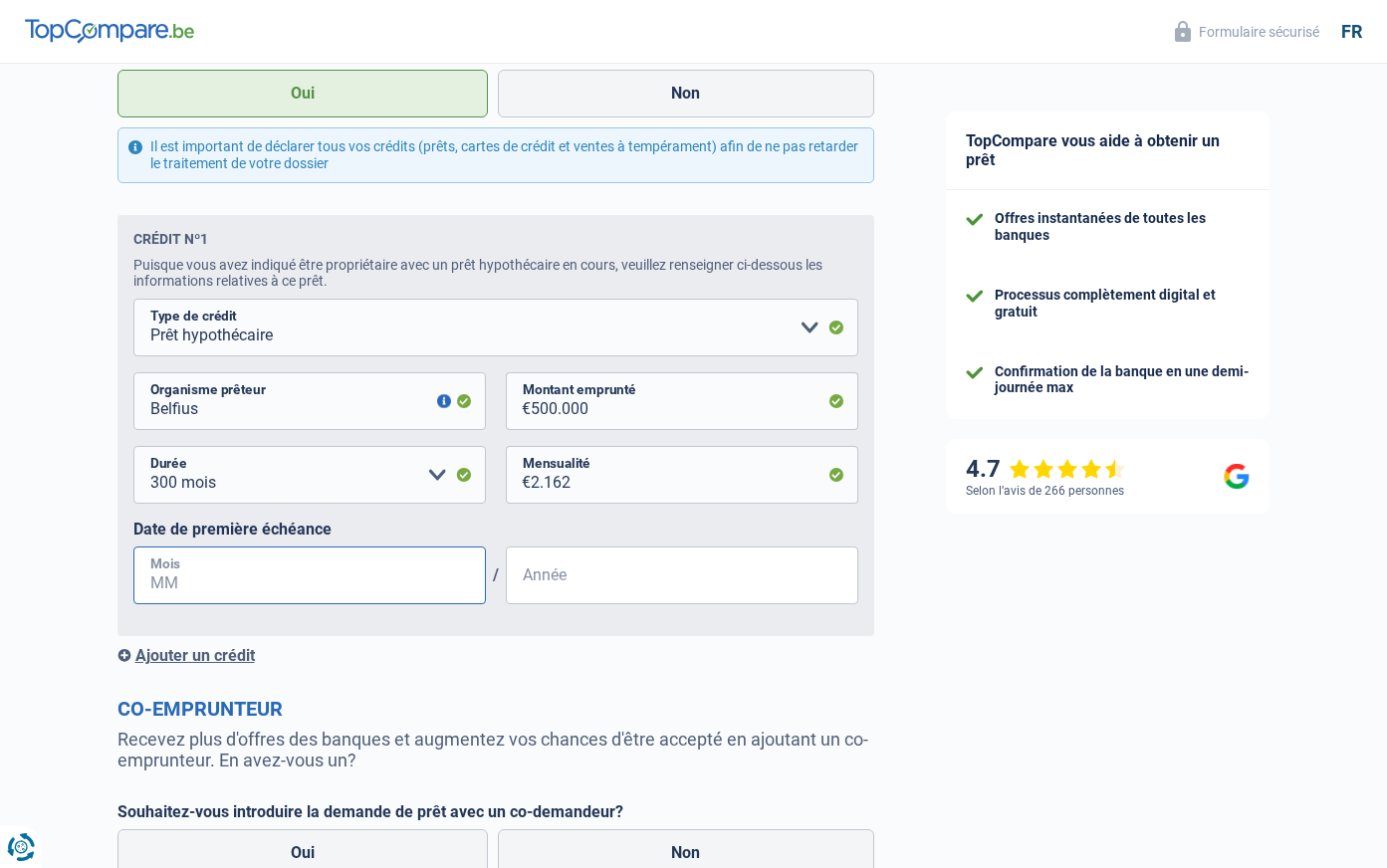 click on "Mois" at bounding box center (310, 575) 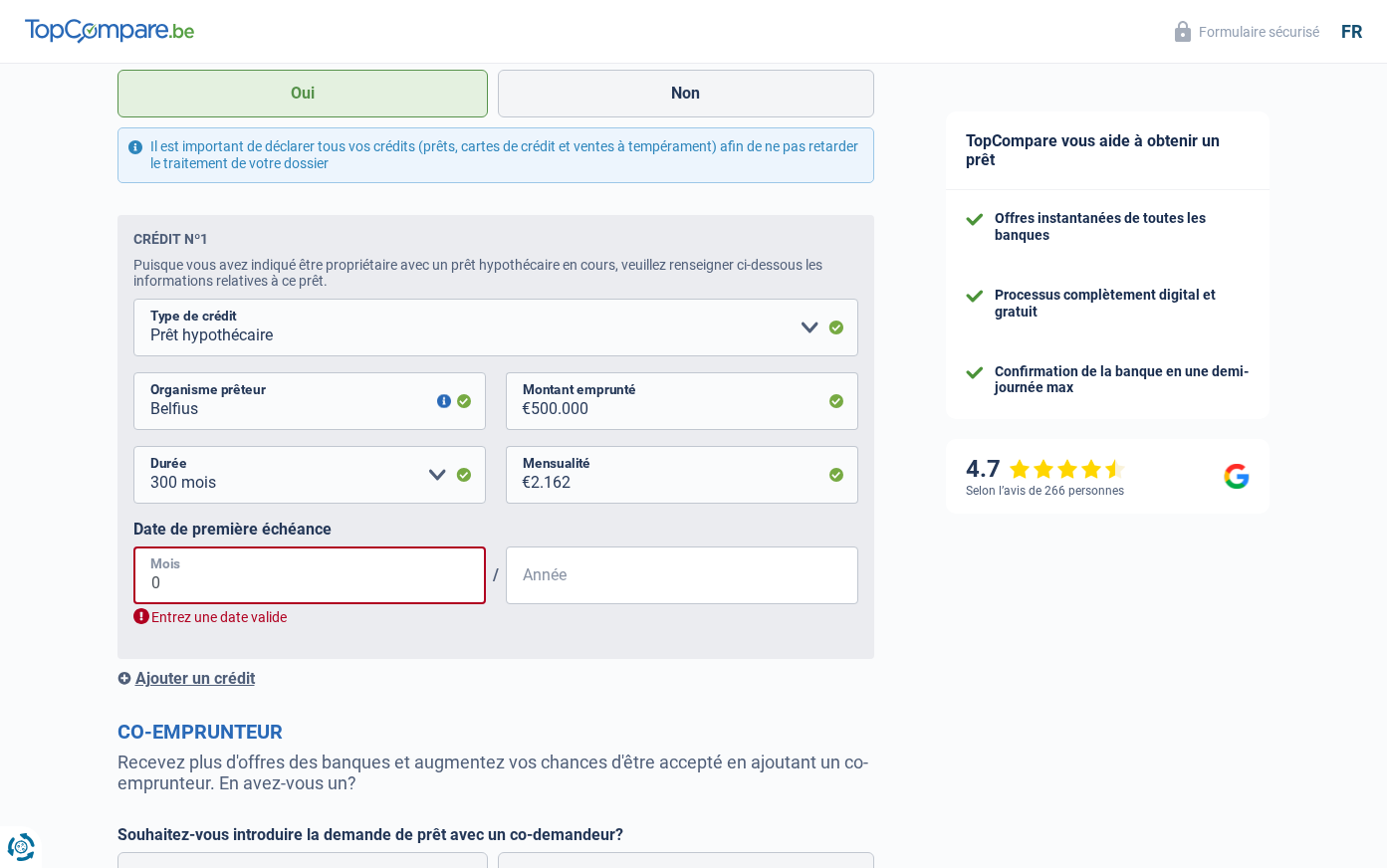 type on "05" 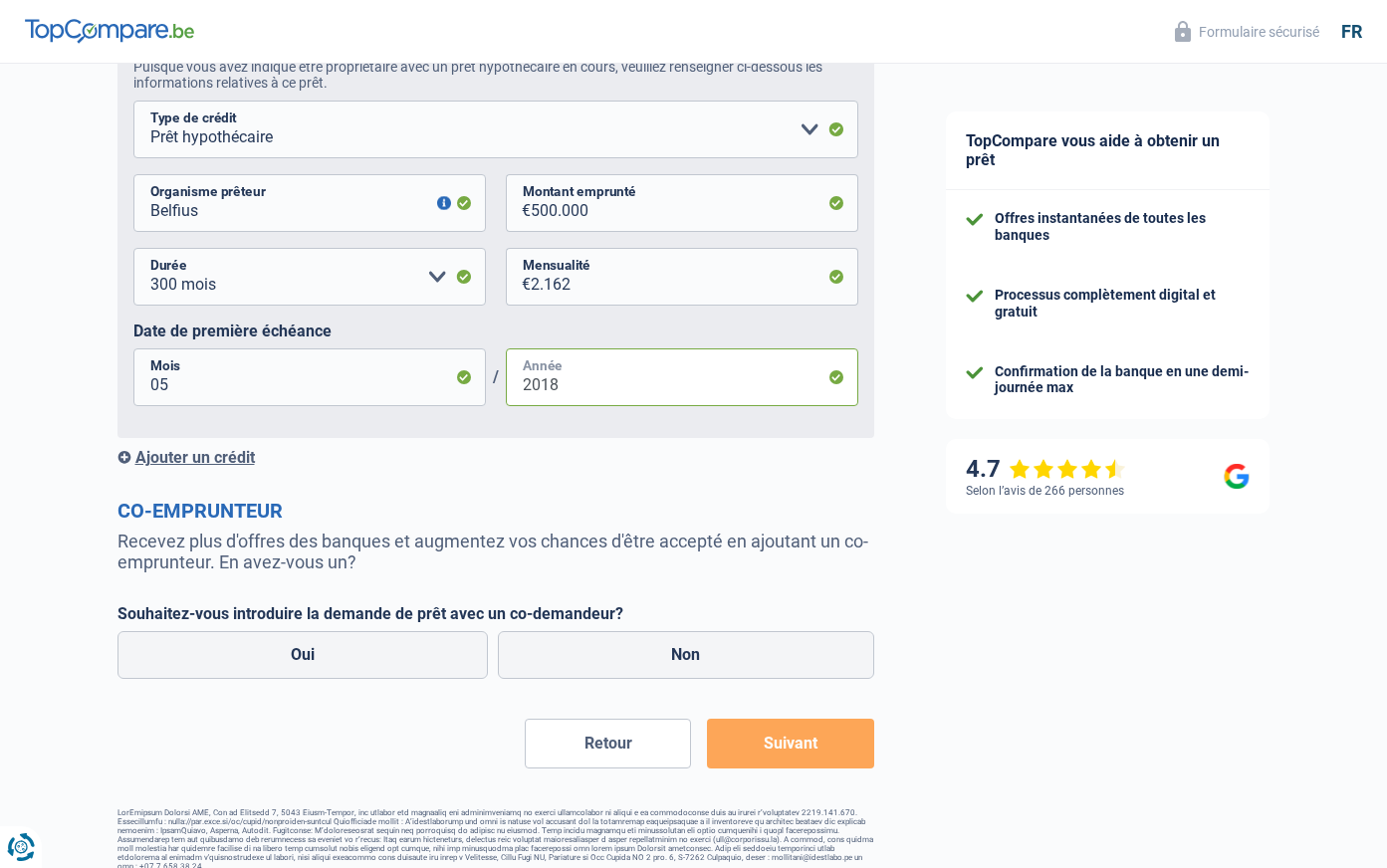 scroll, scrollTop: 1183, scrollLeft: 0, axis: vertical 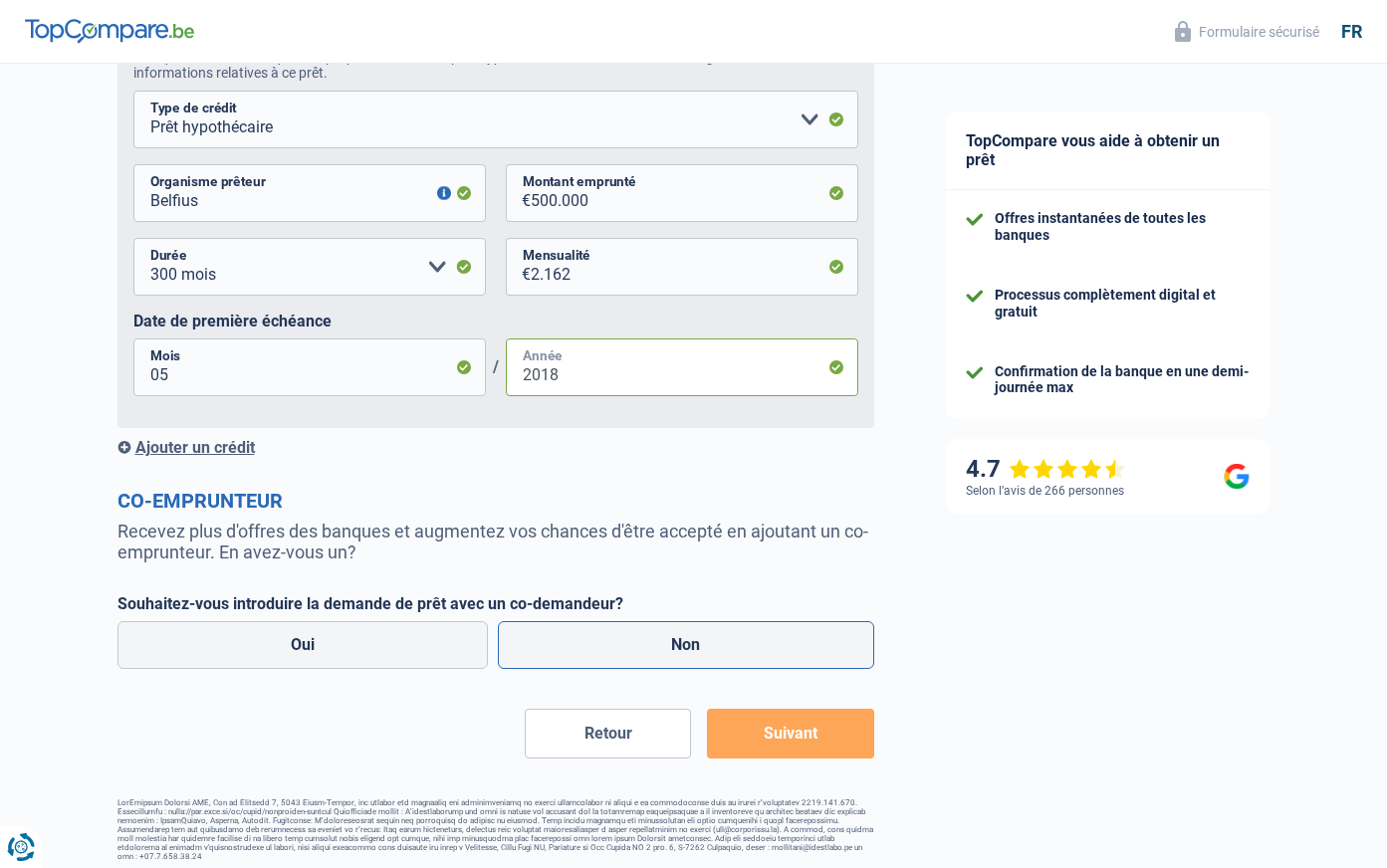 type on "2018" 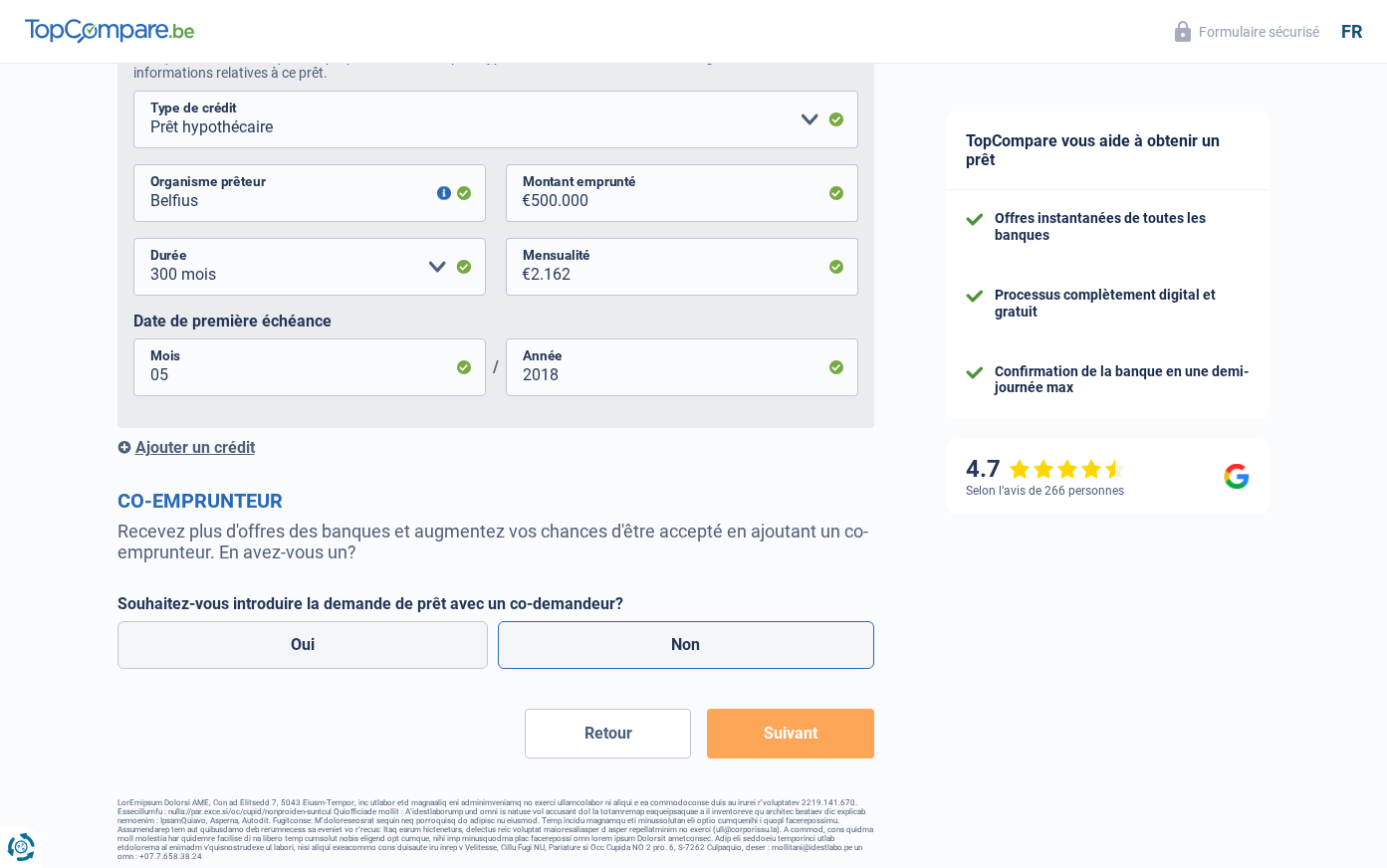 click on "Non" at bounding box center (686, 645) 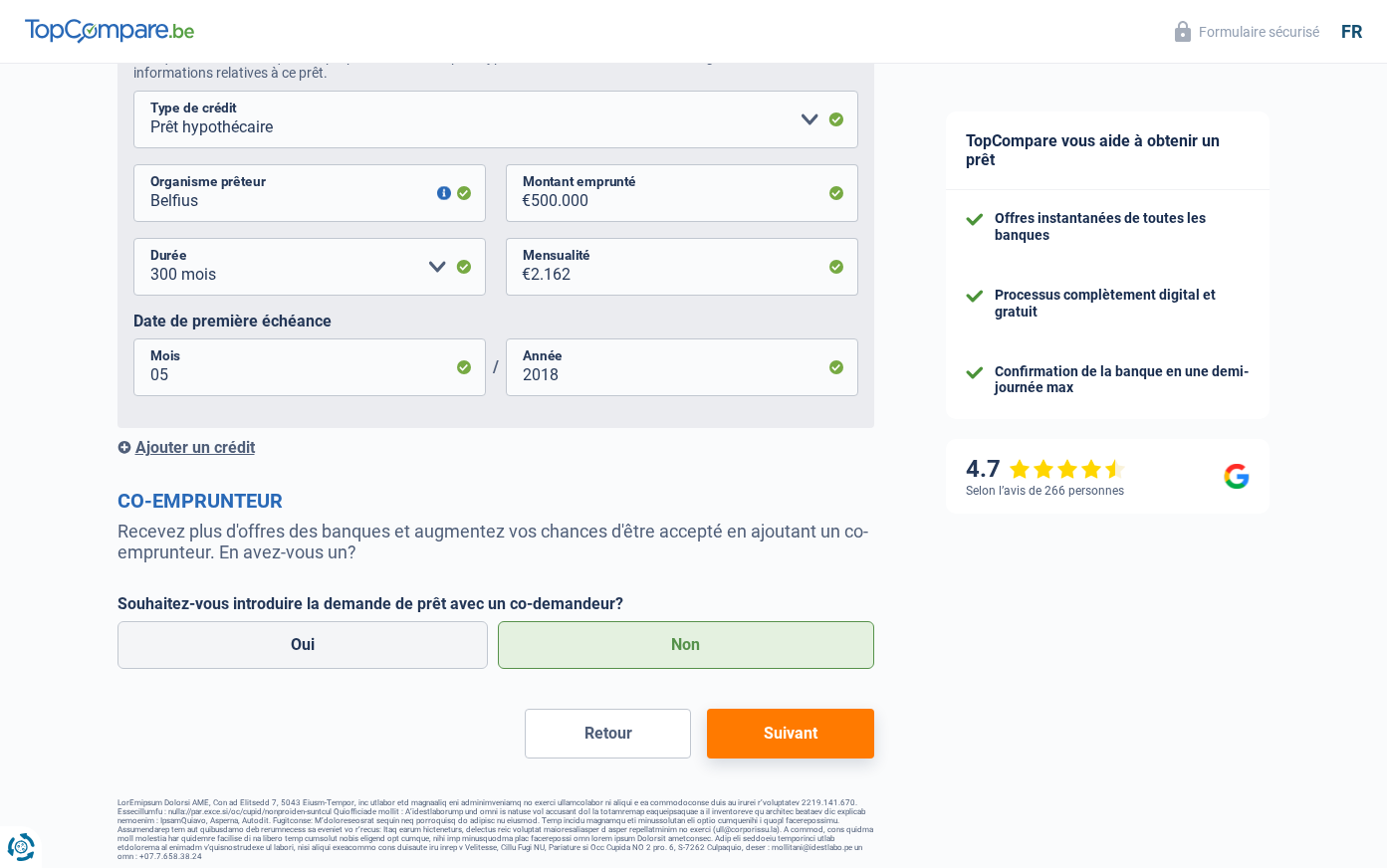 click on "Suivant" at bounding box center (790, 734) 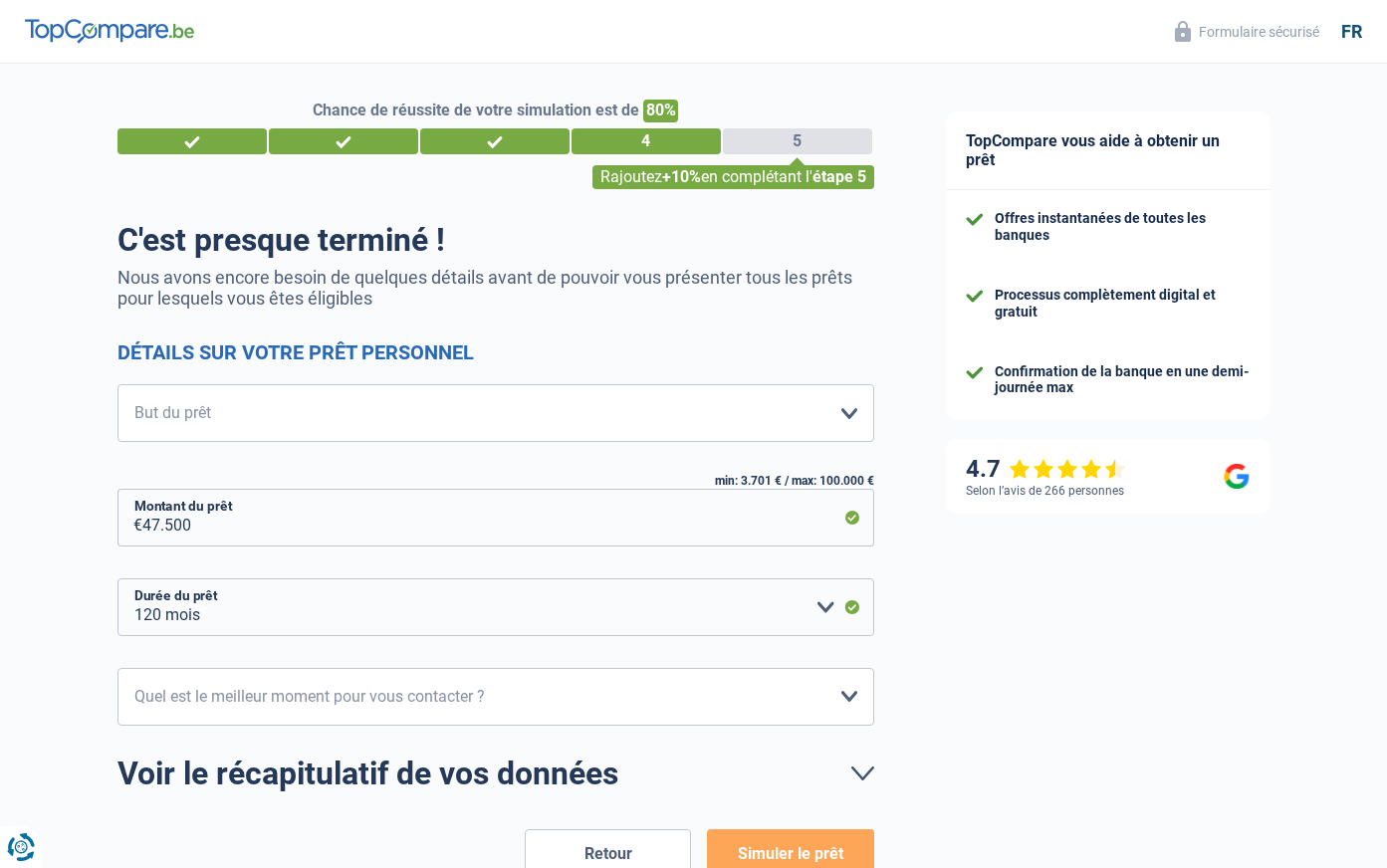 scroll, scrollTop: 0, scrollLeft: 0, axis: both 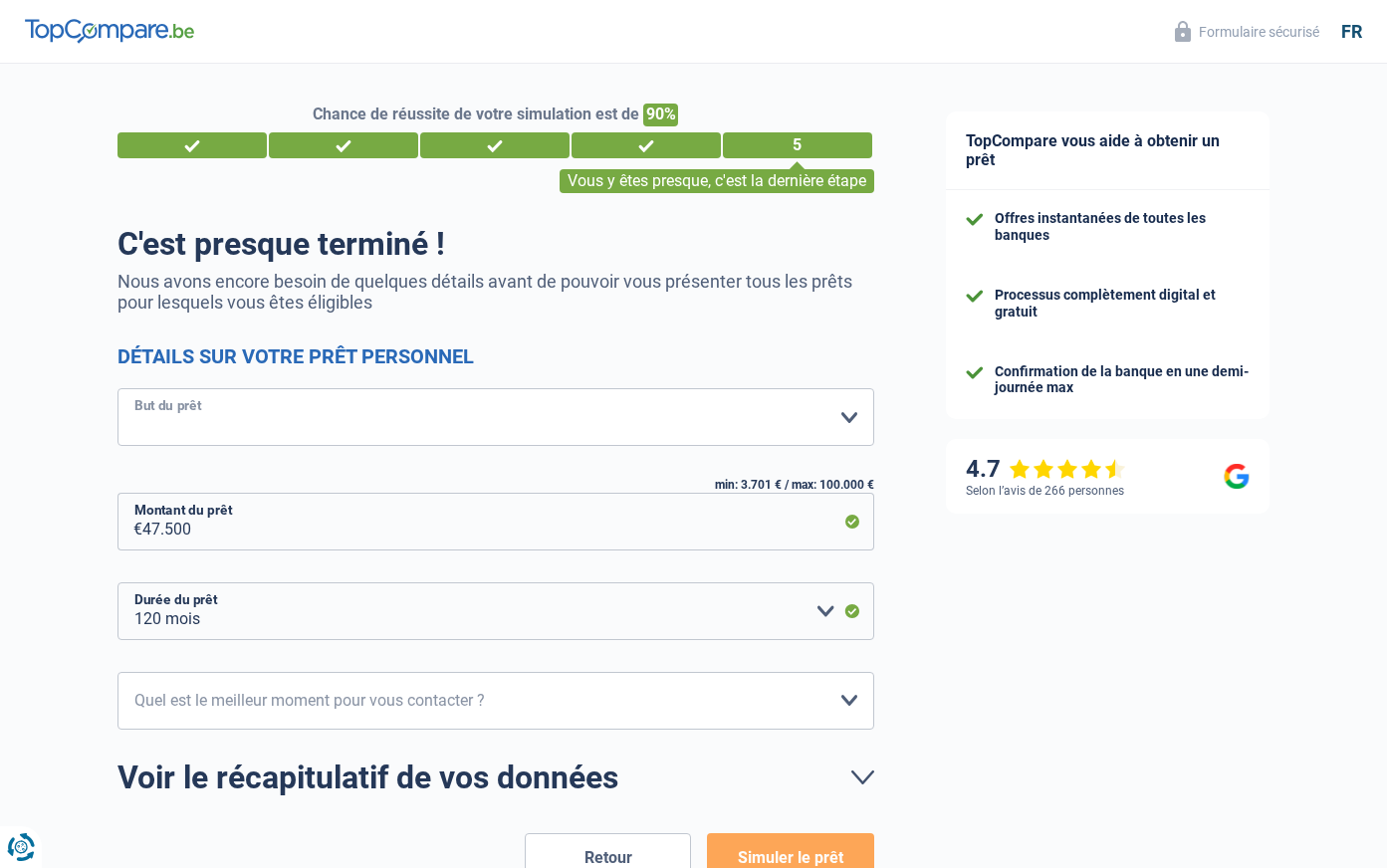 click on "Confort maison: meubles, textile, peinture, électroménager, outillage non-professionnel Hifi, multimédia, gsm, ordinateur Aménagement: frais d'installation, déménagement Evénement familial: naissance, mariage, divorce, communion, décès Frais médicaux Frais d'études Frais permis de conduire Loisirs: voyage, sport, musique Rafraîchissement: petits travaux maison et jardin Frais judiciaires Réparation voiture Prêt rénovation Prêt énergie Prêt voiture Rénovation bien à l'étranger Autre
Veuillez sélectionner une option" at bounding box center [496, 417] 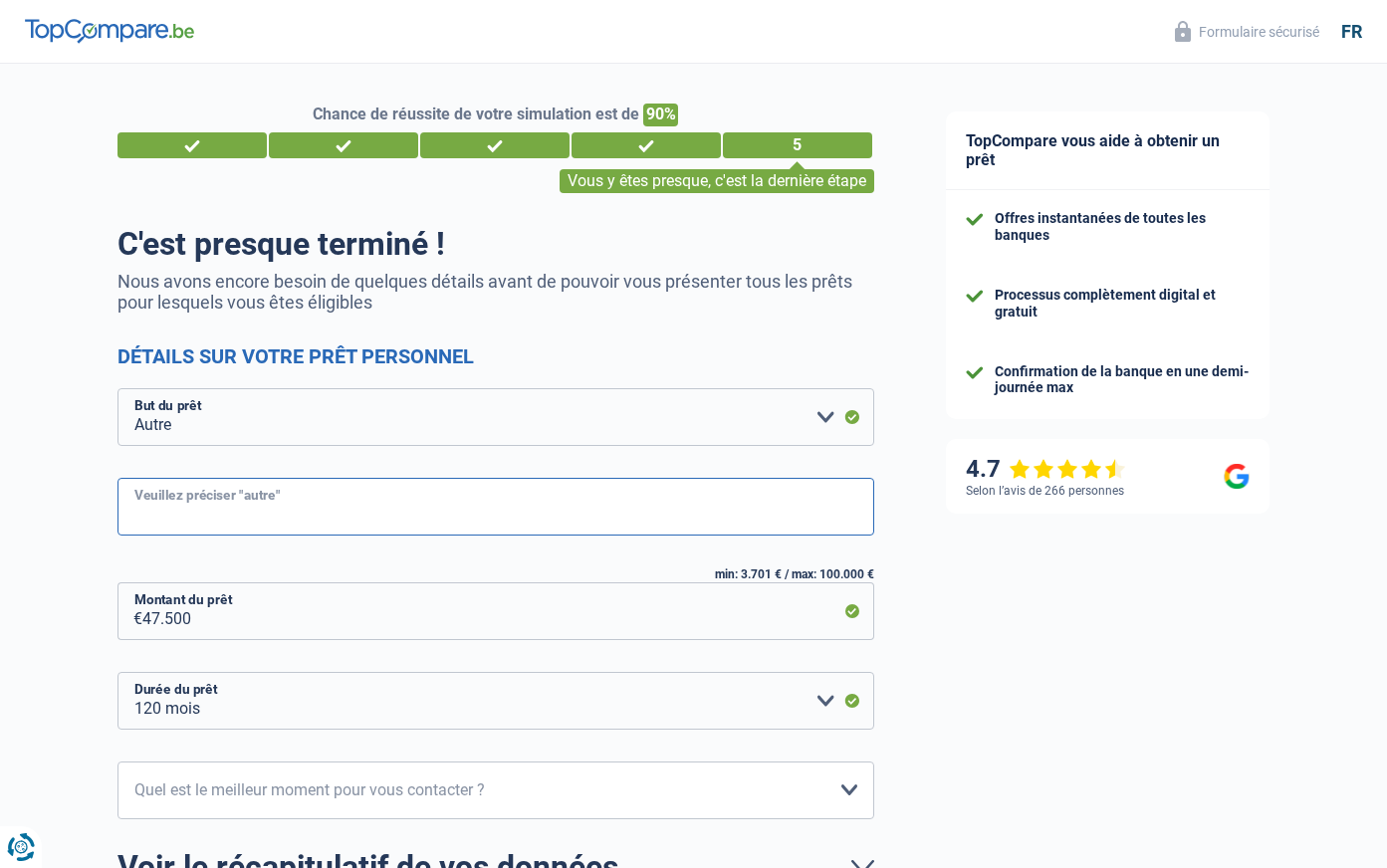 click on "Veuillez préciser "autre"" at bounding box center (496, 507) 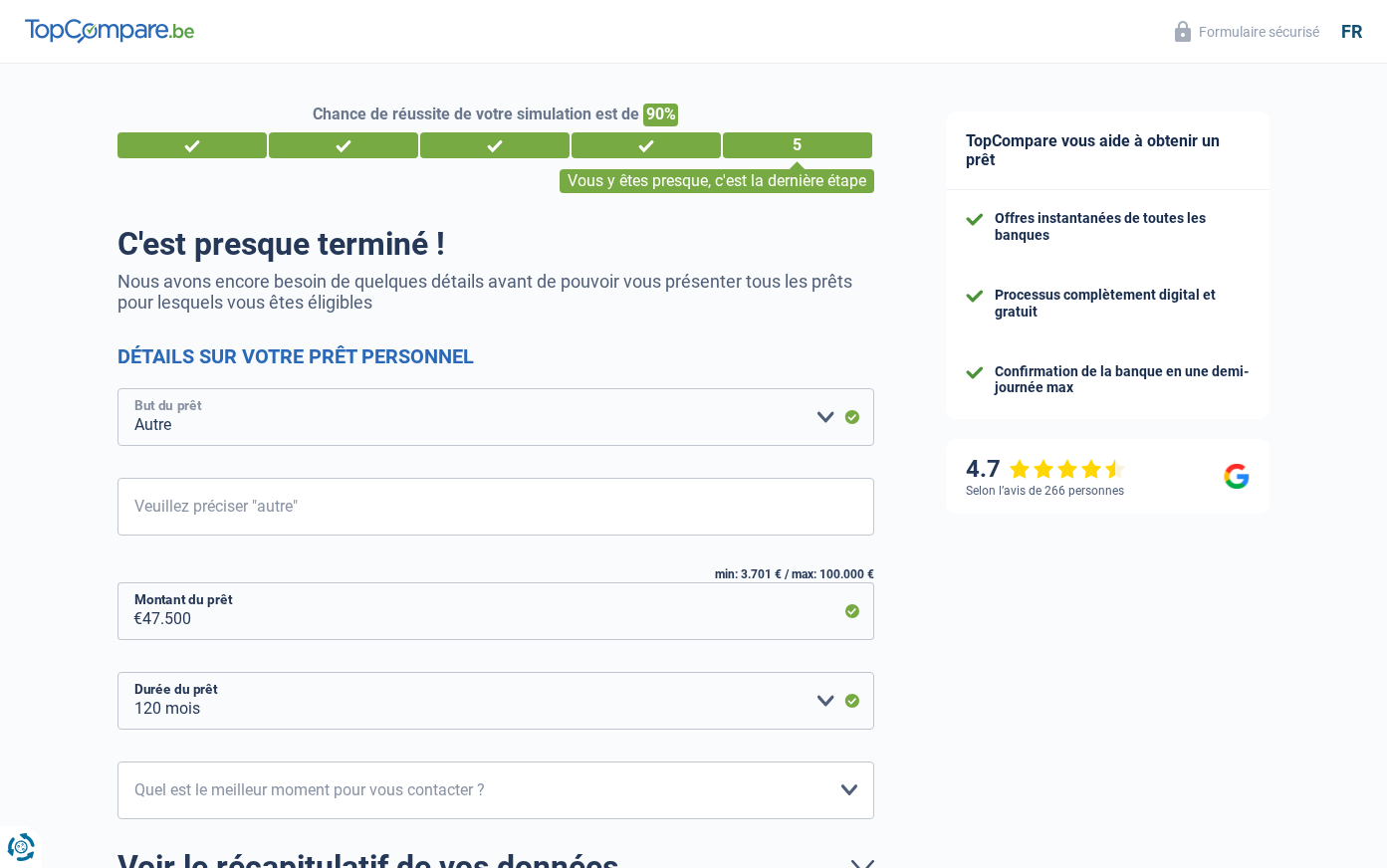 click on "Confort maison: meubles, textile, peinture, électroménager, outillage non-professionnel Hifi, multimédia, gsm, ordinateur Aménagement: frais d'installation, déménagement Evénement familial: naissance, mariage, divorce, communion, décès Frais médicaux Frais d'études Frais permis de conduire Loisirs: voyage, sport, musique Rafraîchissement: petits travaux maison et jardin Frais judiciaires Réparation voiture Prêt rénovation Prêt énergie Prêt voiture Rénovation bien à l'étranger Autre
Veuillez sélectionner une option" at bounding box center (496, 417) 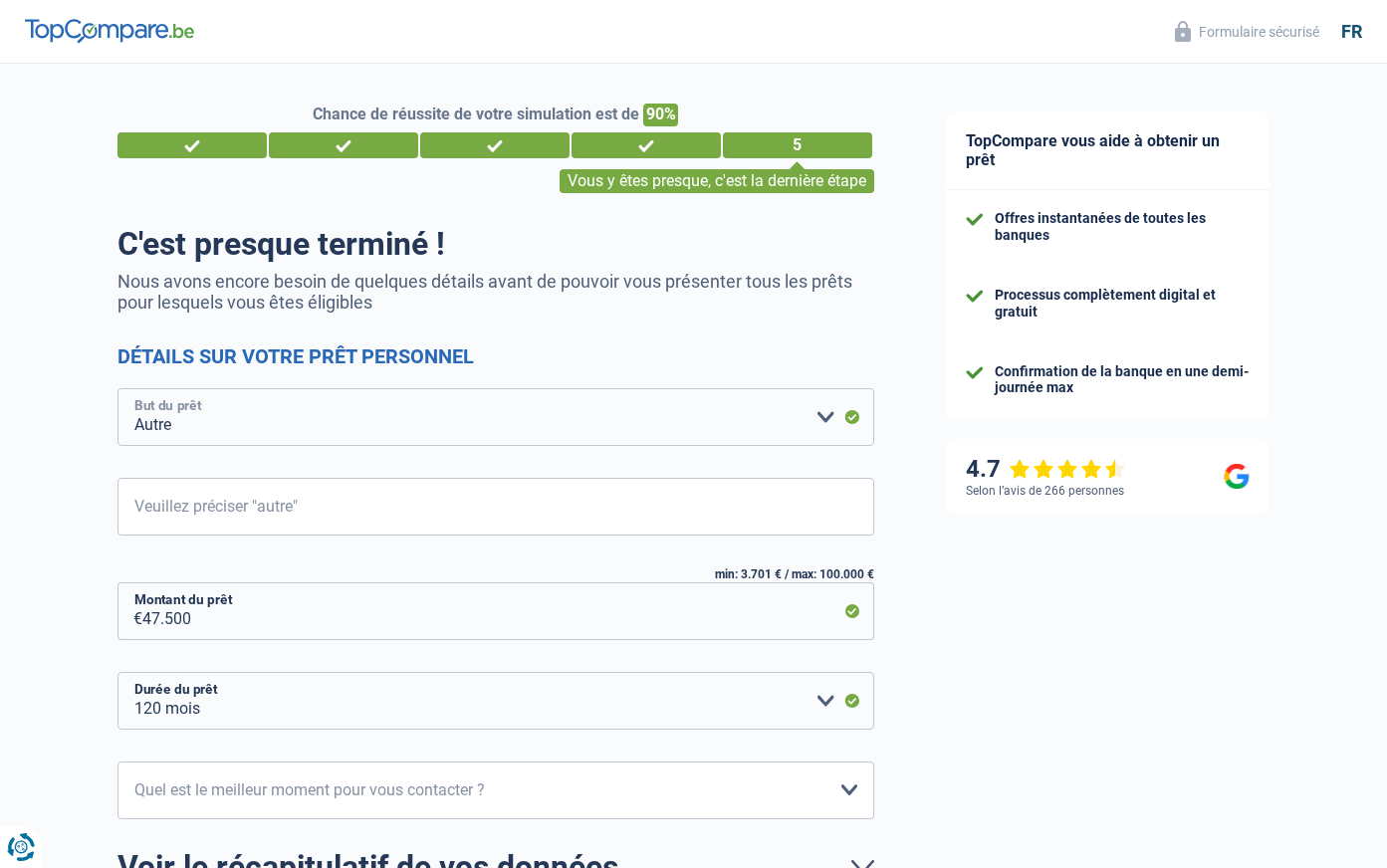 select on "renovation" 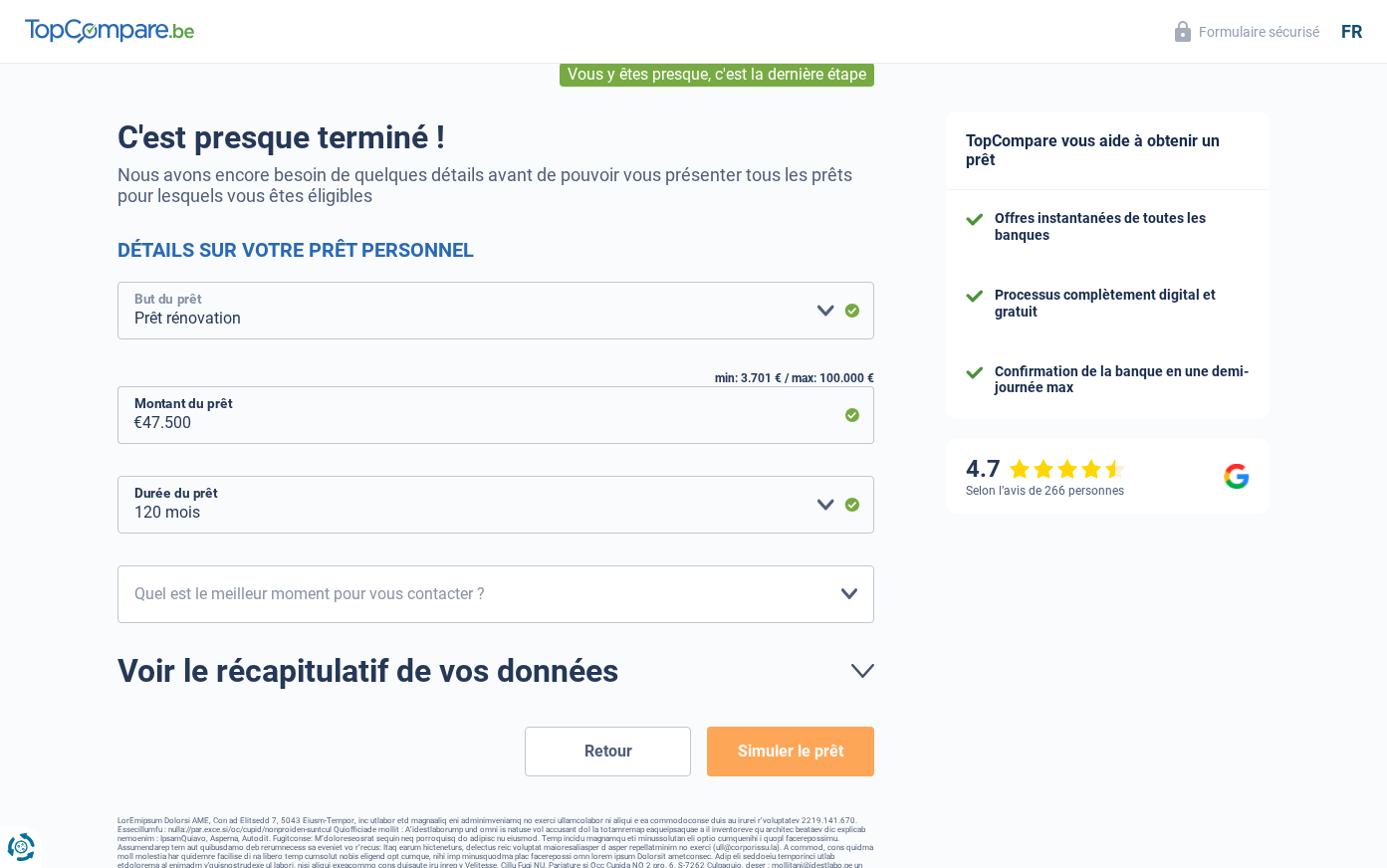 scroll, scrollTop: 124, scrollLeft: 0, axis: vertical 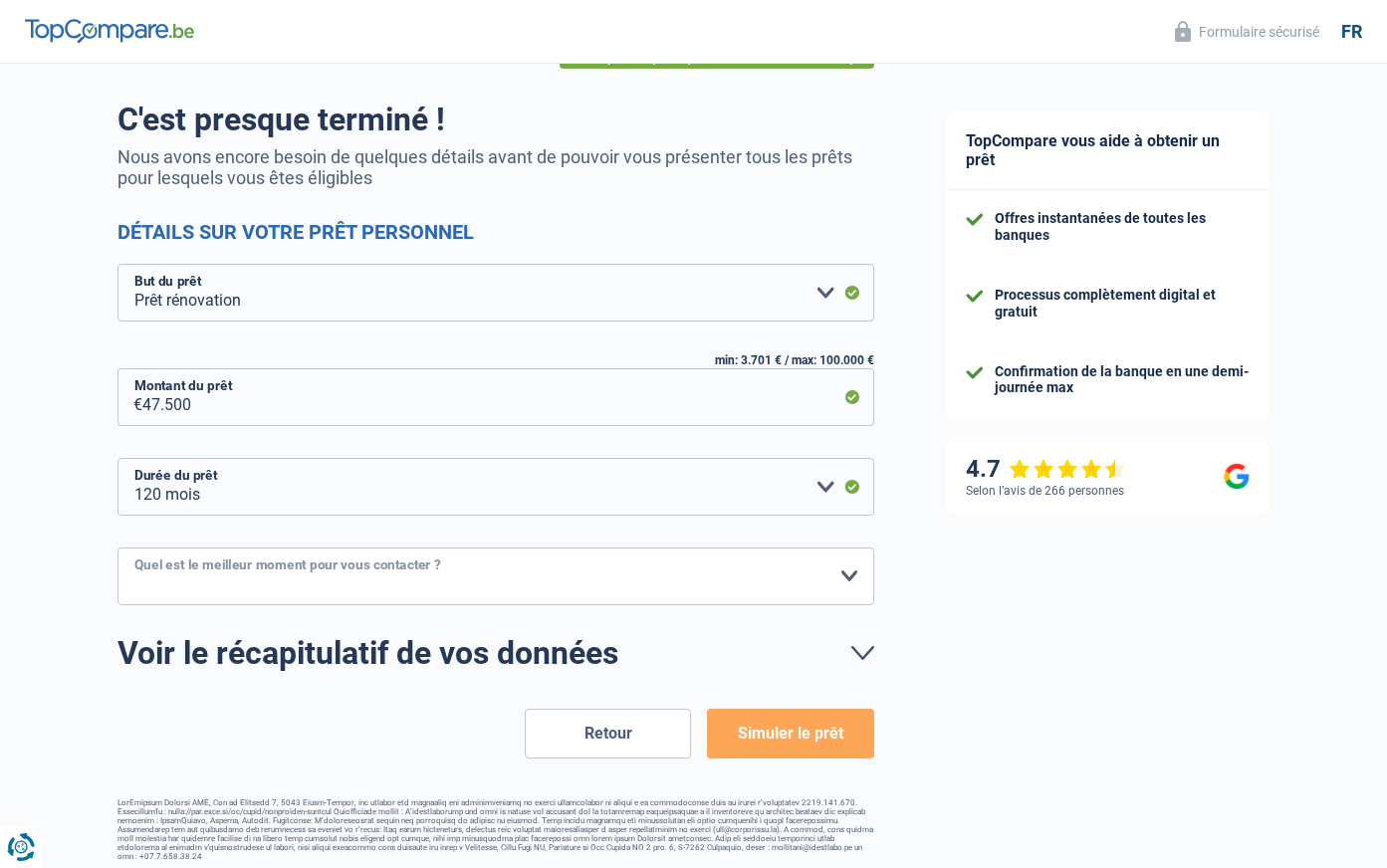 click on "10h-12h 12h-14h 14h-16h 16h-18h
Veuillez sélectionner une option" at bounding box center [496, 576] 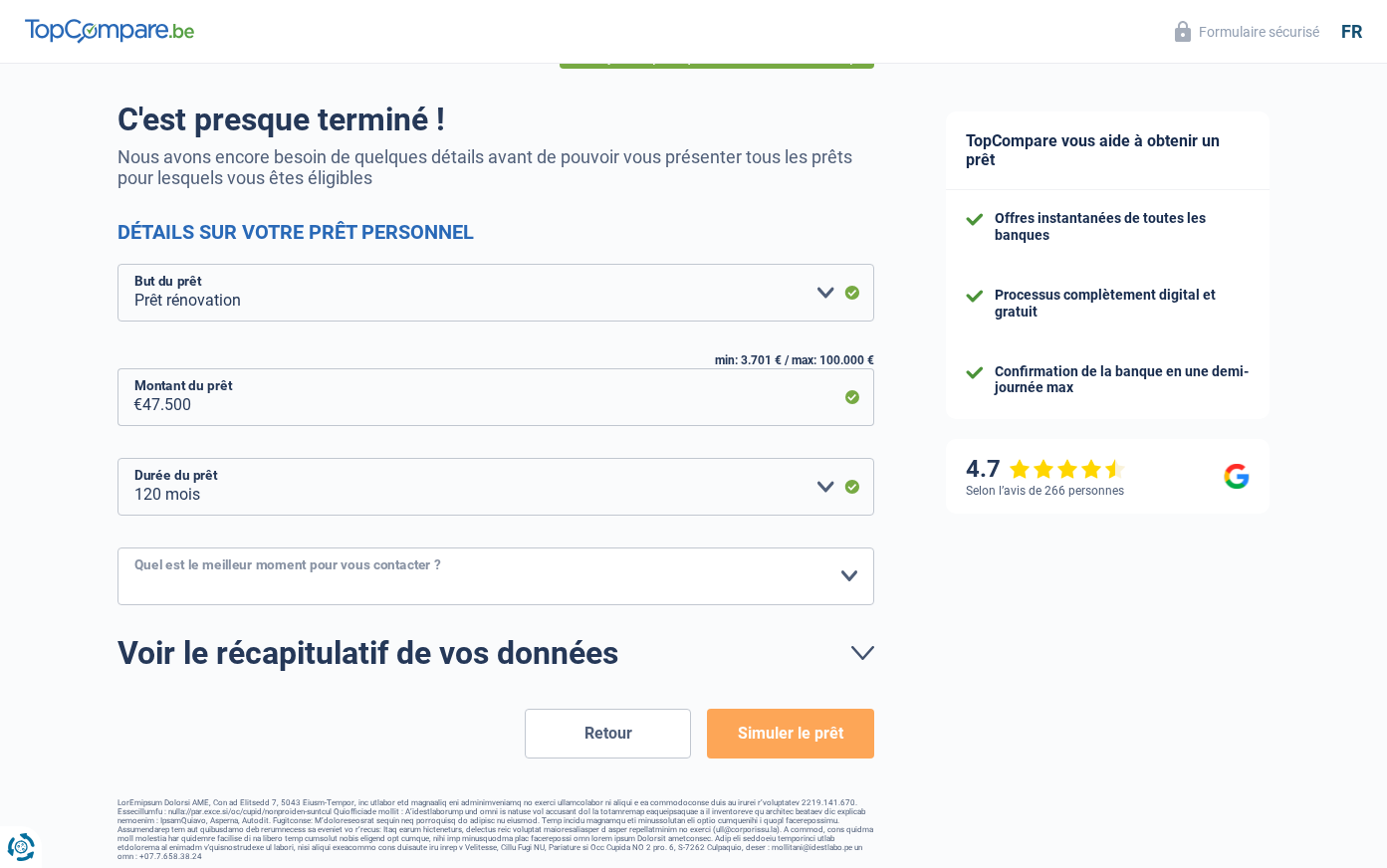 select on "14-16" 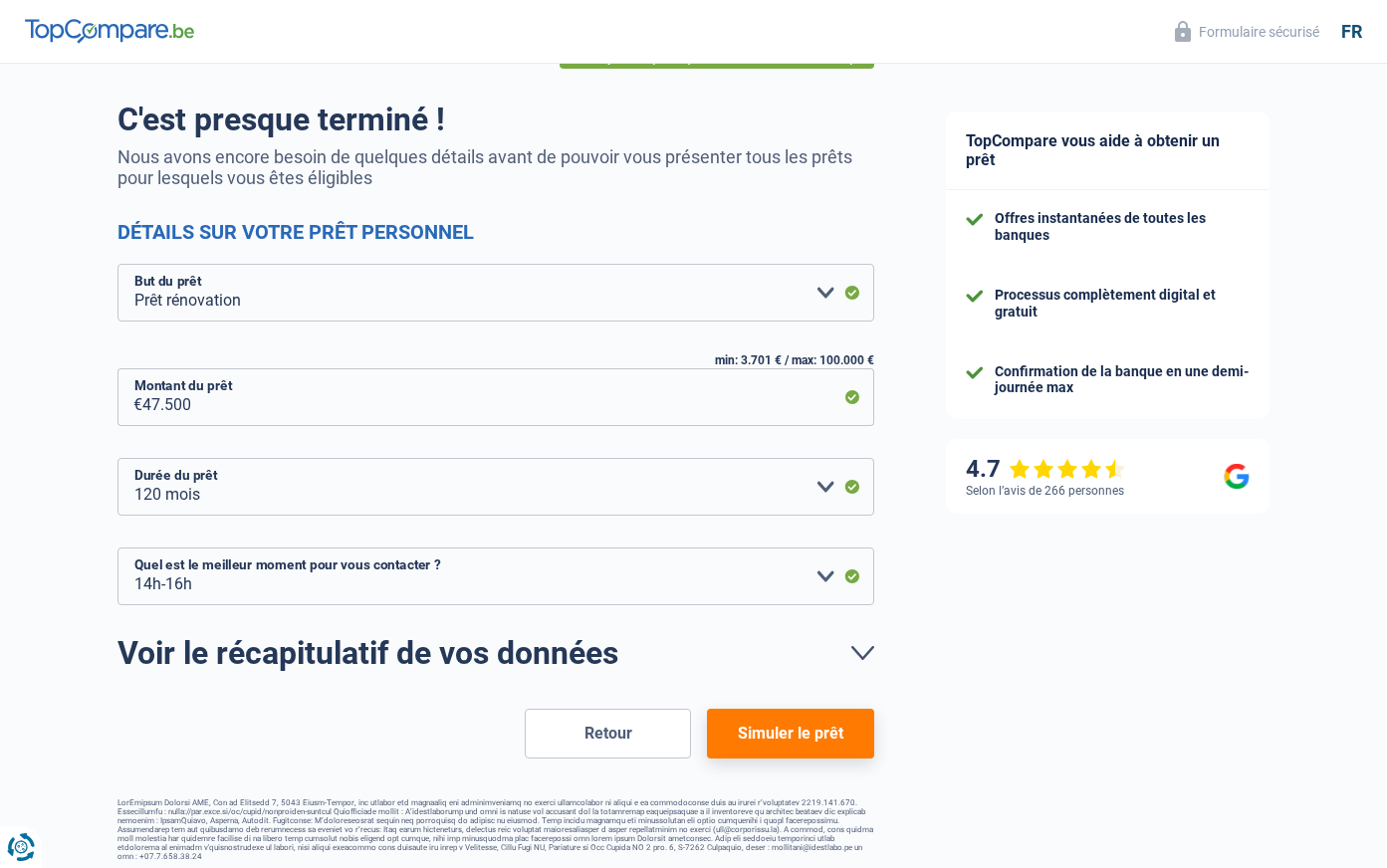 click on "Simuler le prêt" at bounding box center (790, 734) 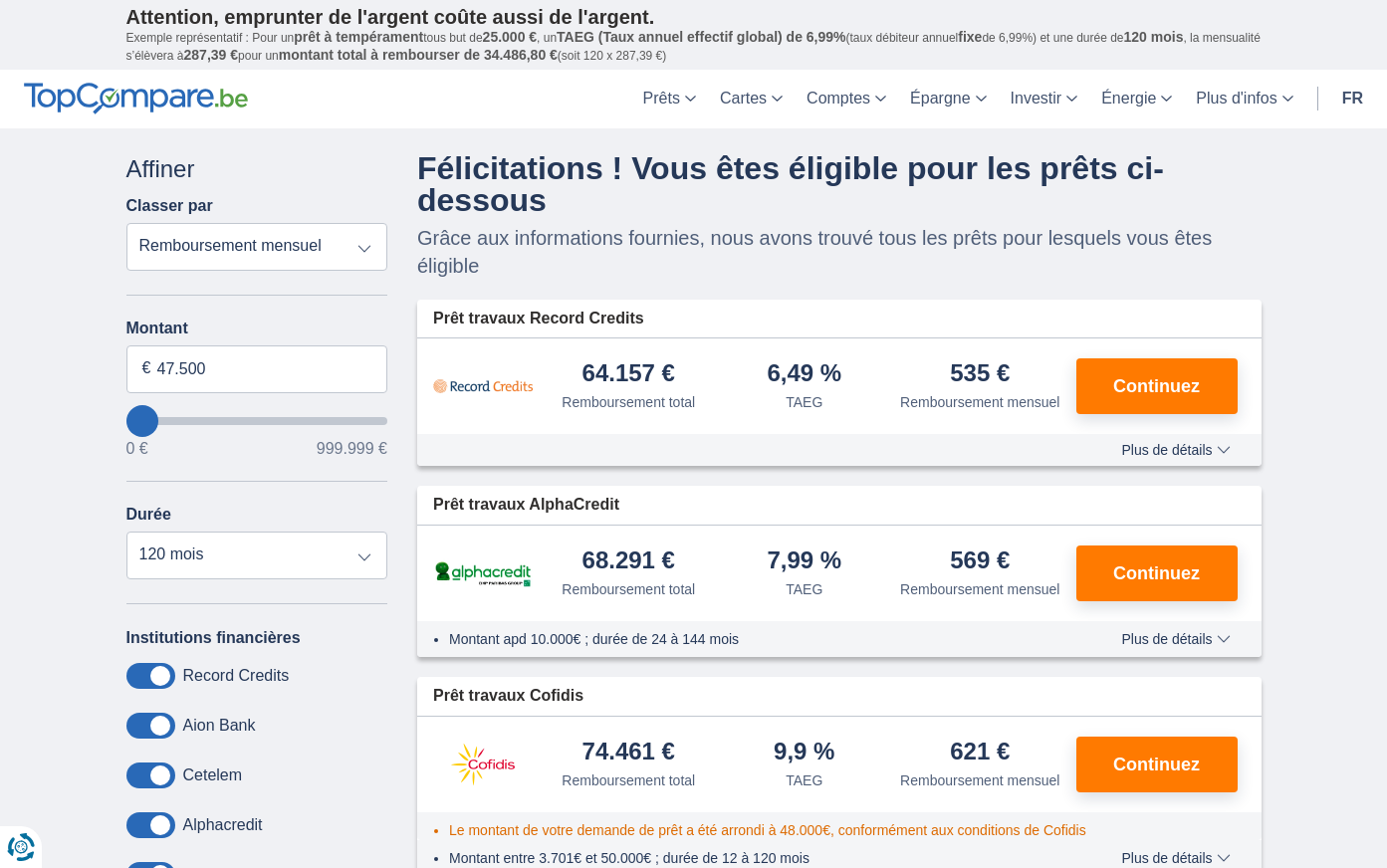 scroll, scrollTop: 0, scrollLeft: 0, axis: both 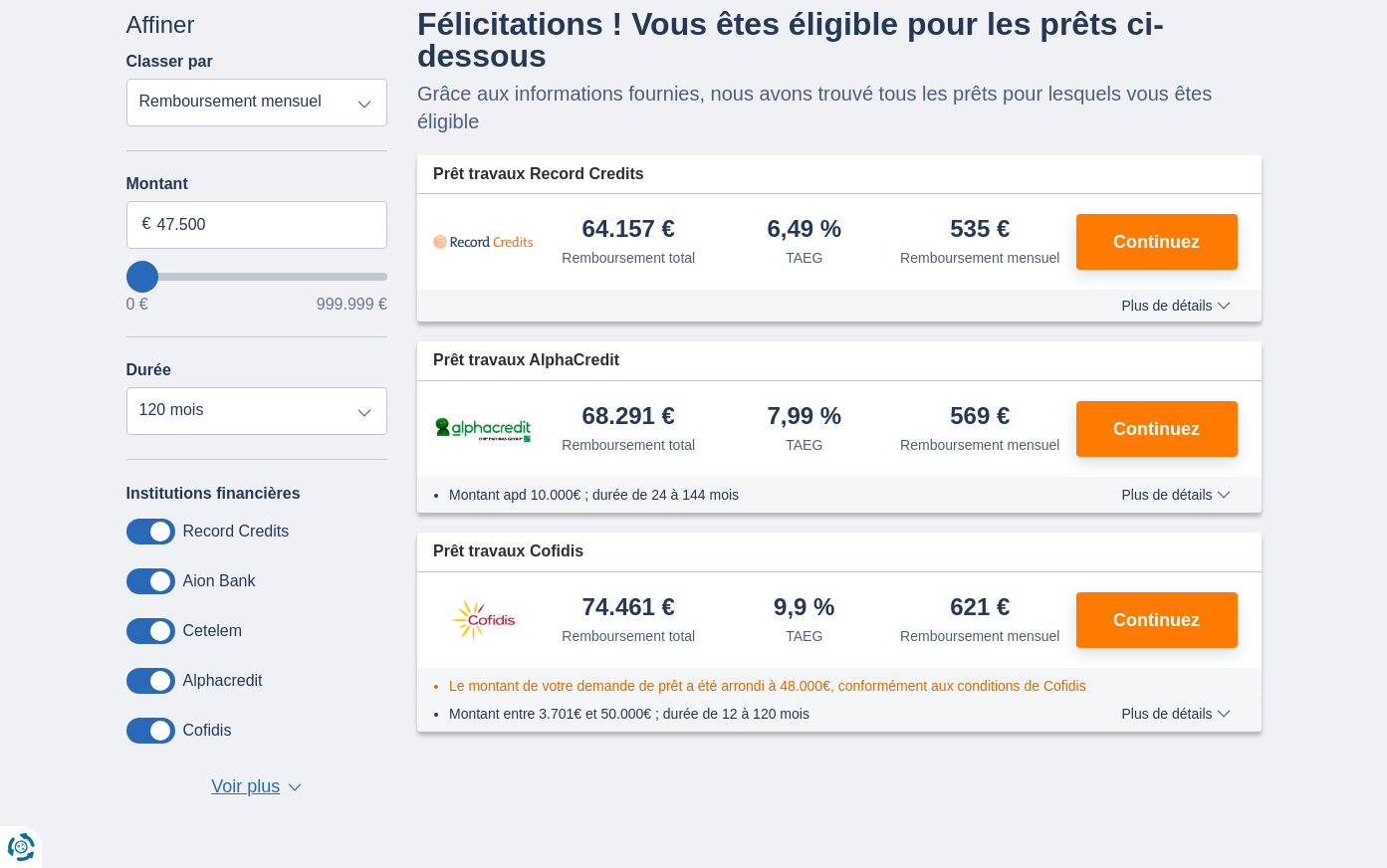 click on "Plus de détails" at bounding box center (1175, 306) 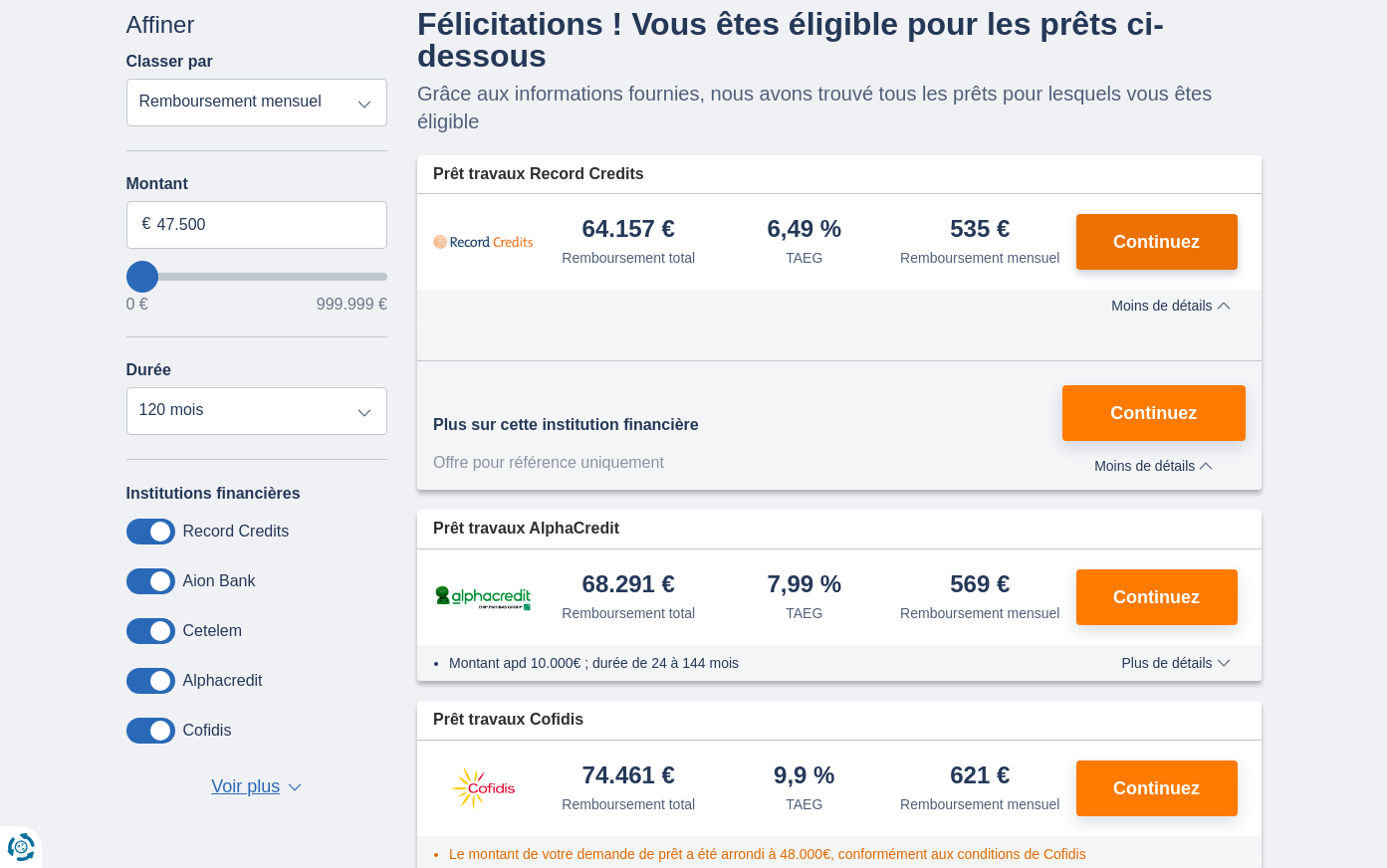 click on "Continuez" at bounding box center [1156, 242] 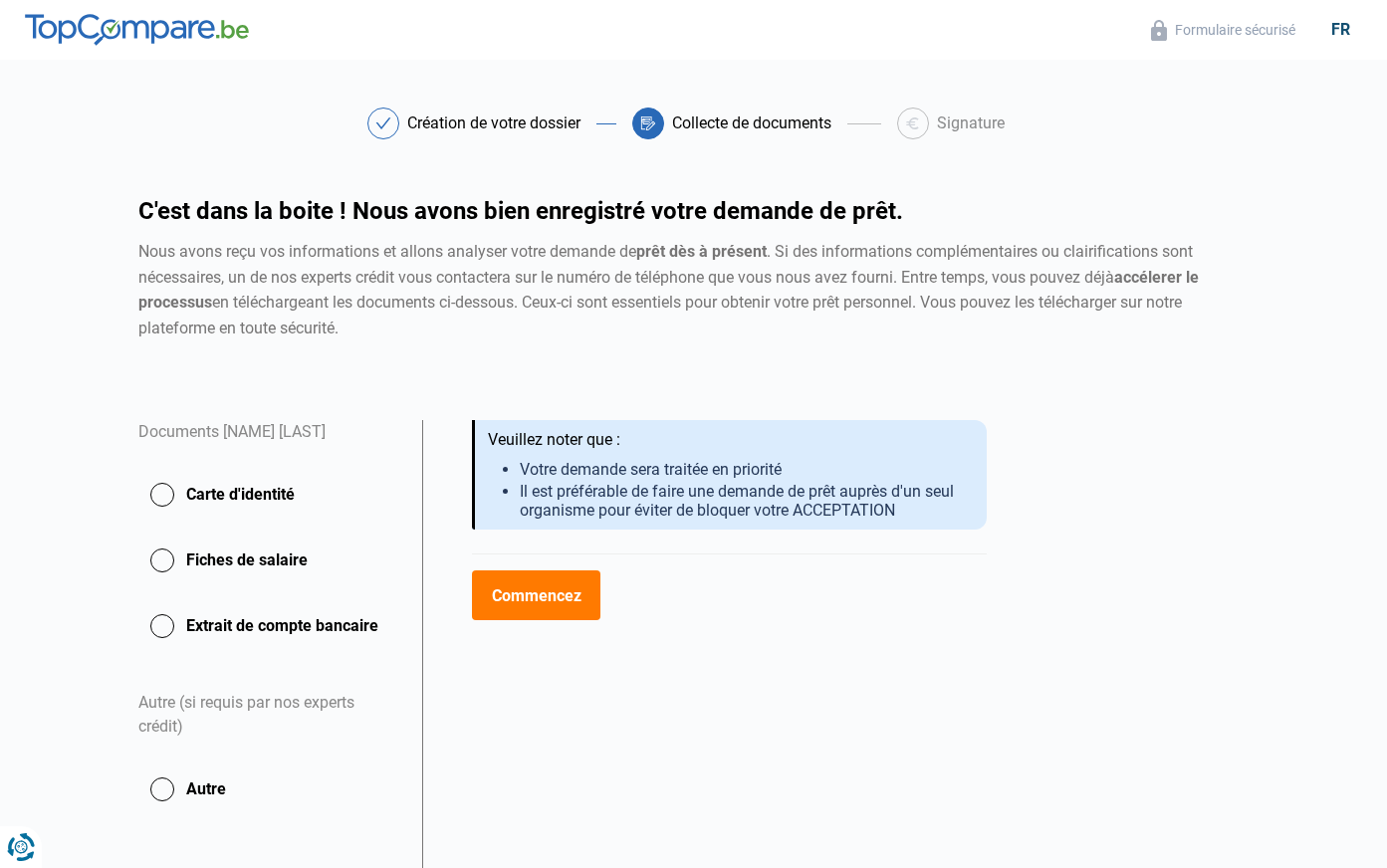 scroll, scrollTop: 0, scrollLeft: 0, axis: both 